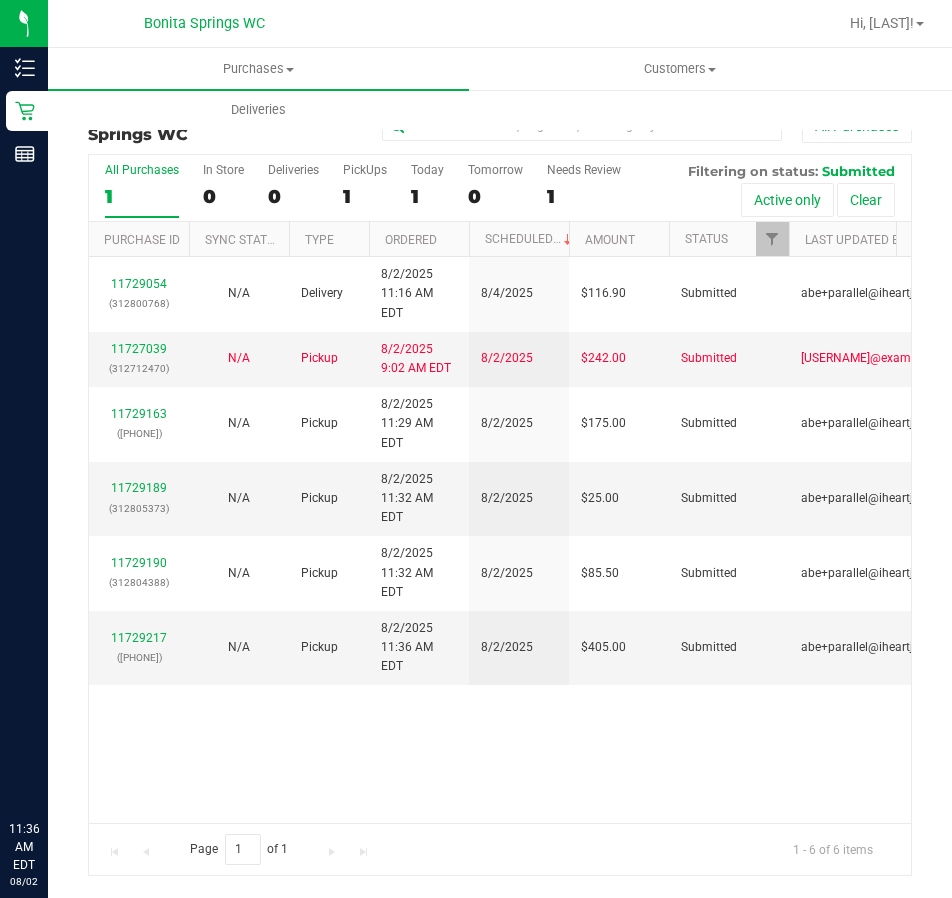 scroll, scrollTop: 0, scrollLeft: 0, axis: both 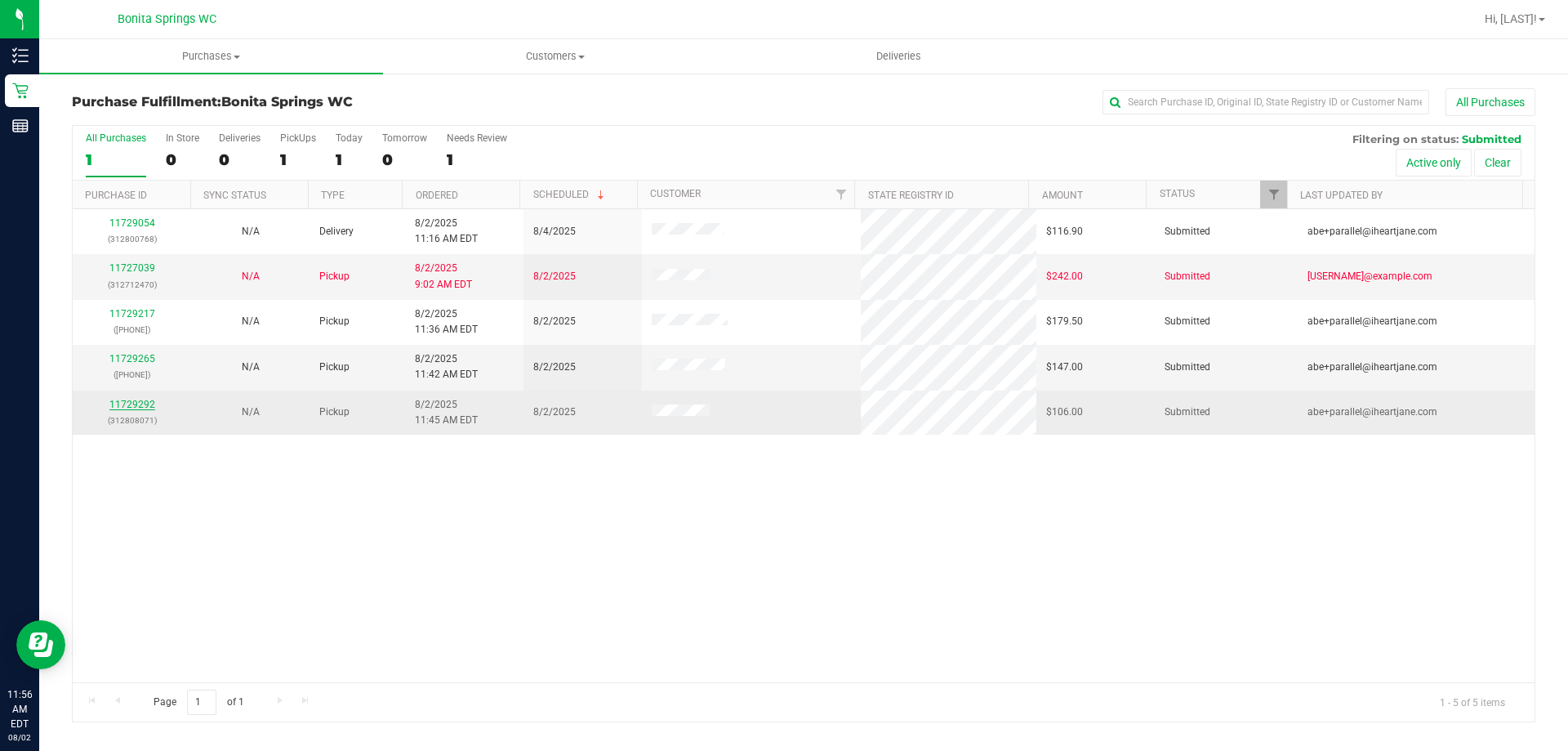 click on "11729292" at bounding box center [132, 405] 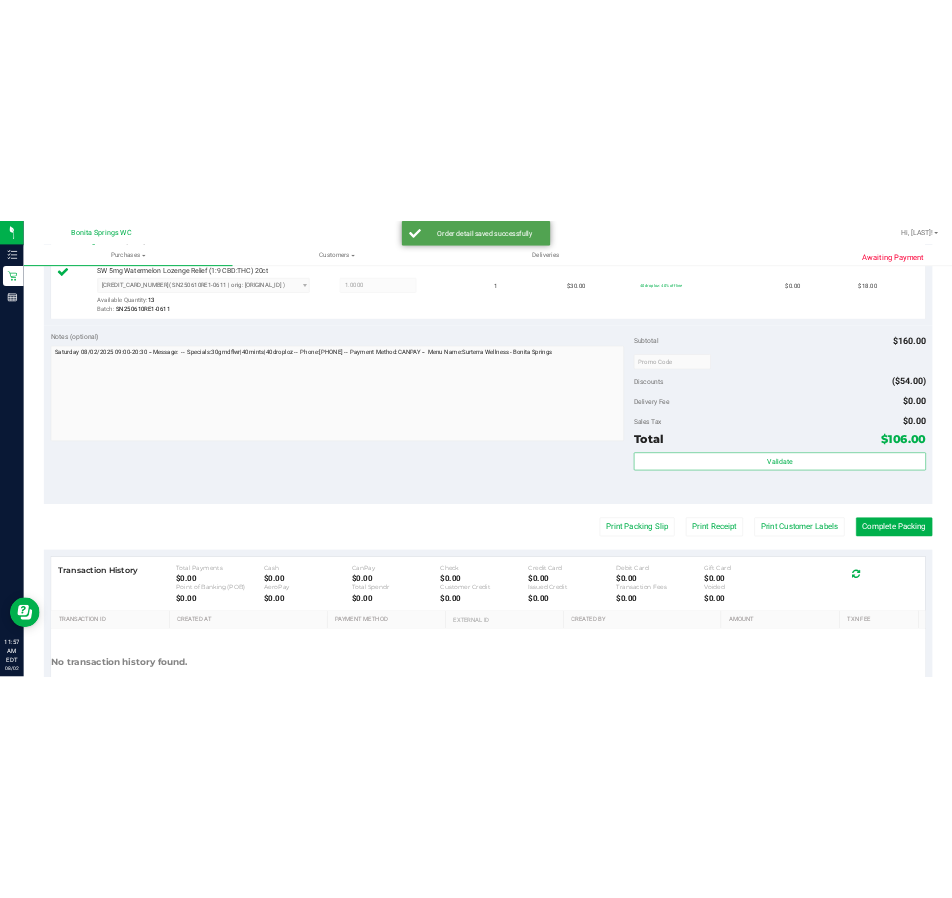 scroll, scrollTop: 800, scrollLeft: 0, axis: vertical 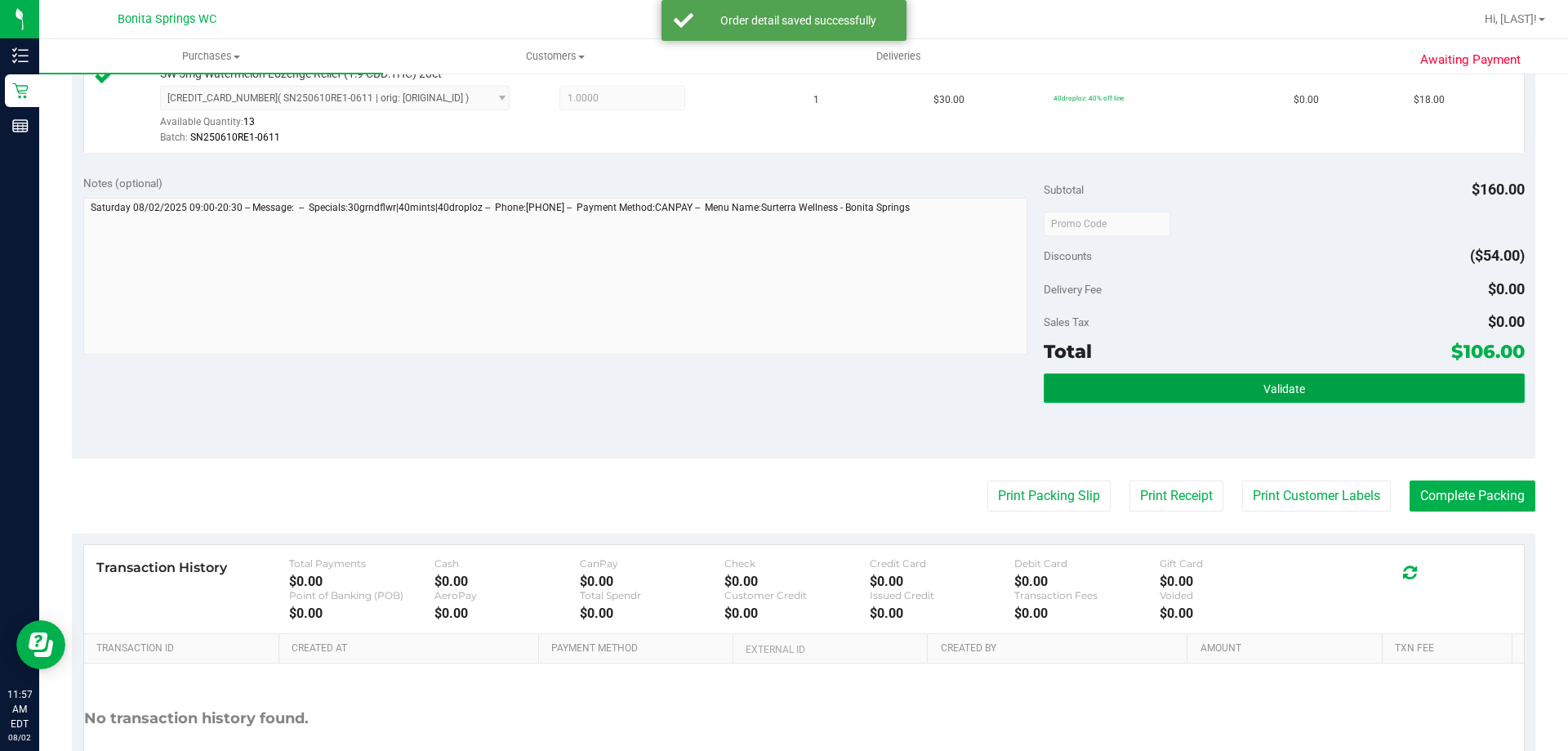 click on "Validate" at bounding box center (1284, 388) 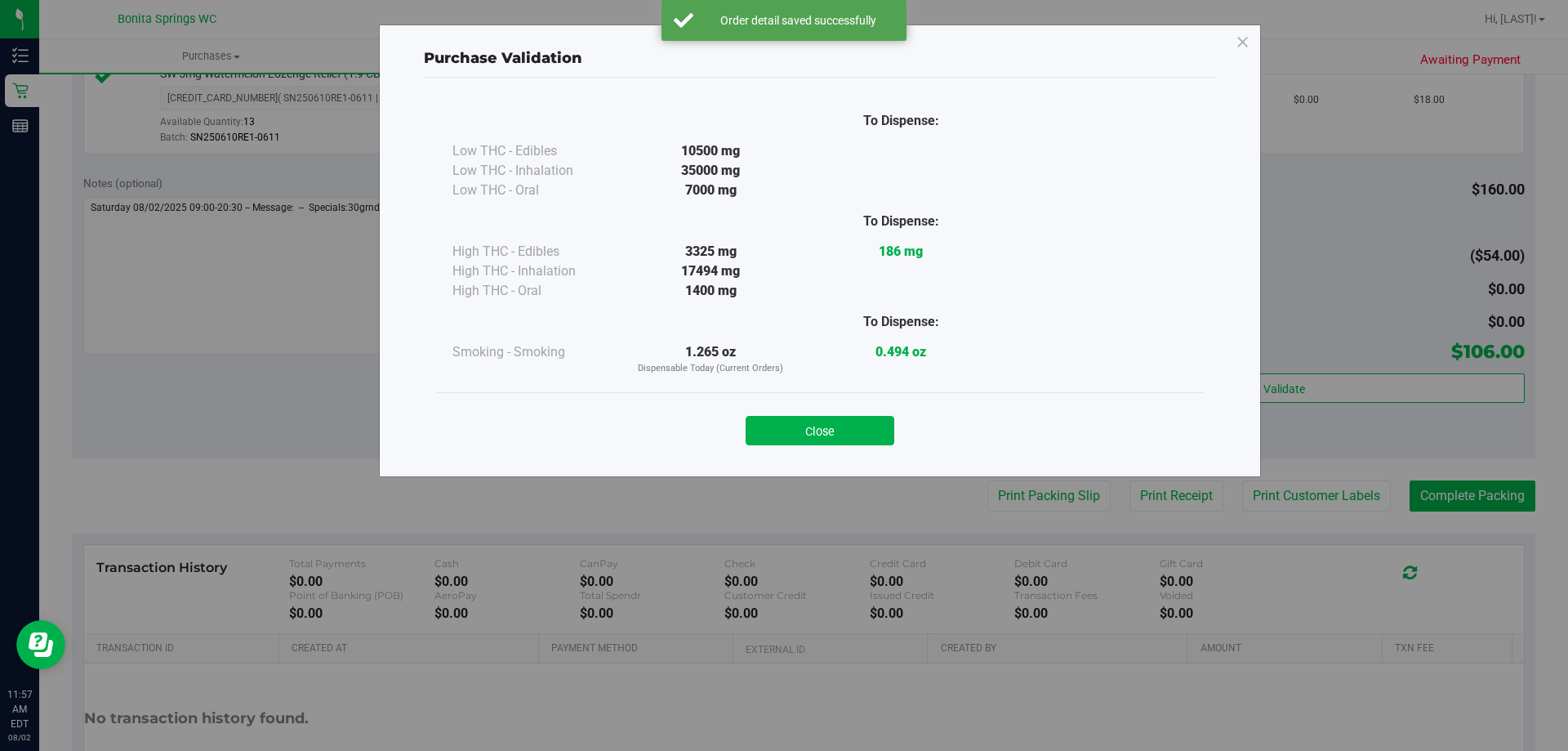 drag, startPoint x: 809, startPoint y: 422, endPoint x: 929, endPoint y: 463, distance: 126.81088 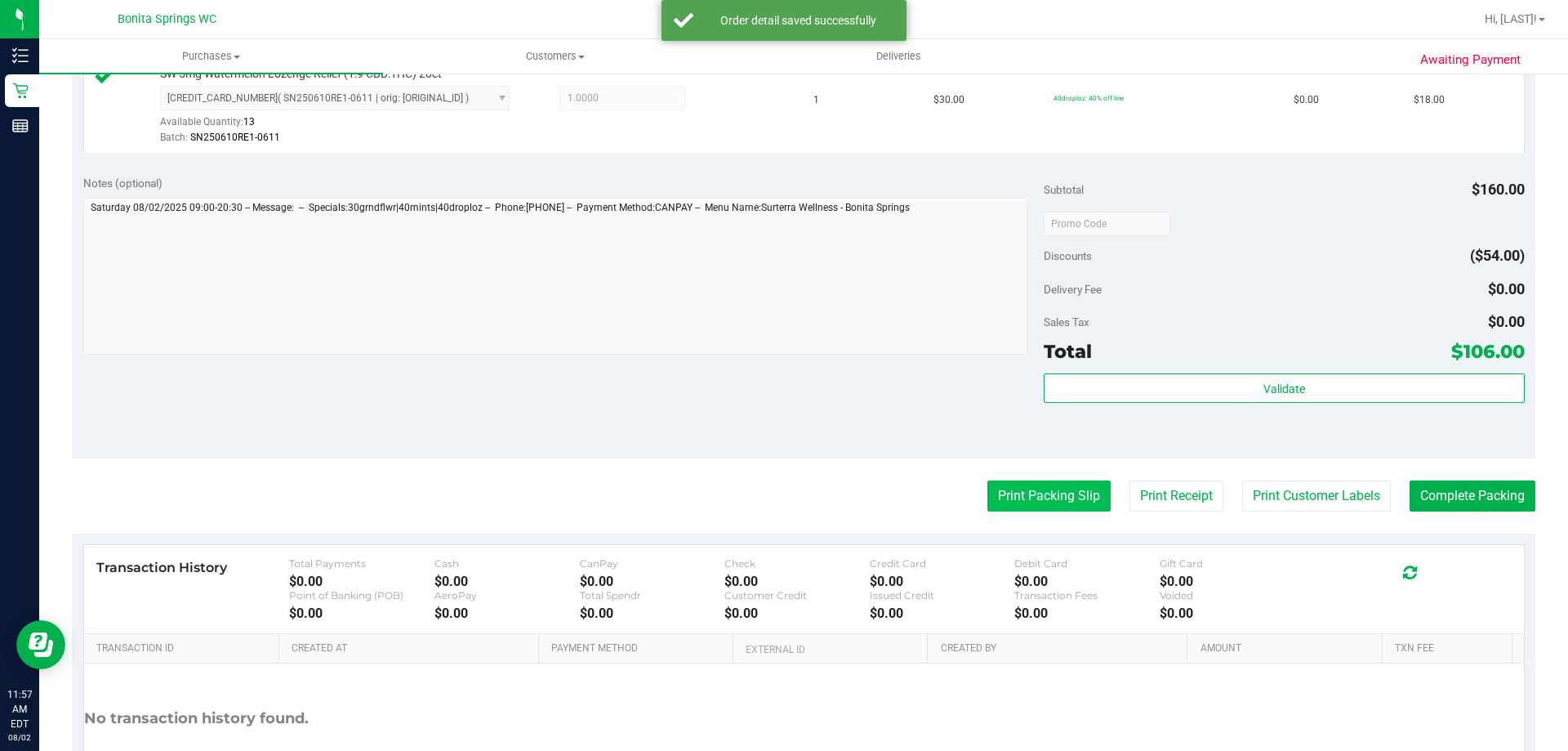 click on "Print Packing Slip" at bounding box center [1049, 496] 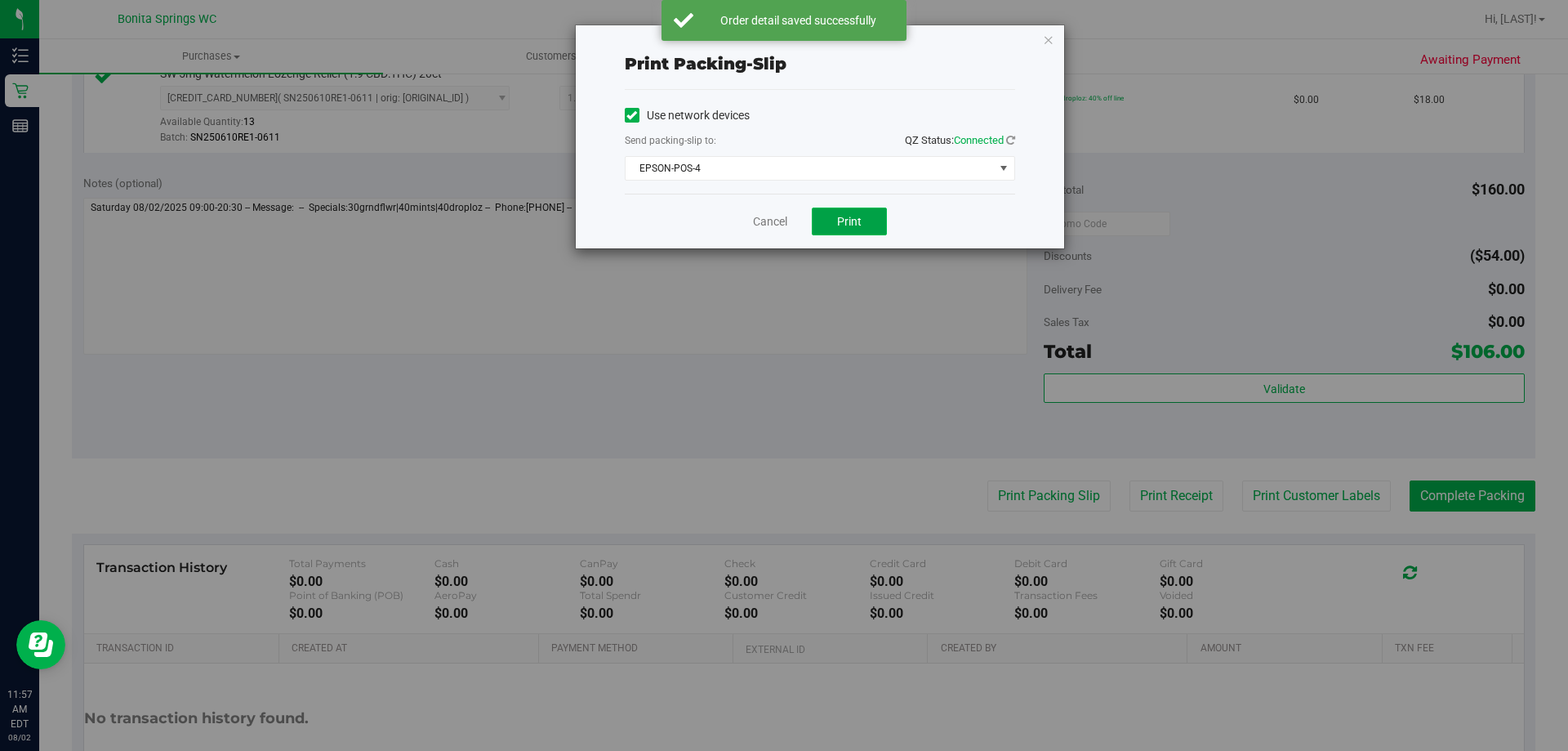click on "Print" at bounding box center [849, 221] 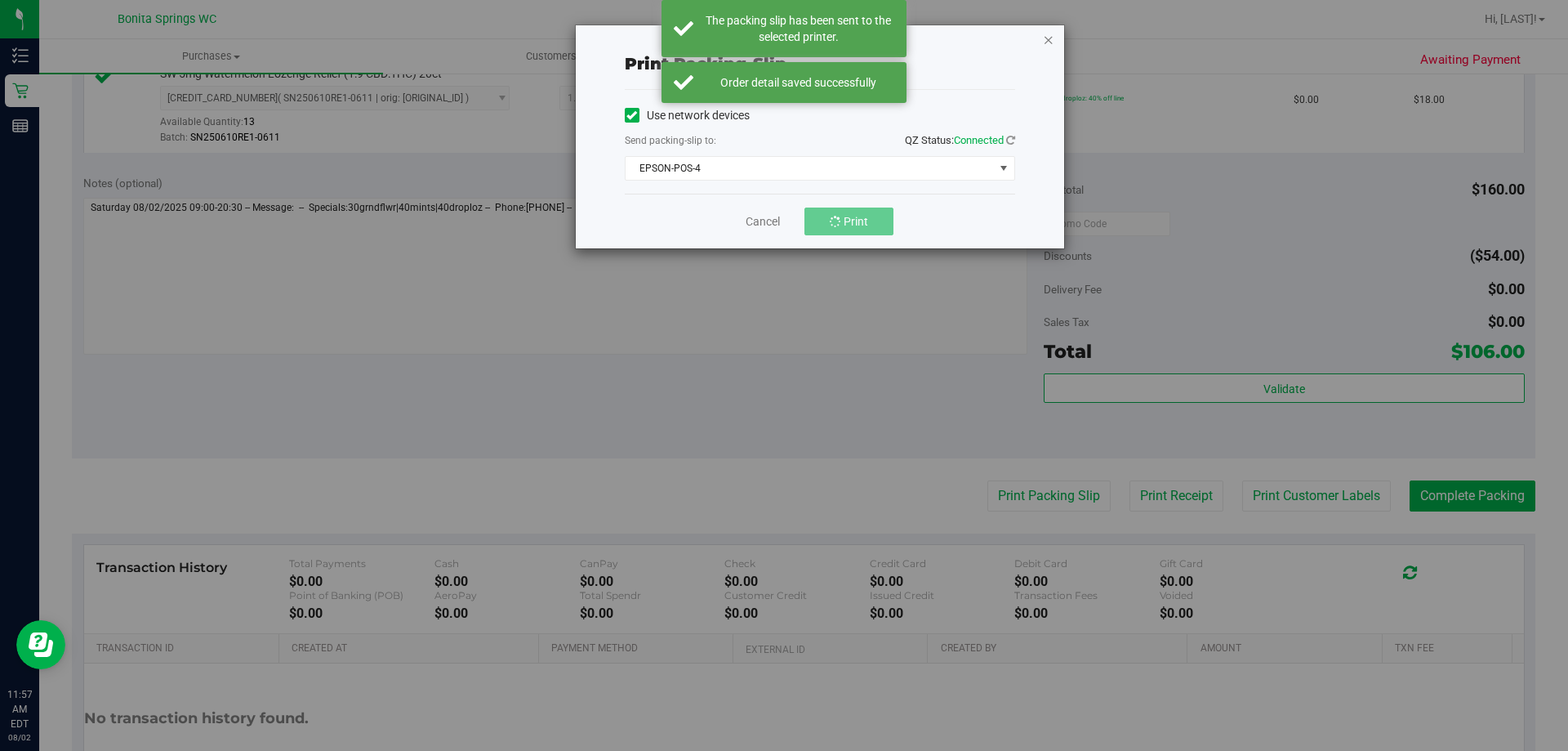 click at bounding box center [1049, 39] 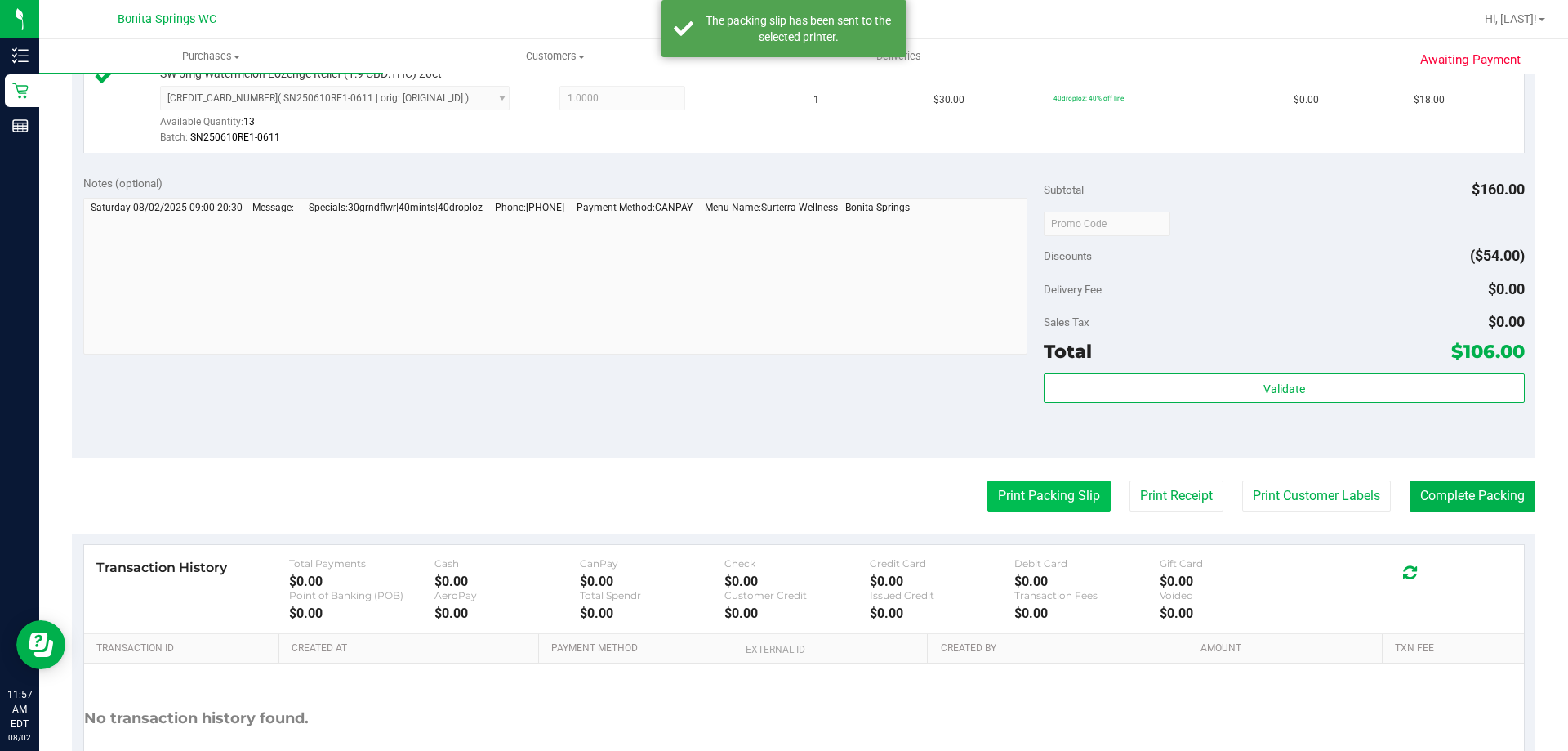 click on "Print Packing Slip" at bounding box center [1049, 496] 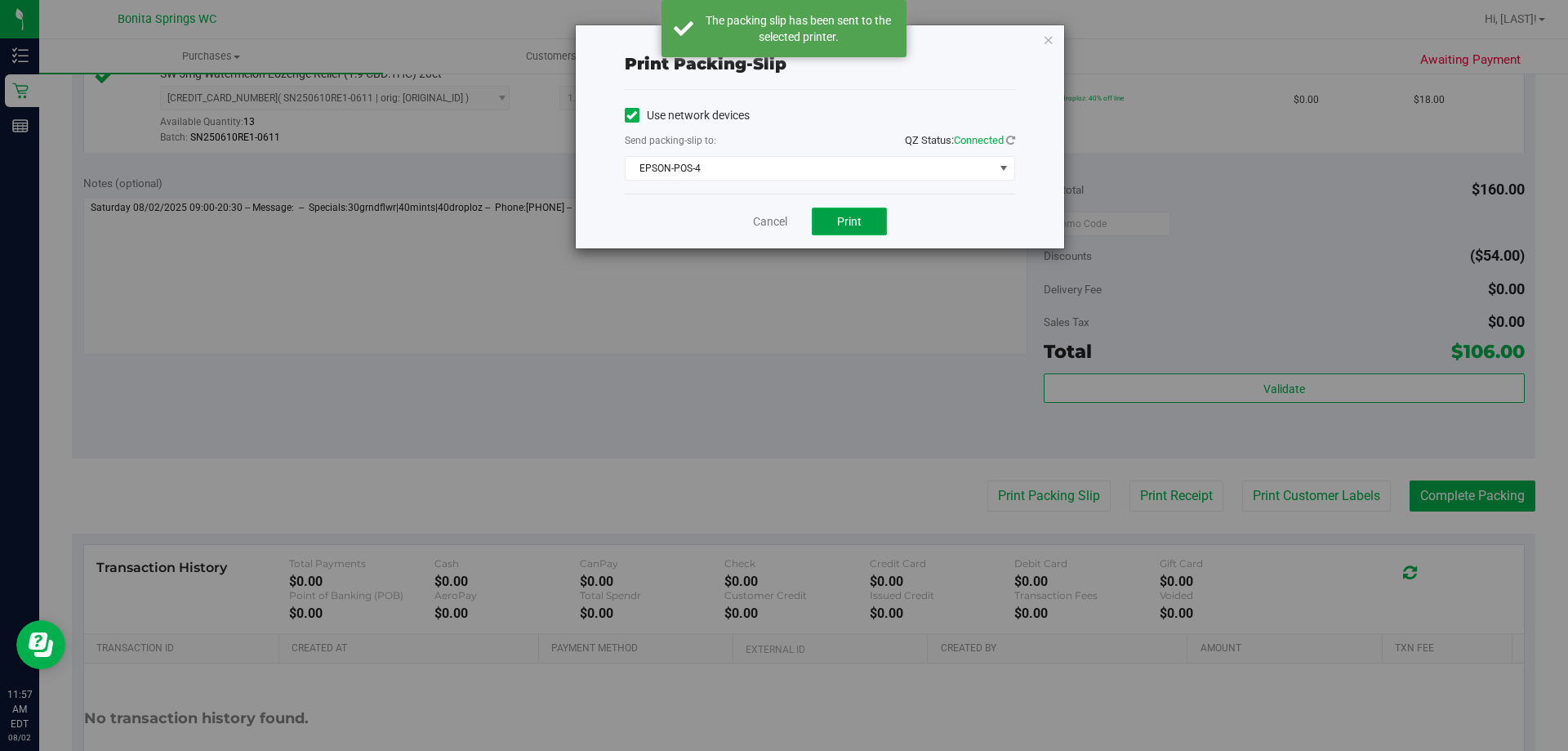 click on "Print" at bounding box center [849, 221] 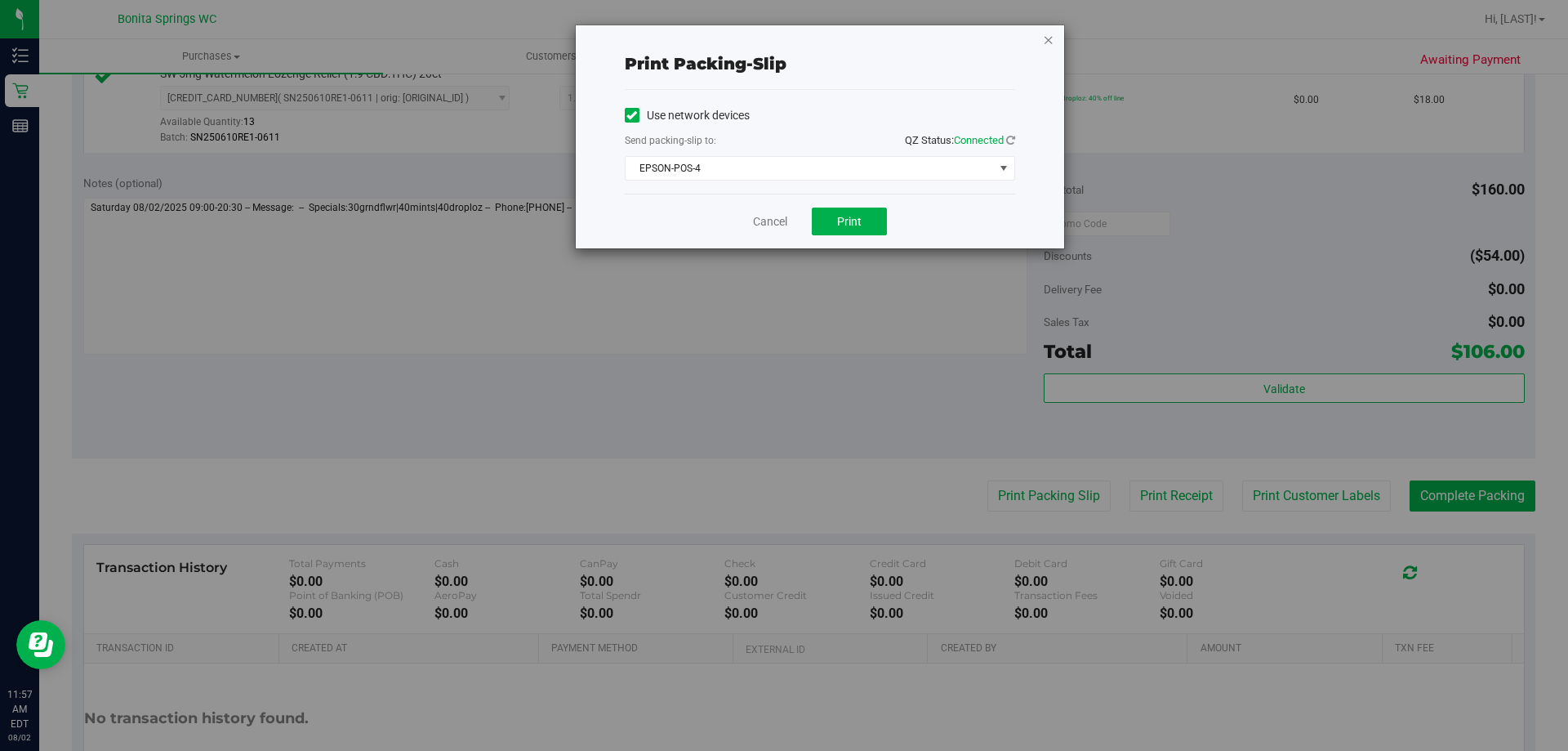 click at bounding box center (1049, 39) 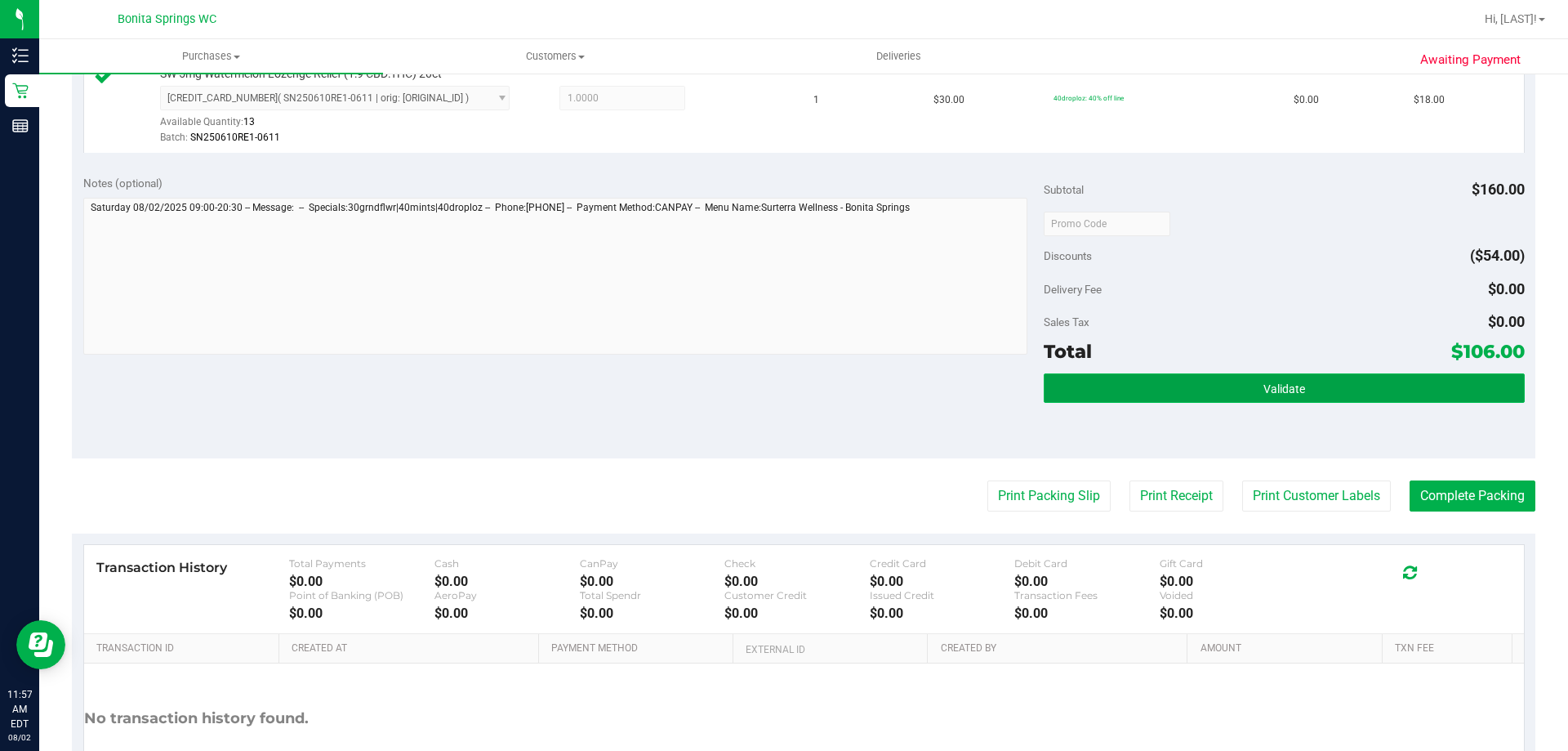 click on "Validate" at bounding box center (1284, 388) 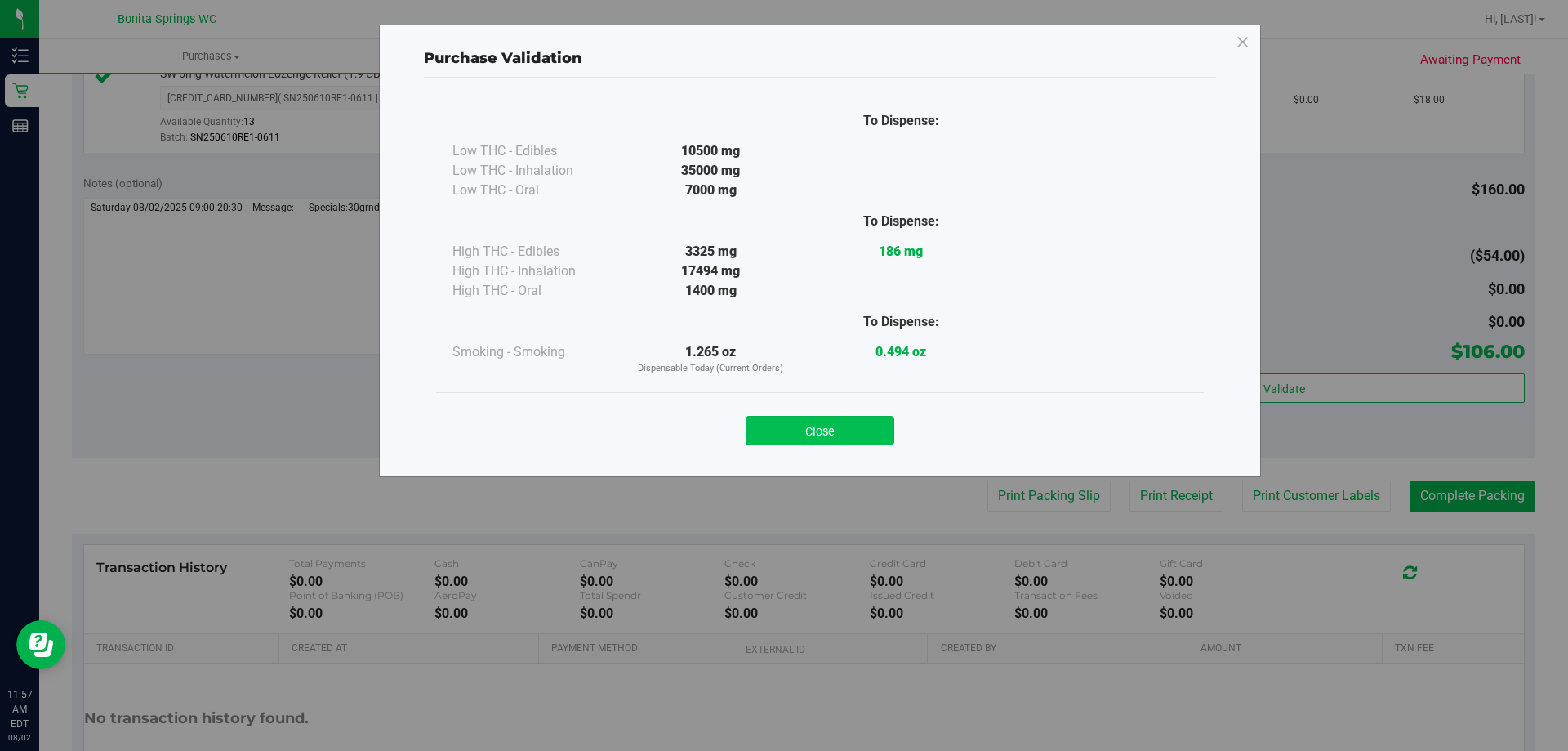 click on "Close" at bounding box center [820, 431] 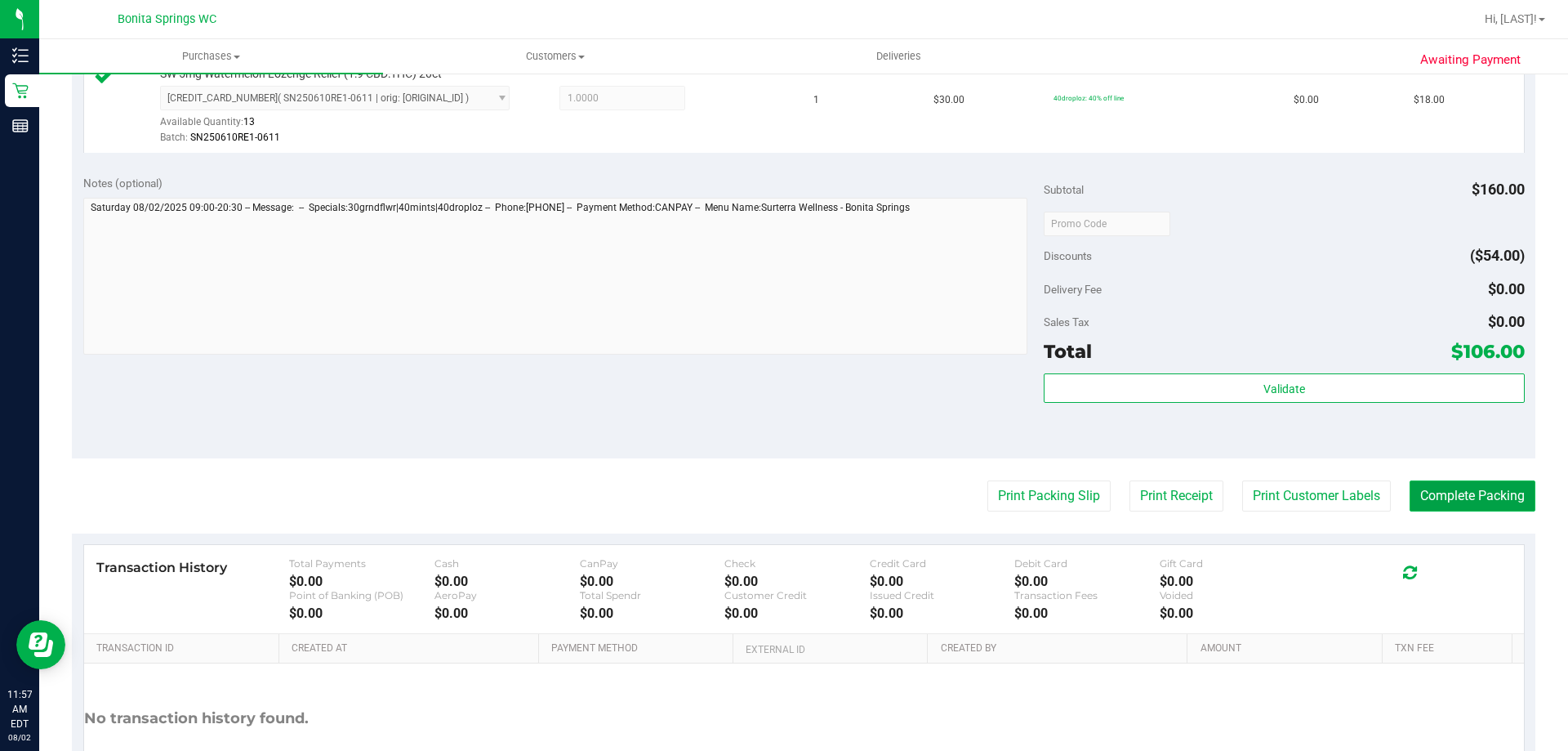 click on "Complete Packing" at bounding box center (1472, 496) 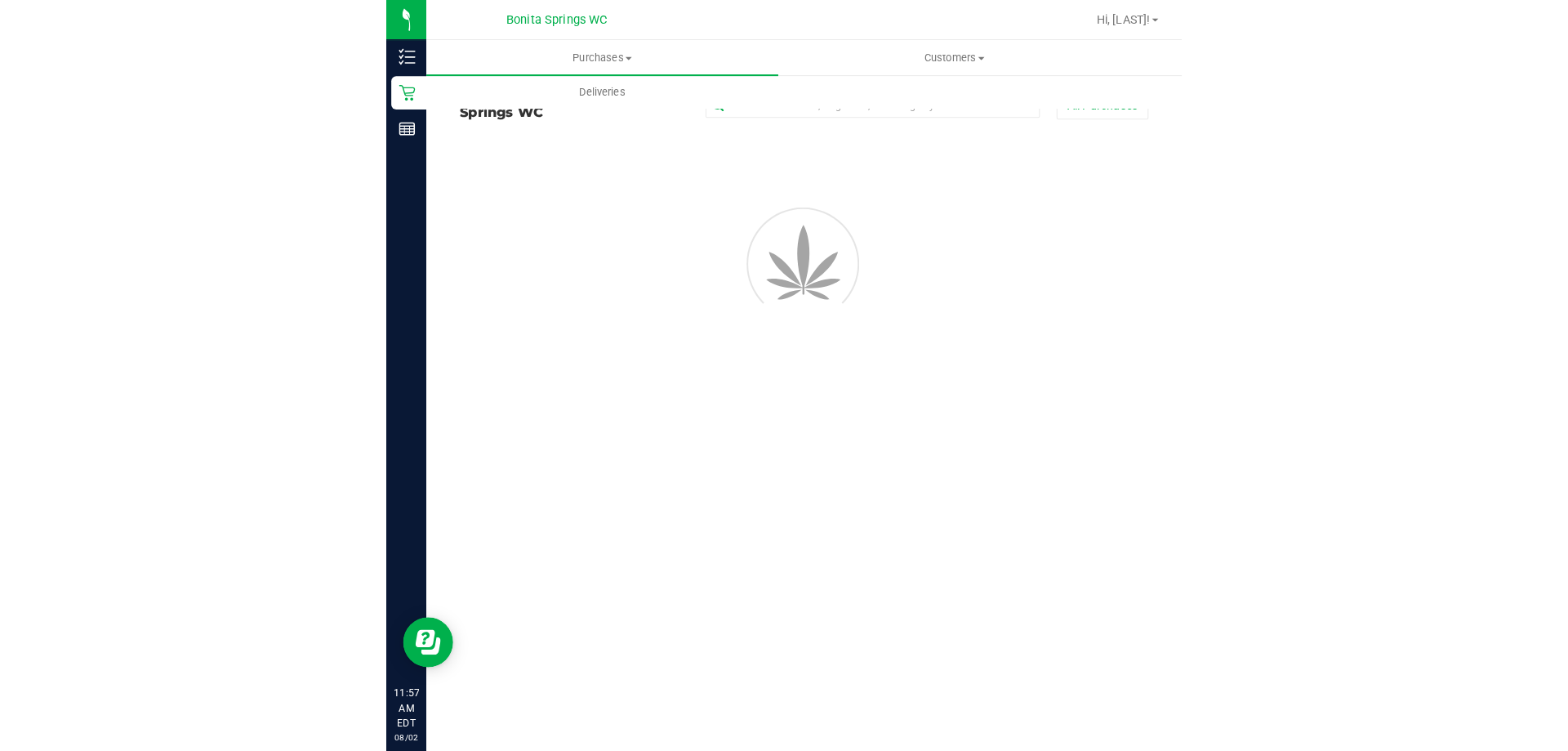 scroll, scrollTop: 0, scrollLeft: 0, axis: both 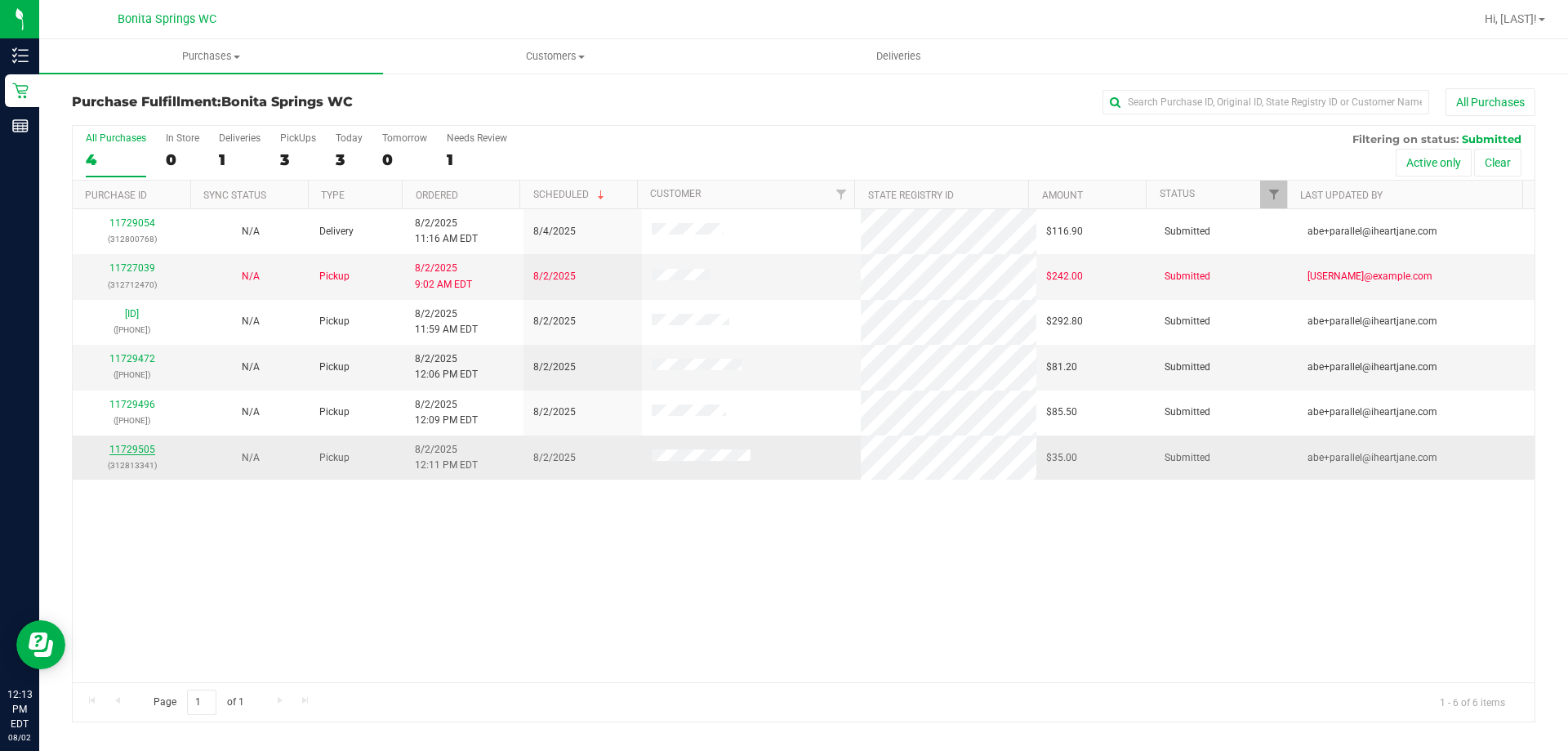 click on "11729505" at bounding box center [132, 449] 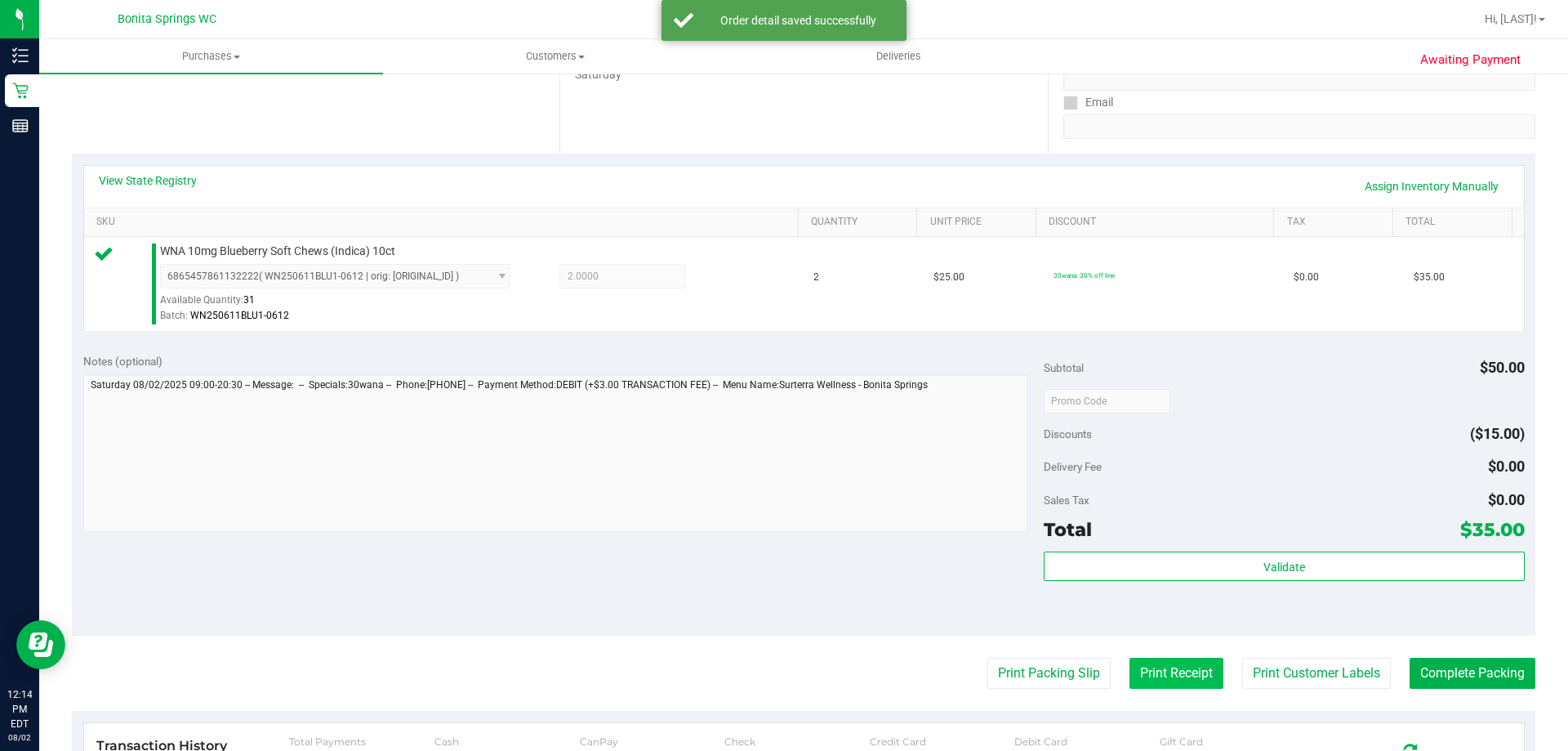 scroll, scrollTop: 409, scrollLeft: 0, axis: vertical 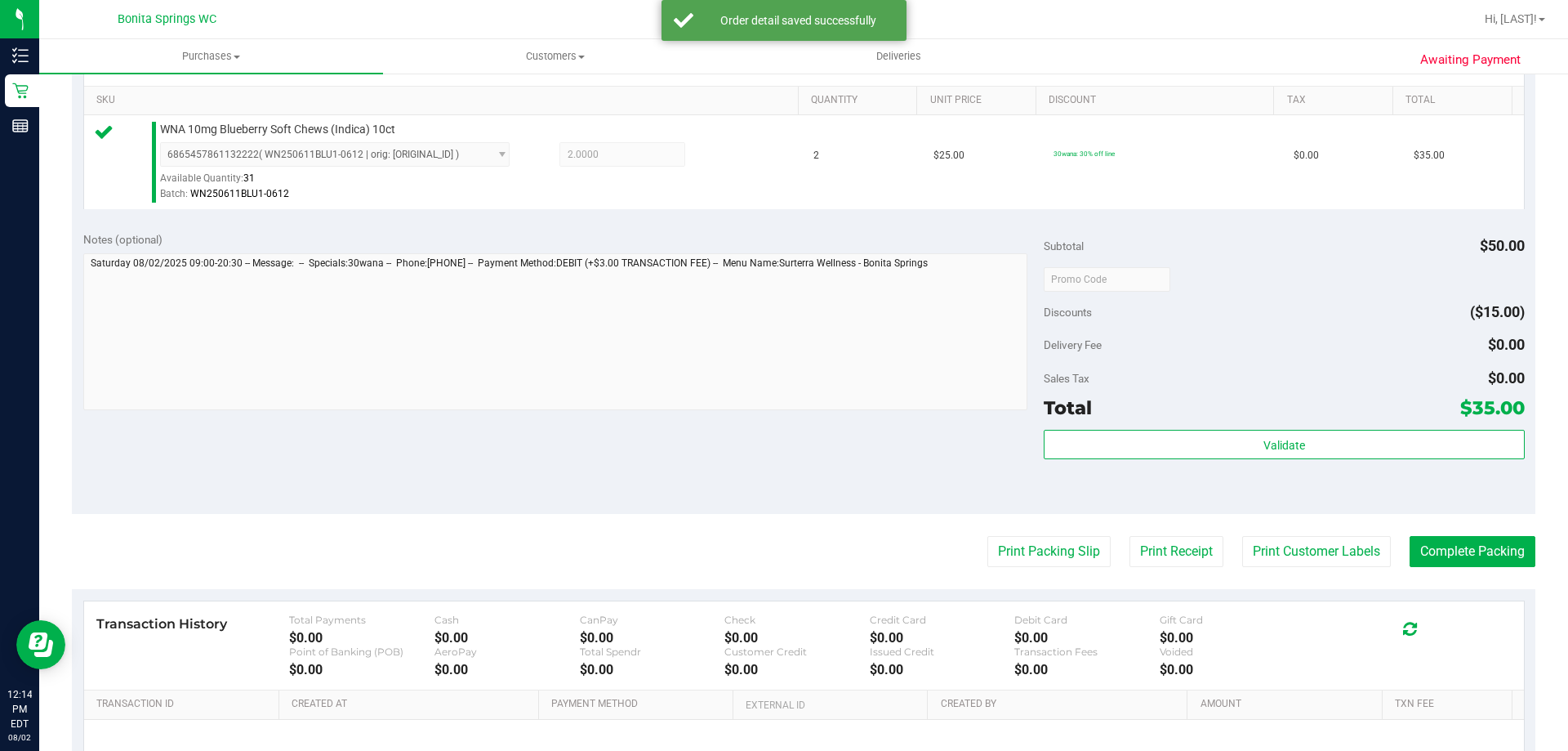 click on "Validate" at bounding box center (1284, 467) 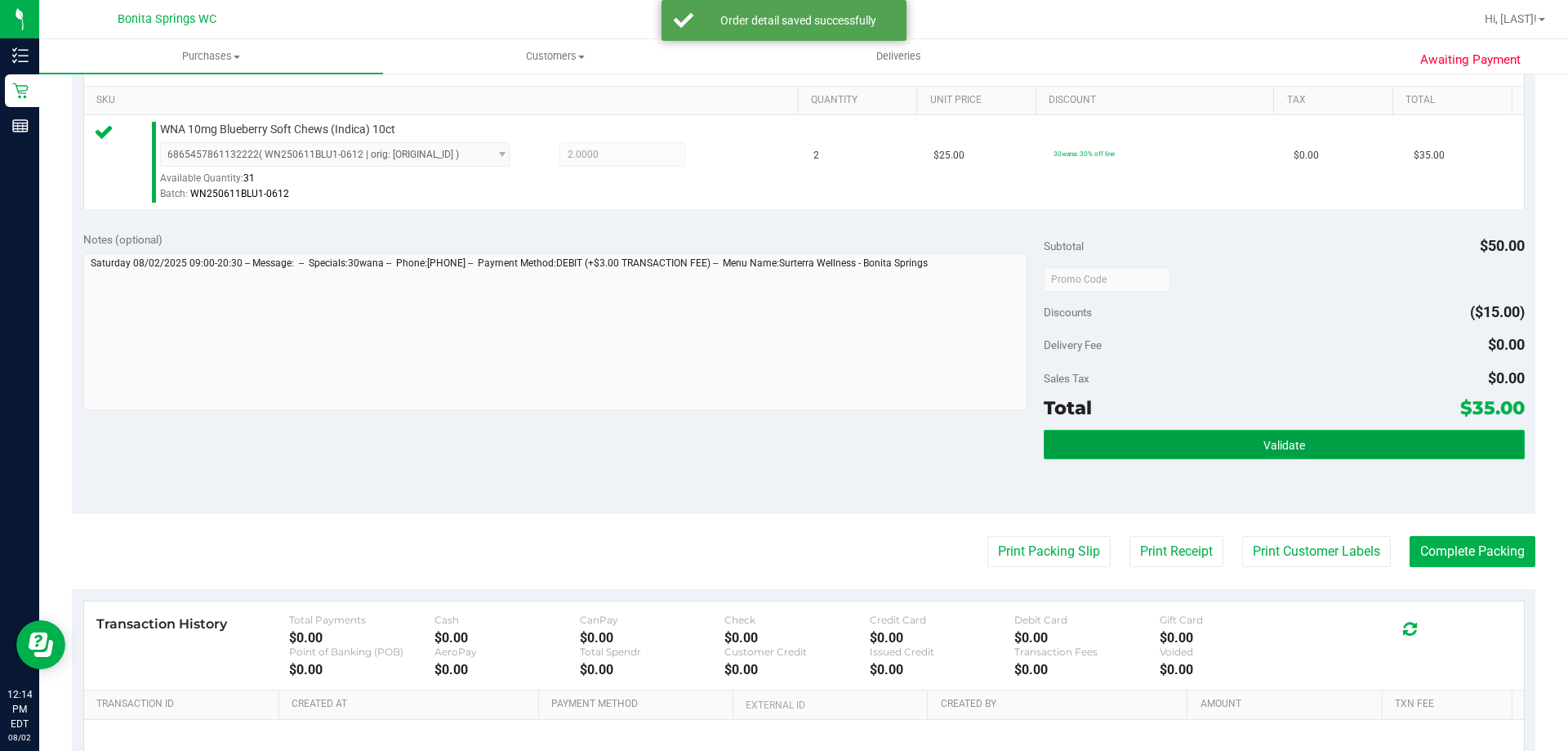click on "Validate" at bounding box center (1284, 445) 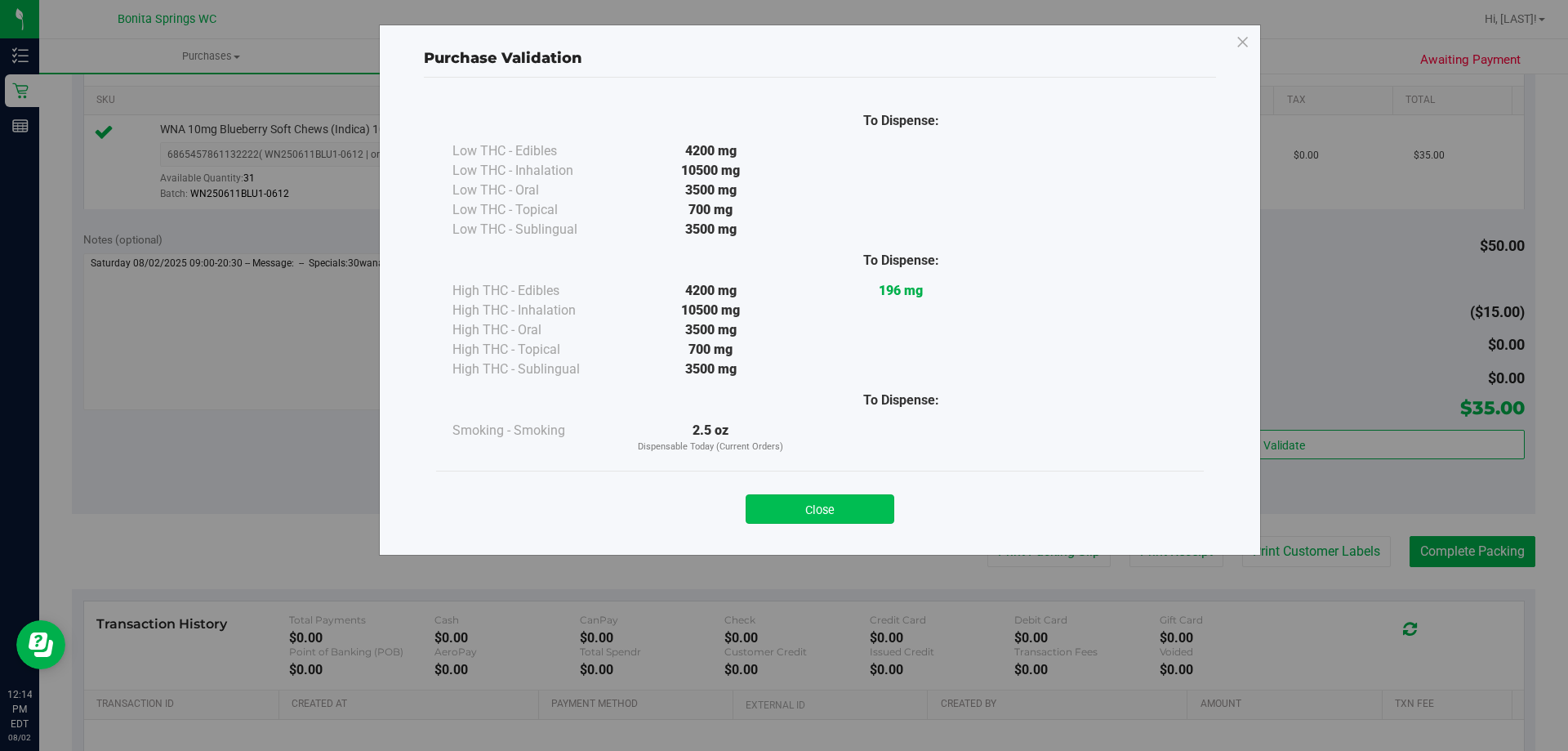 click on "Close" at bounding box center (820, 509) 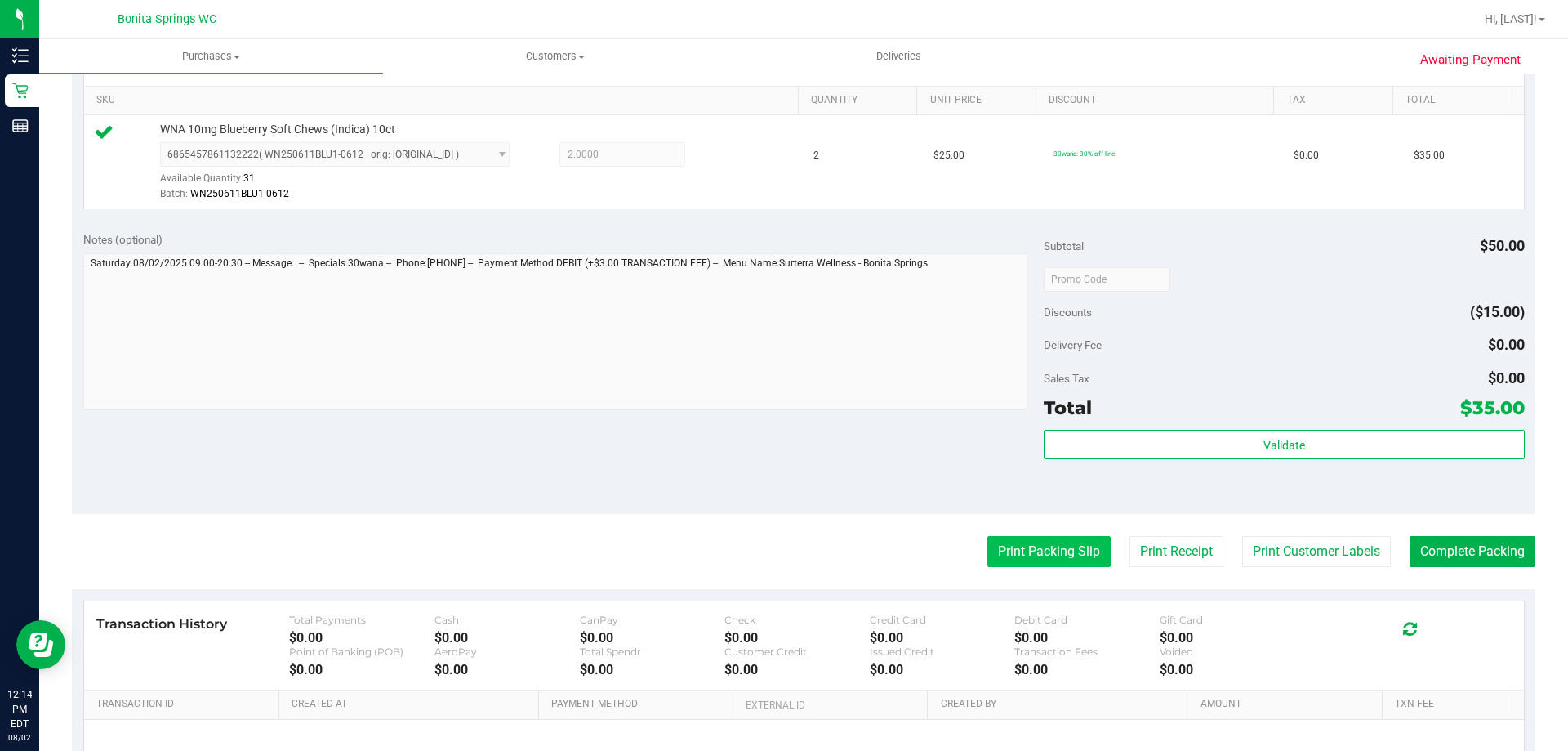 click on "Print Packing Slip" at bounding box center (1049, 552) 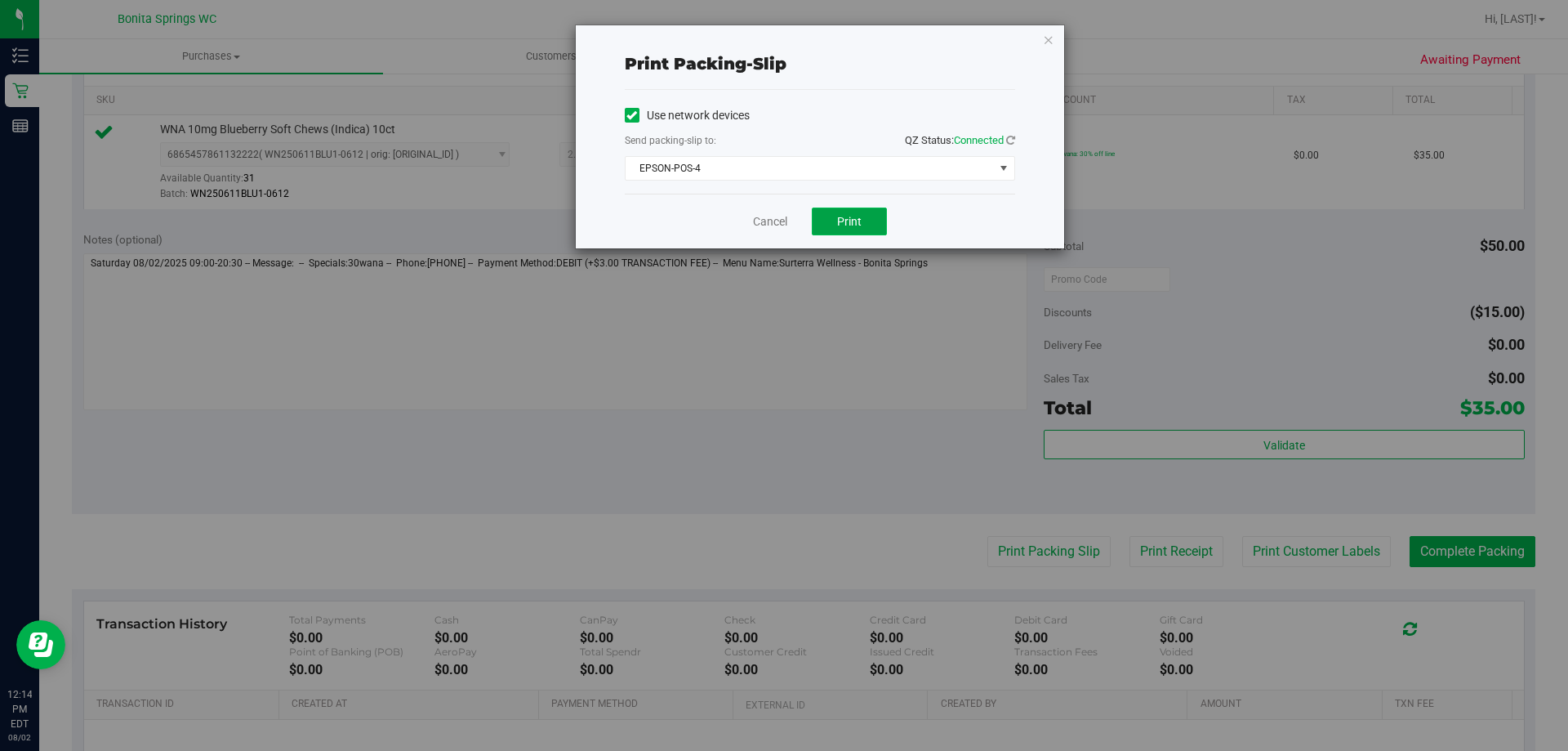 click on "Print" at bounding box center (849, 221) 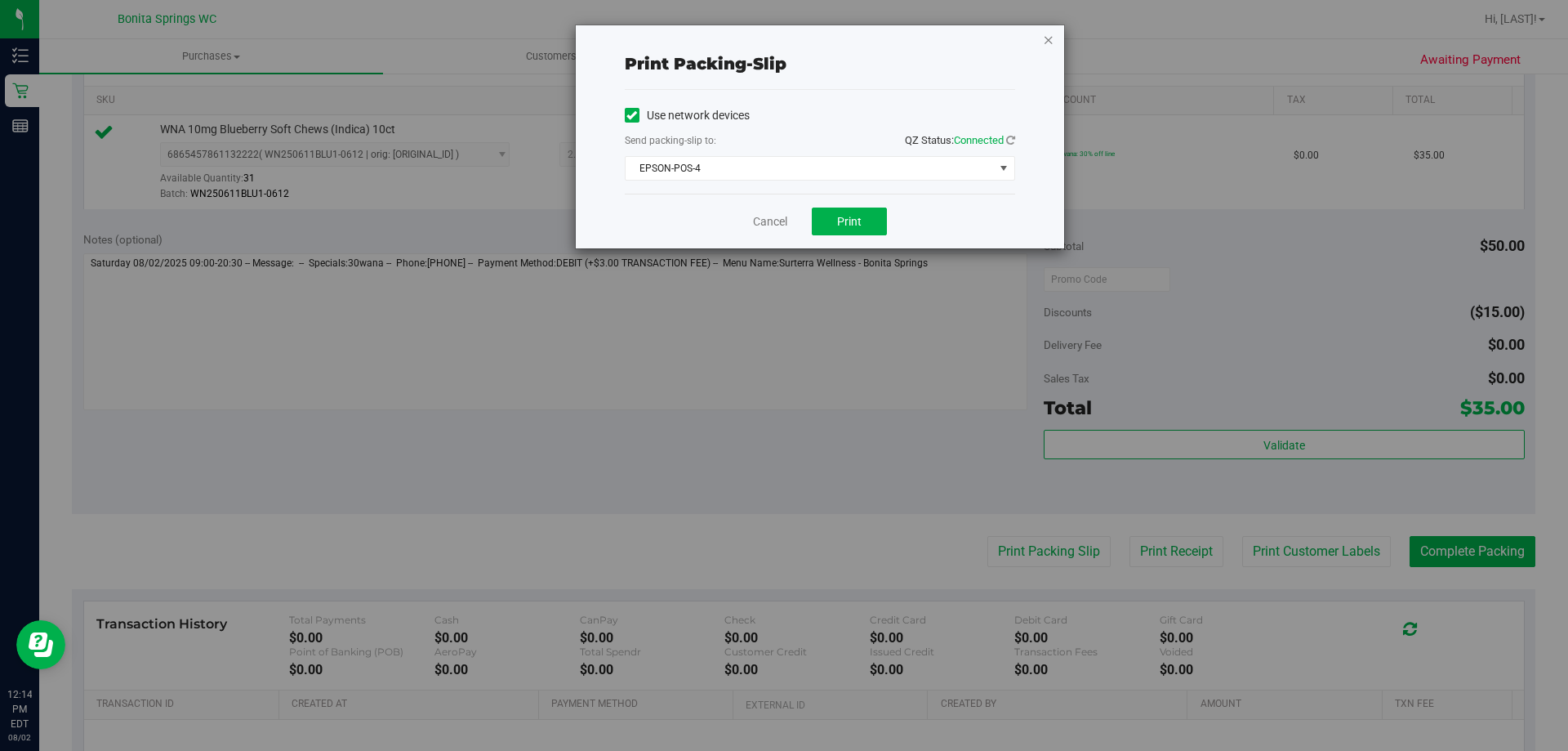 click at bounding box center (1049, 39) 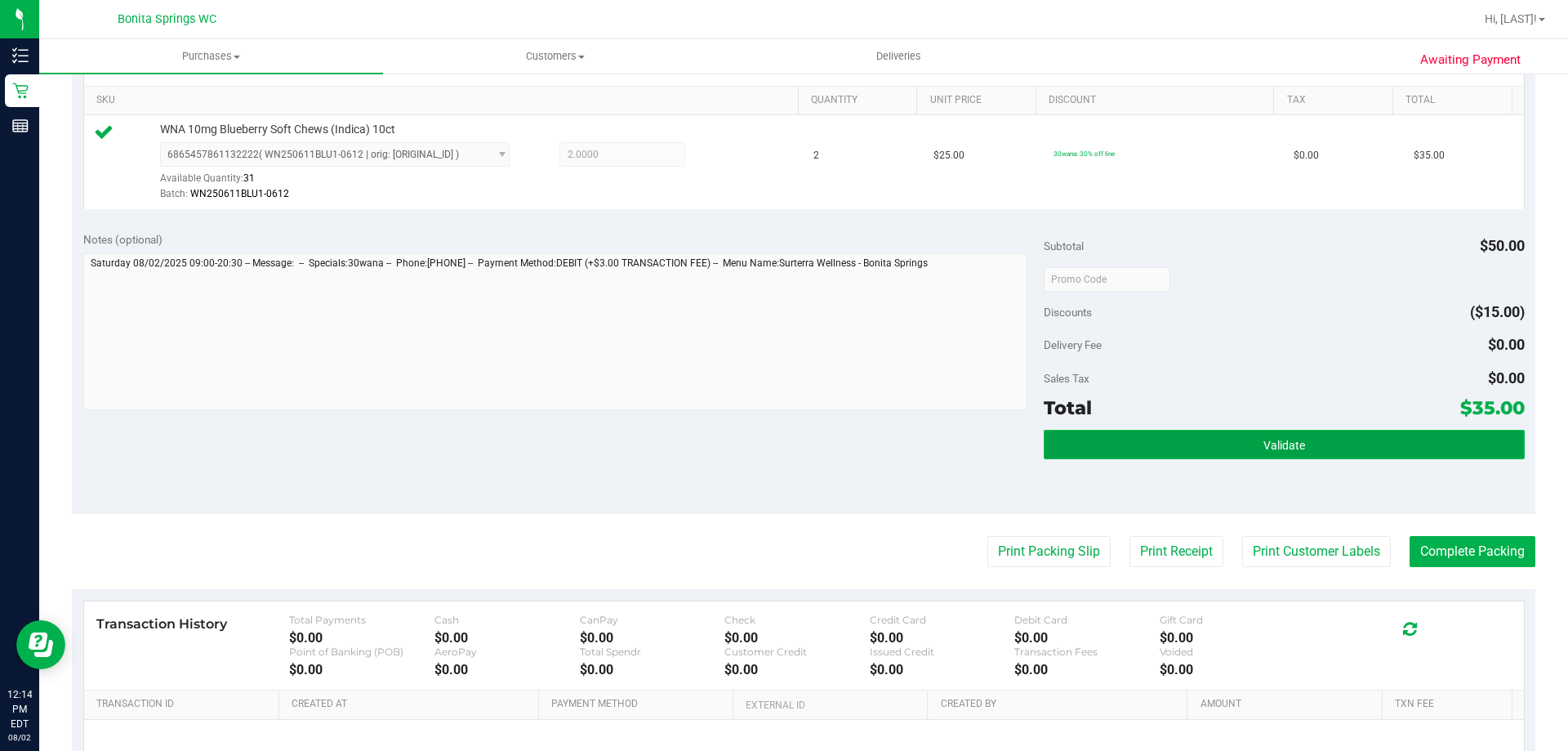 click on "Validate" at bounding box center [1284, 445] 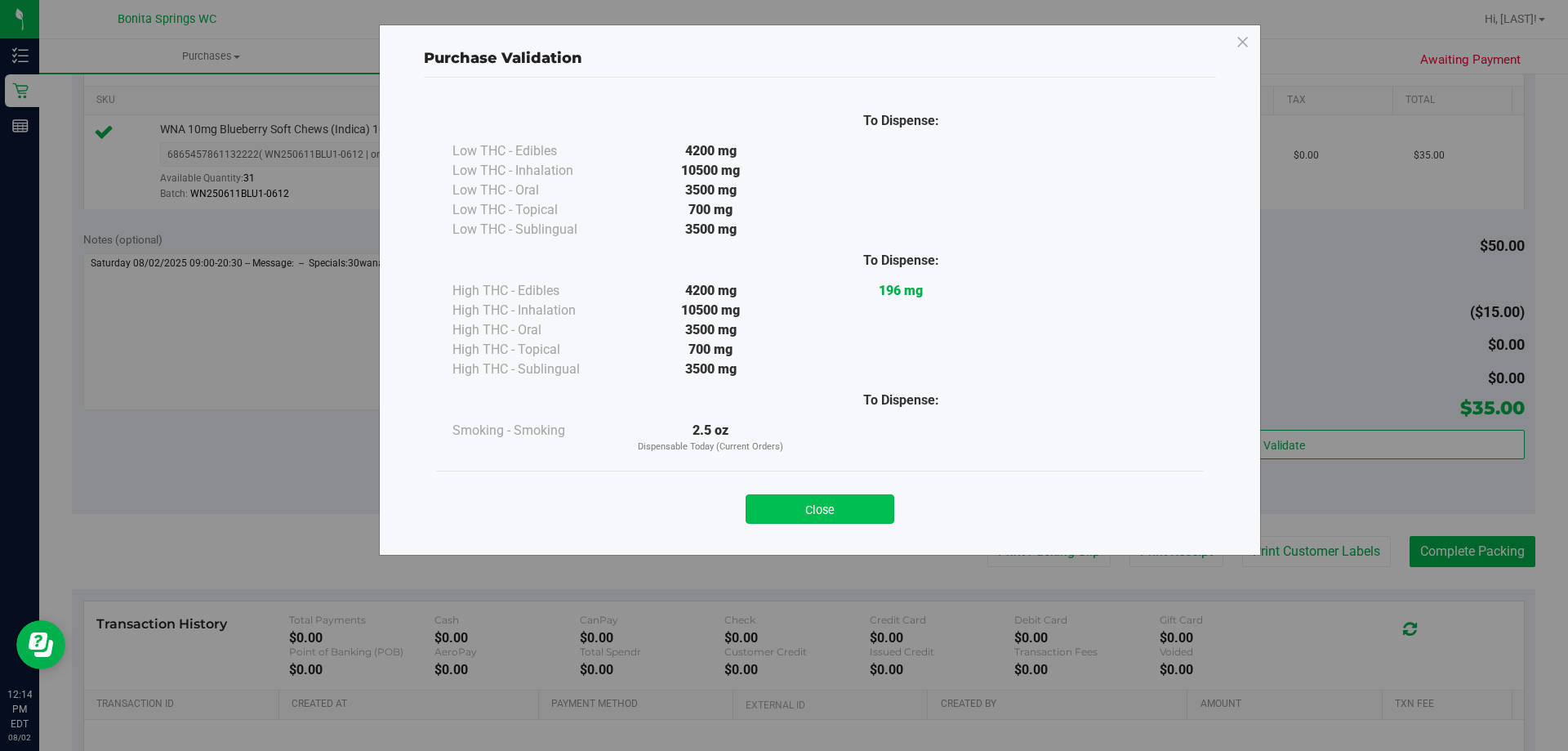 click on "Close" at bounding box center [820, 509] 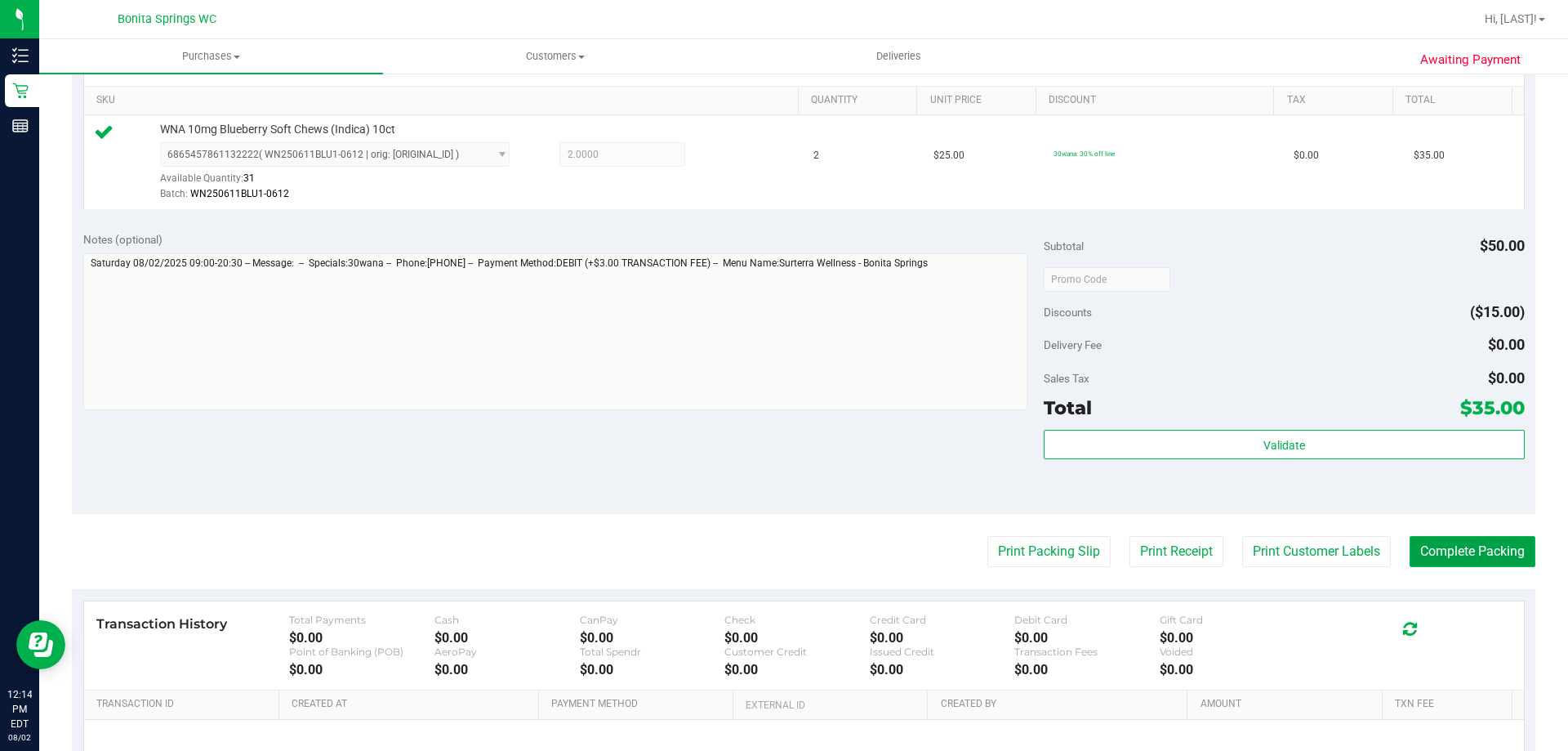 click on "Complete Packing" at bounding box center (1472, 552) 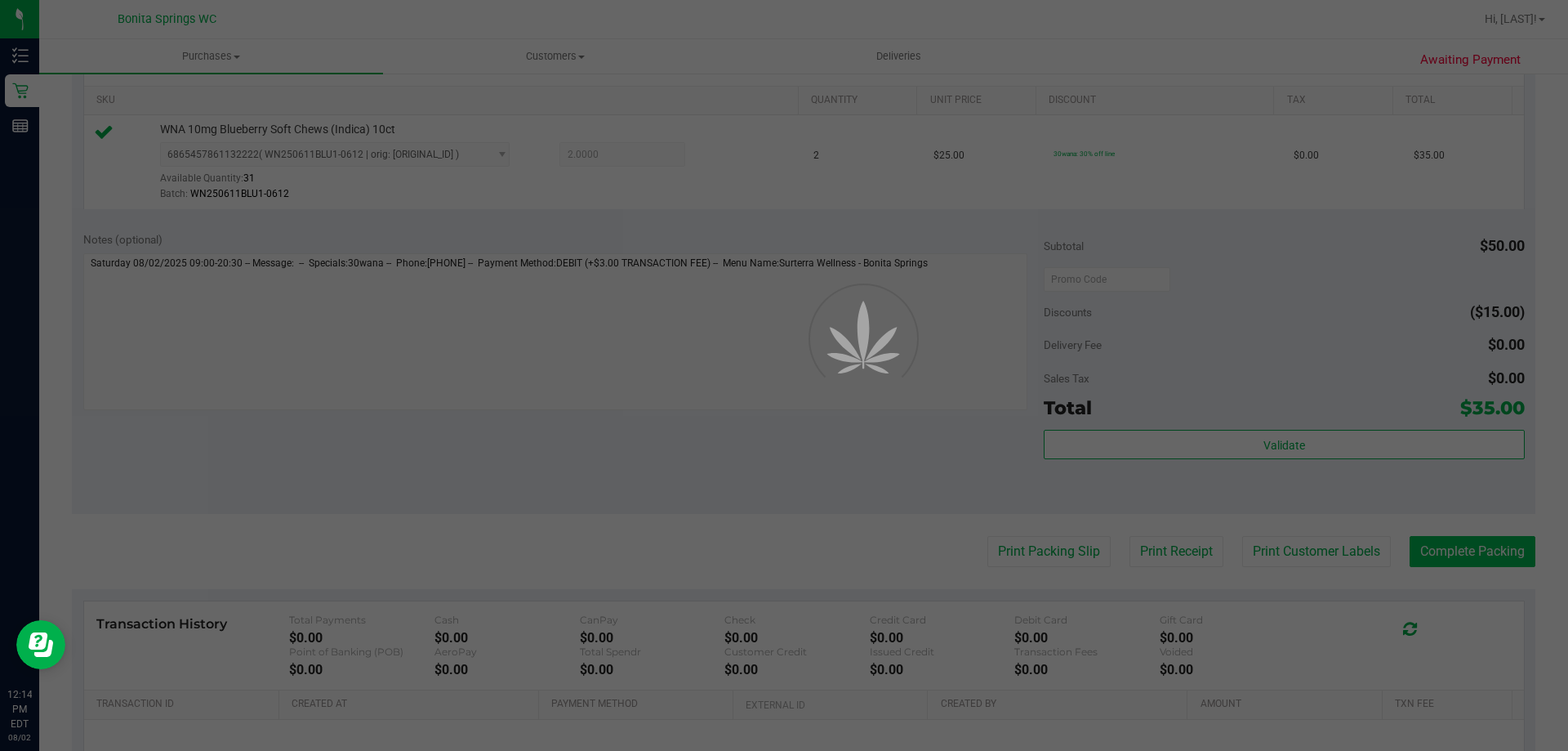 scroll, scrollTop: 0, scrollLeft: 0, axis: both 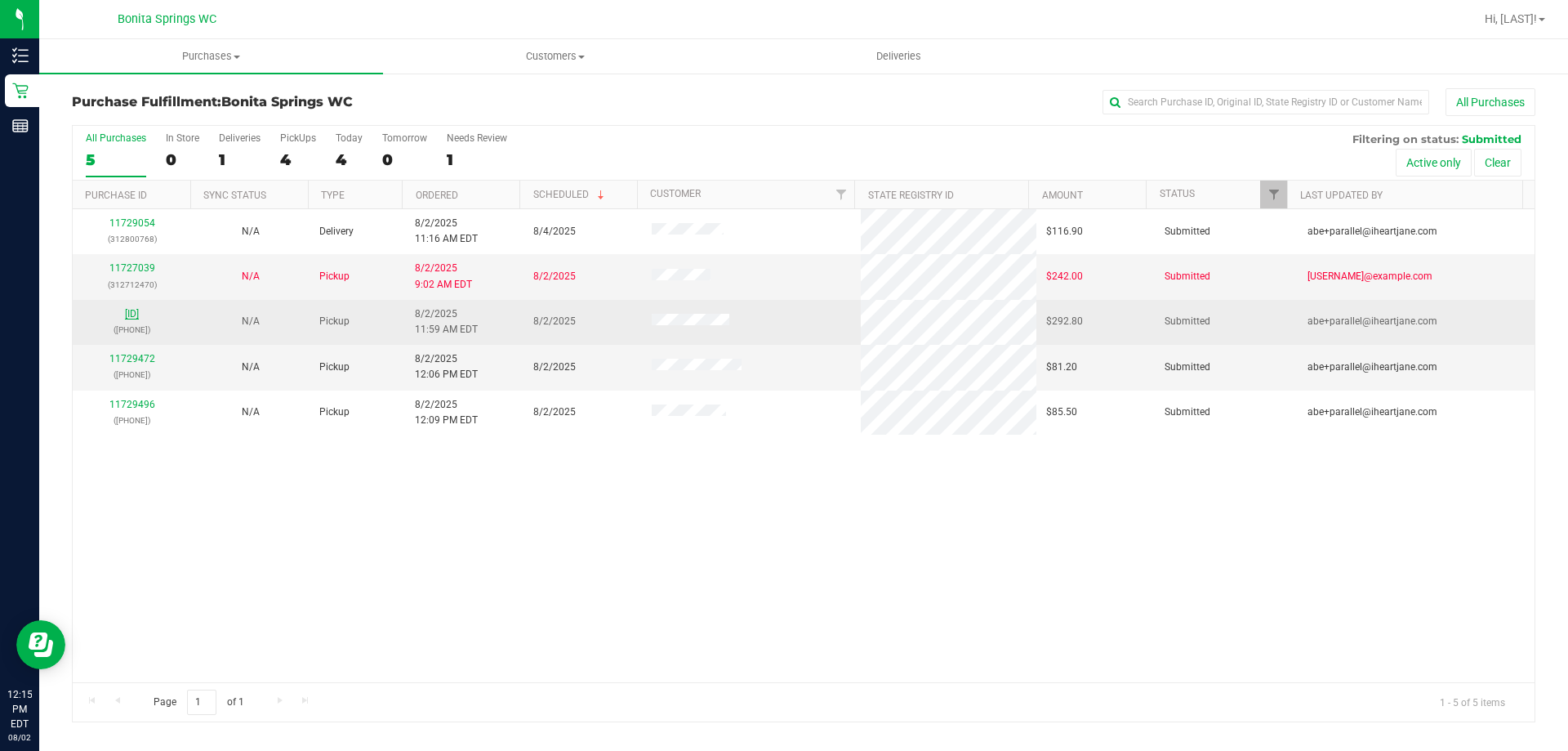 click on "[NUMBER]" at bounding box center (131, 314) 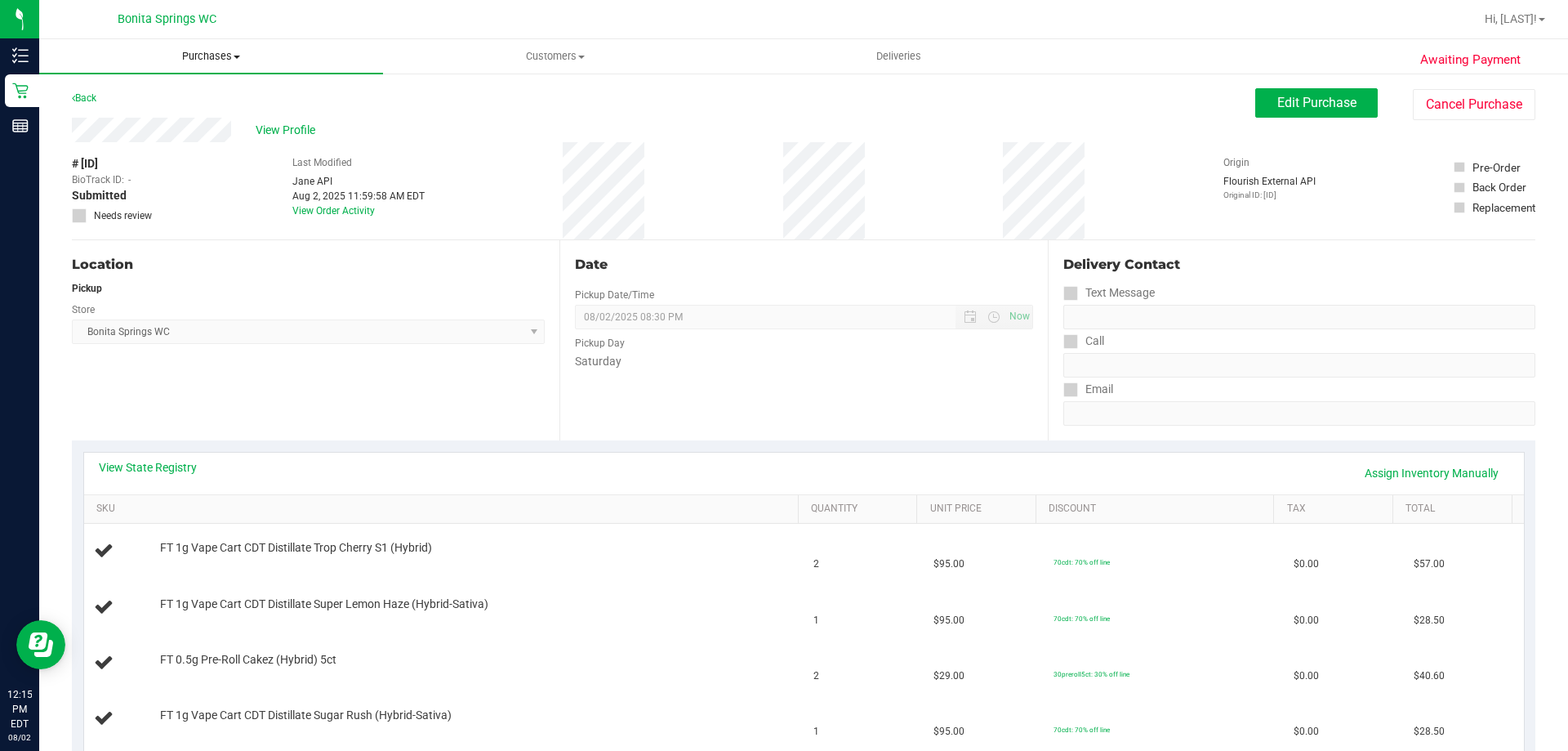 click on "Purchases" at bounding box center [211, 56] 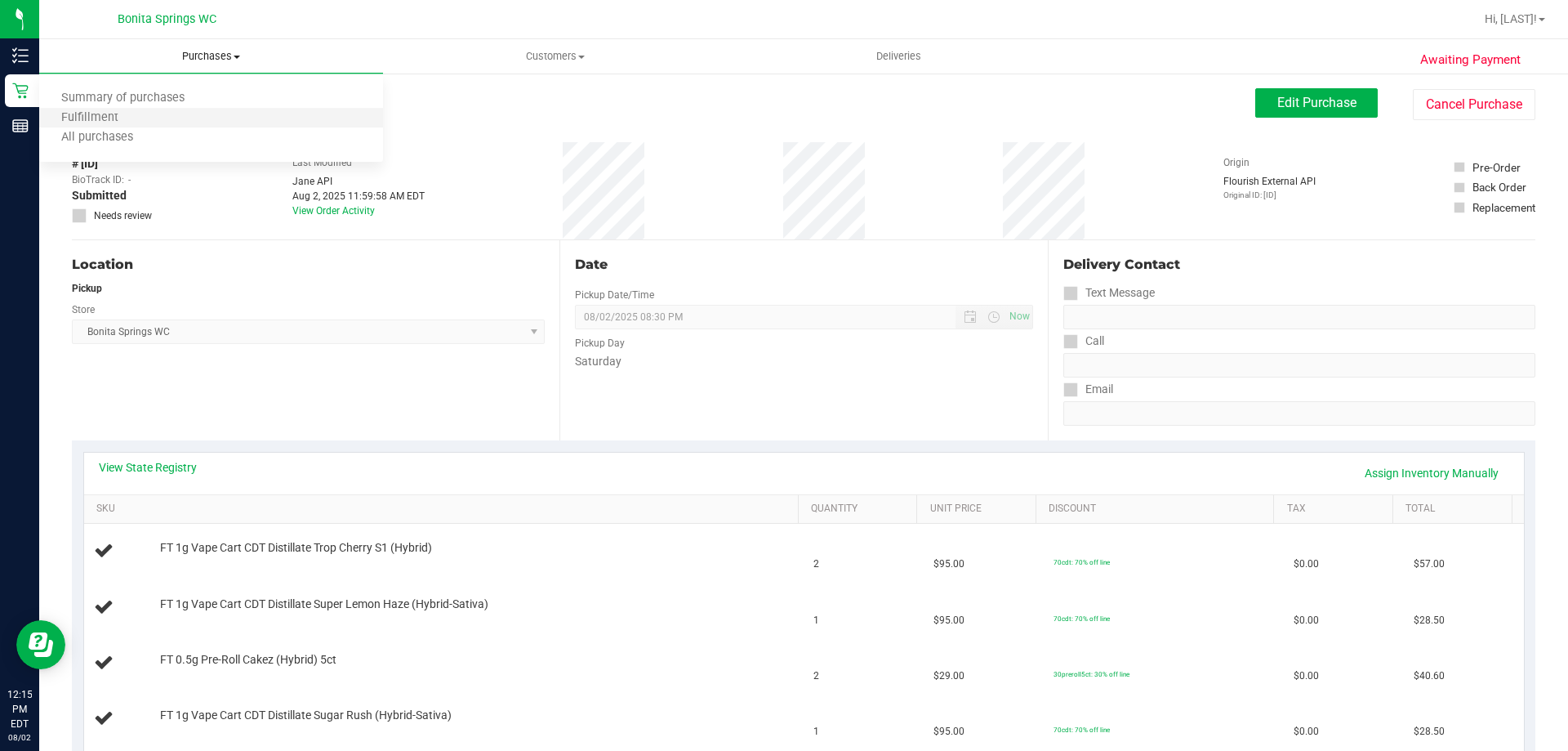 click on "Fulfillment" at bounding box center [211, 118] 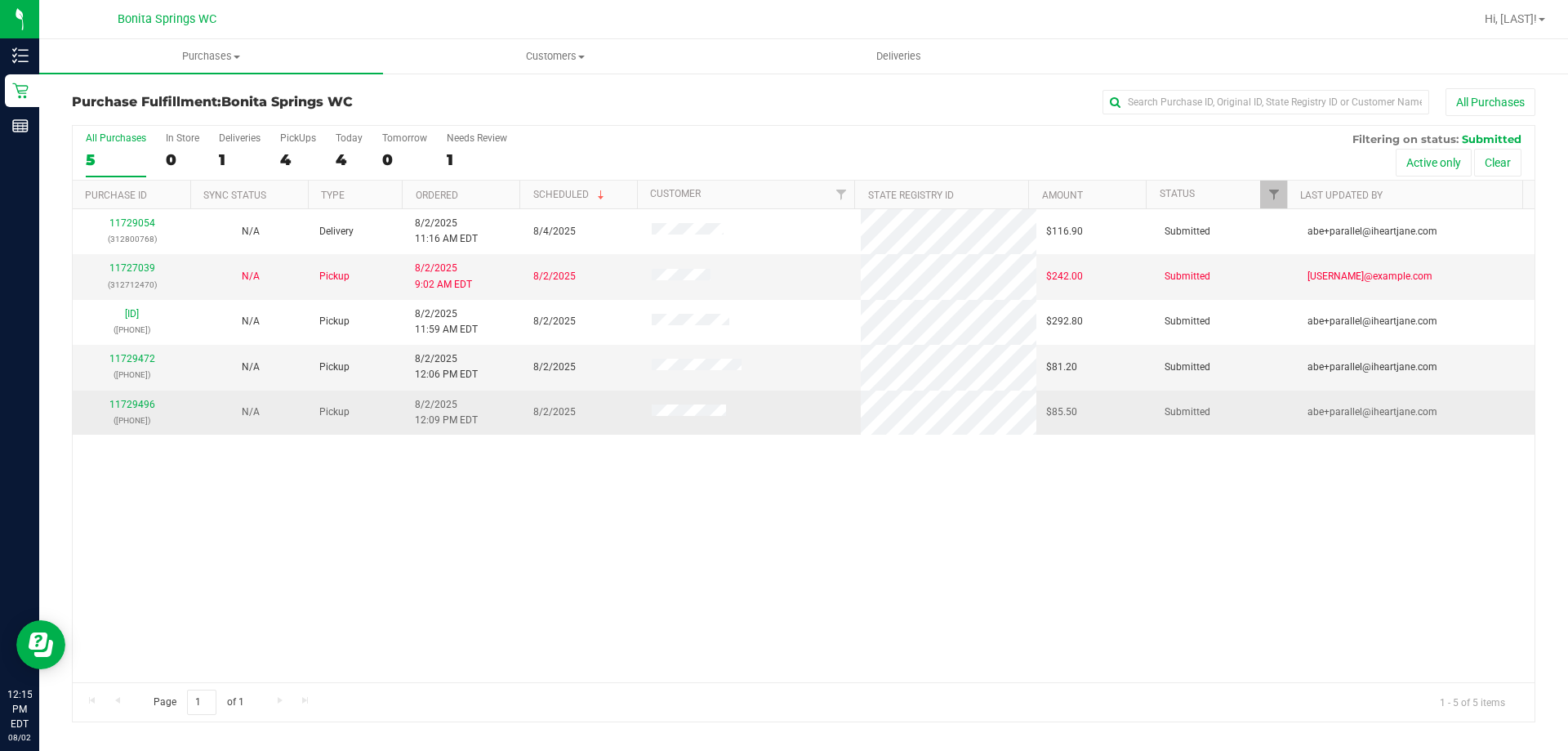 click on "11729496
(312812742)" at bounding box center [131, 413] 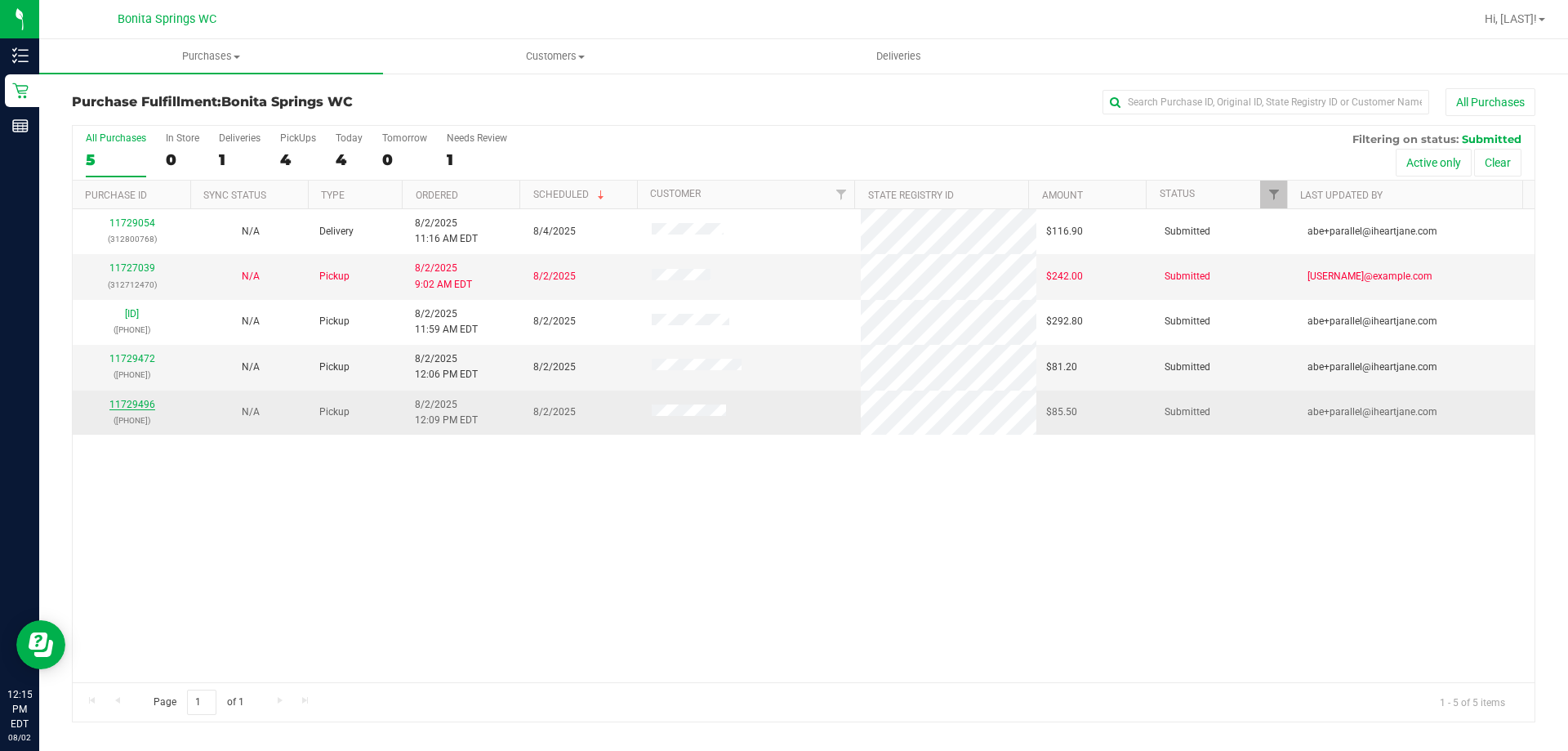 click on "11729496" at bounding box center (132, 405) 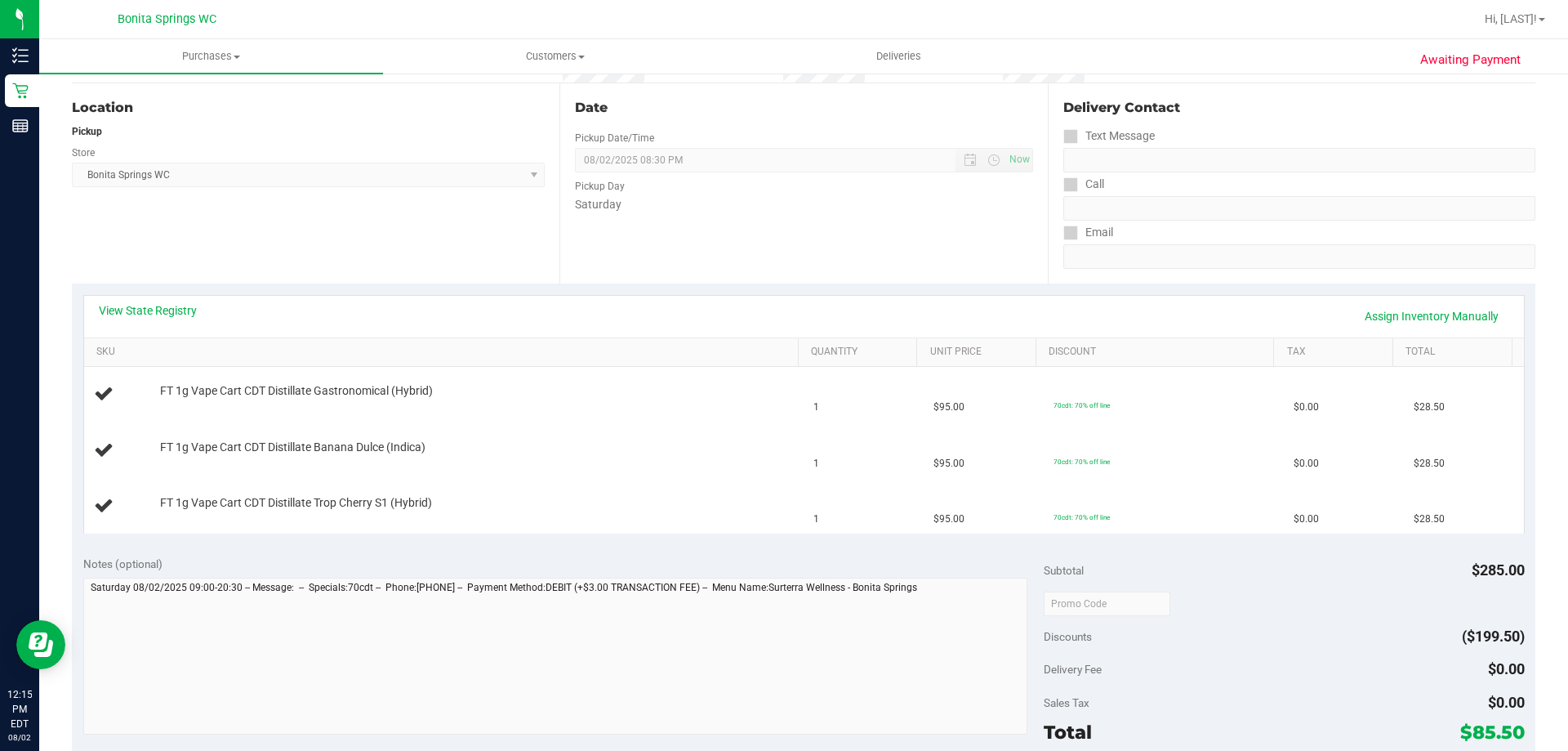 scroll, scrollTop: 163, scrollLeft: 0, axis: vertical 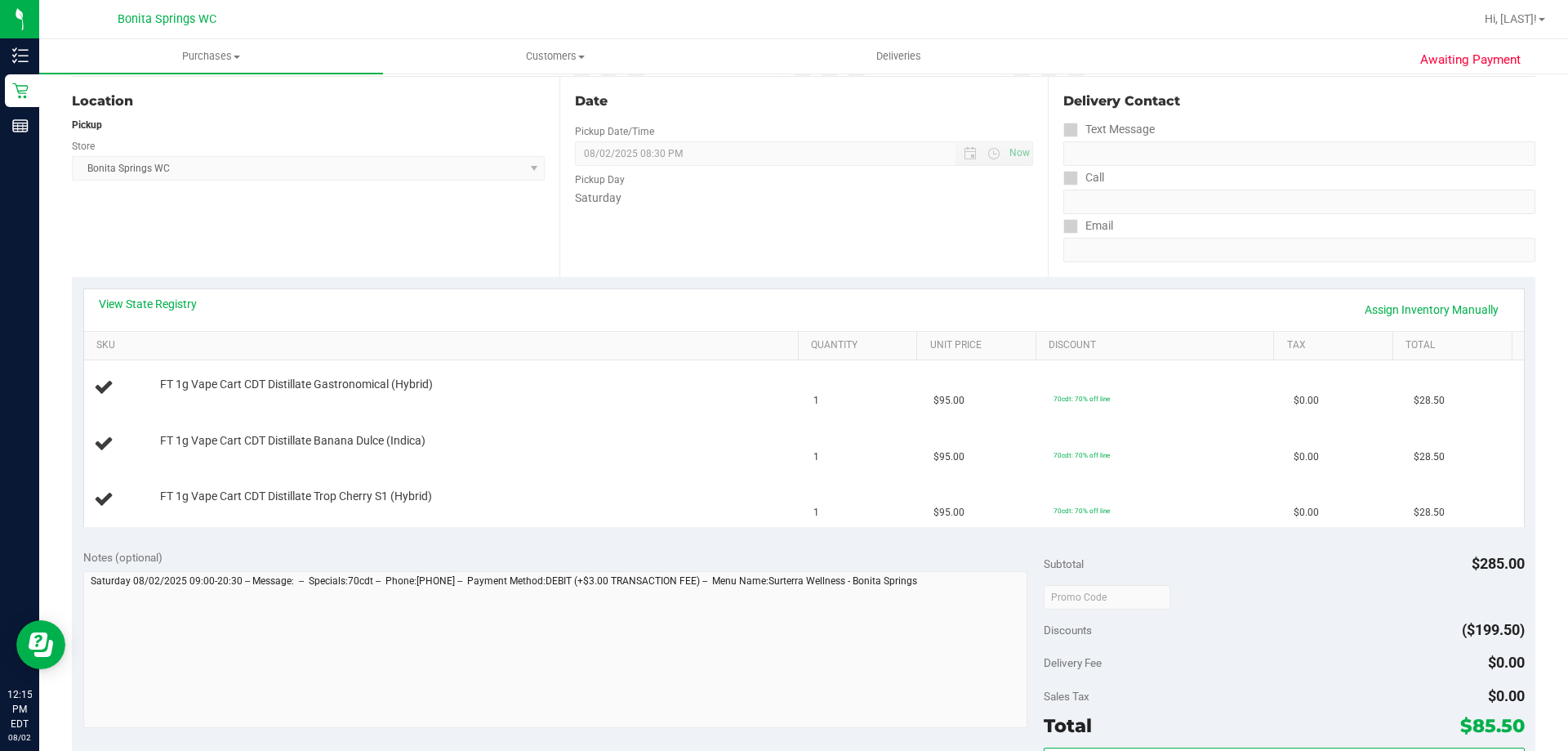 click on "Notes (optional)" at bounding box center (564, 557) 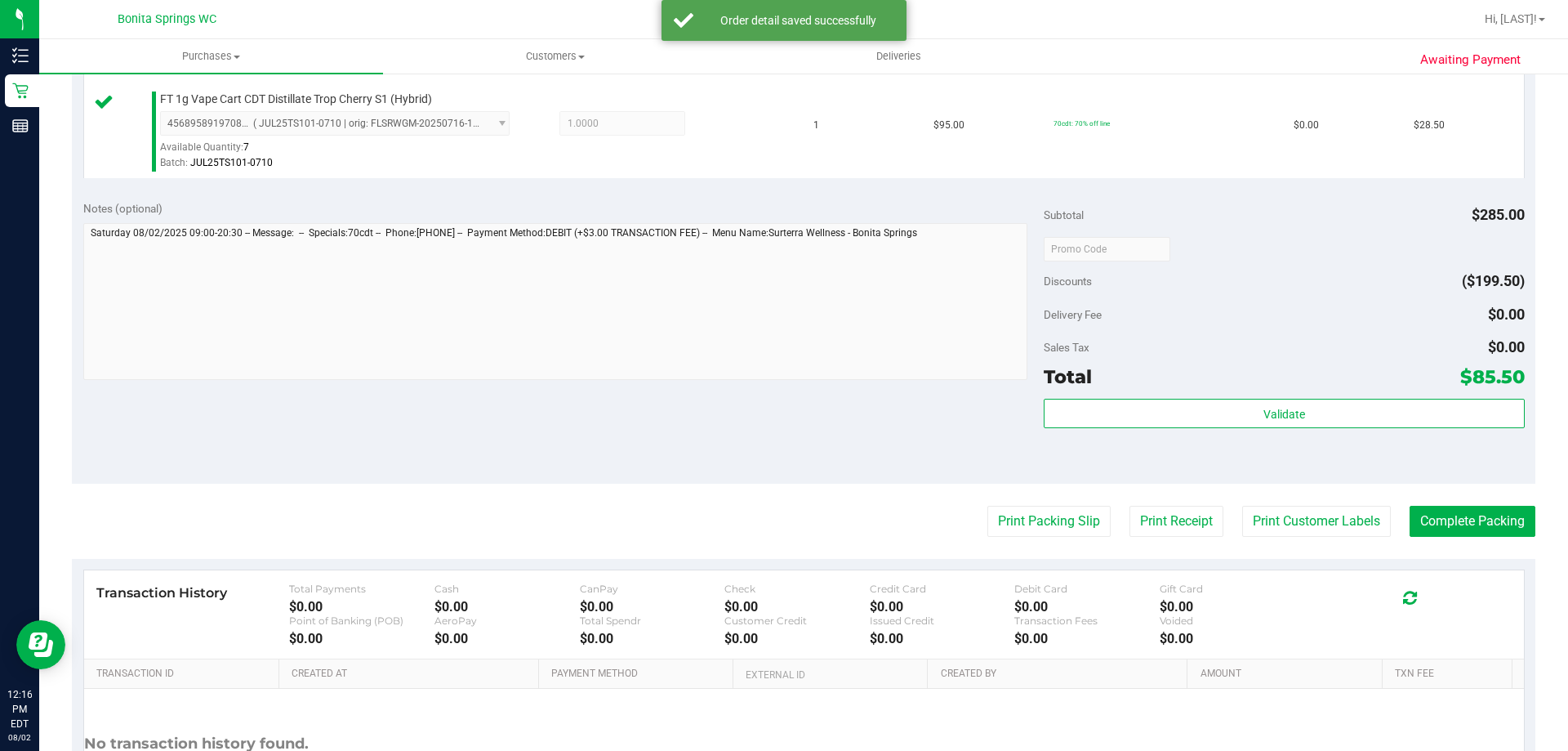 scroll, scrollTop: 735, scrollLeft: 0, axis: vertical 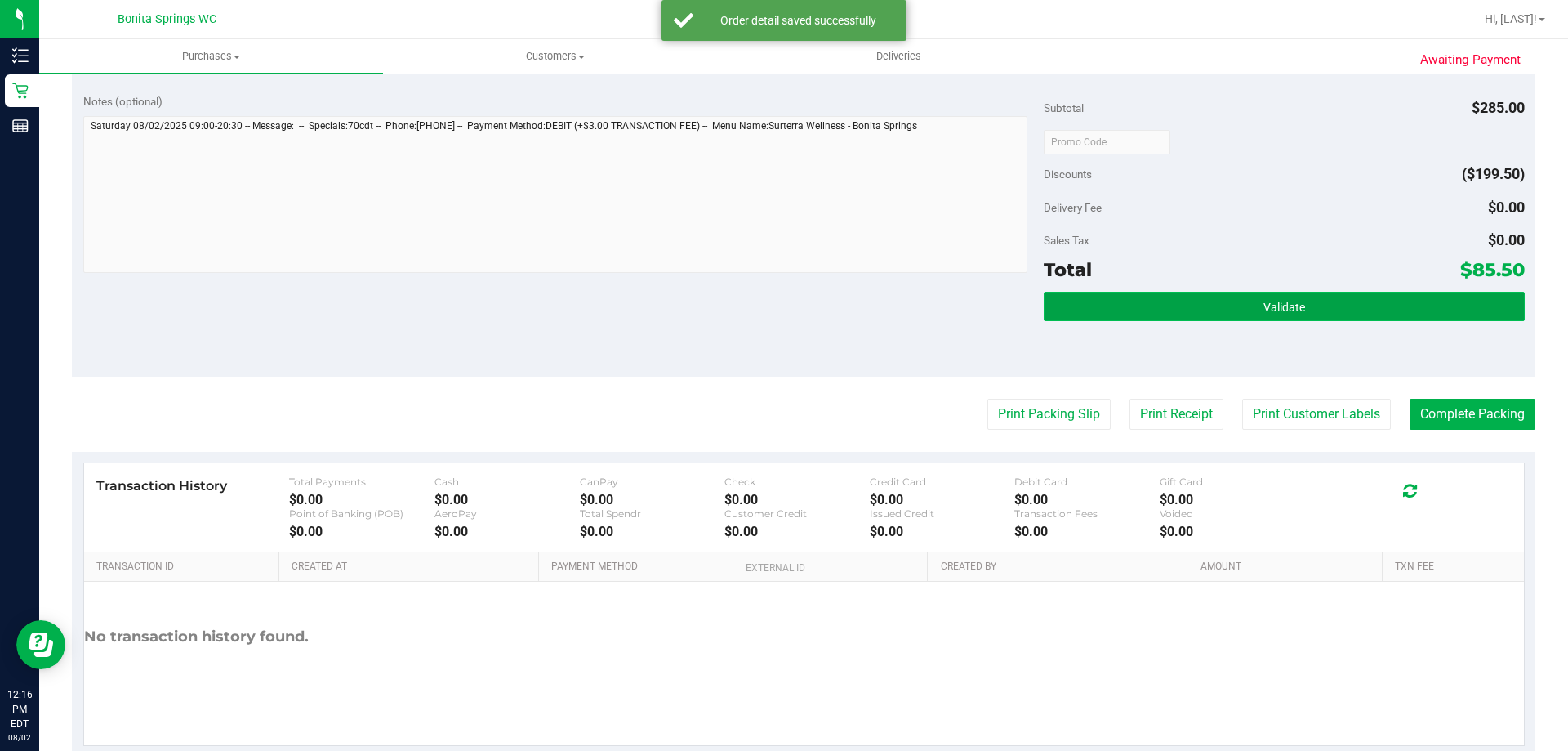 click on "Validate" at bounding box center [1284, 306] 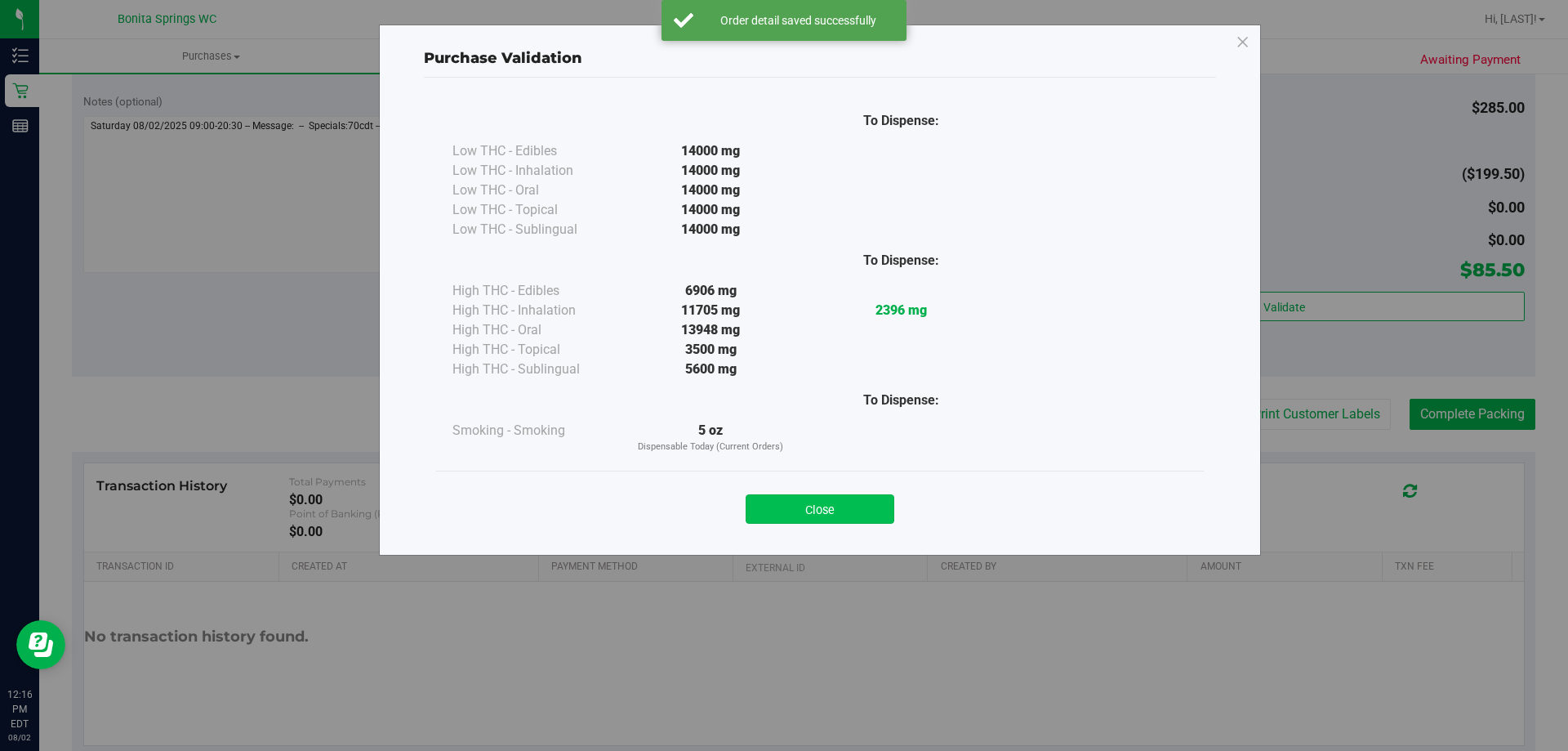 click on "Close" at bounding box center [820, 509] 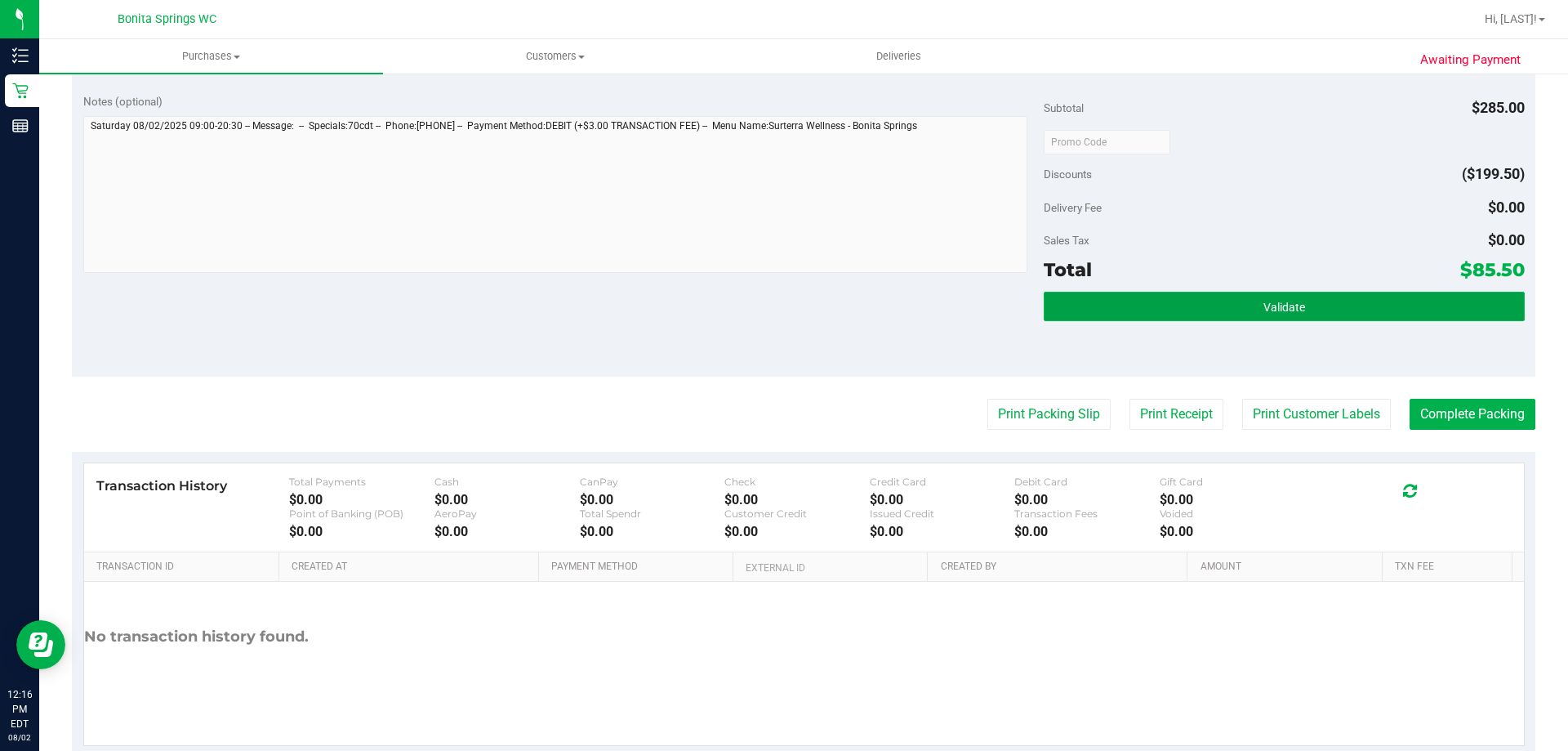 click on "Validate" at bounding box center [1284, 306] 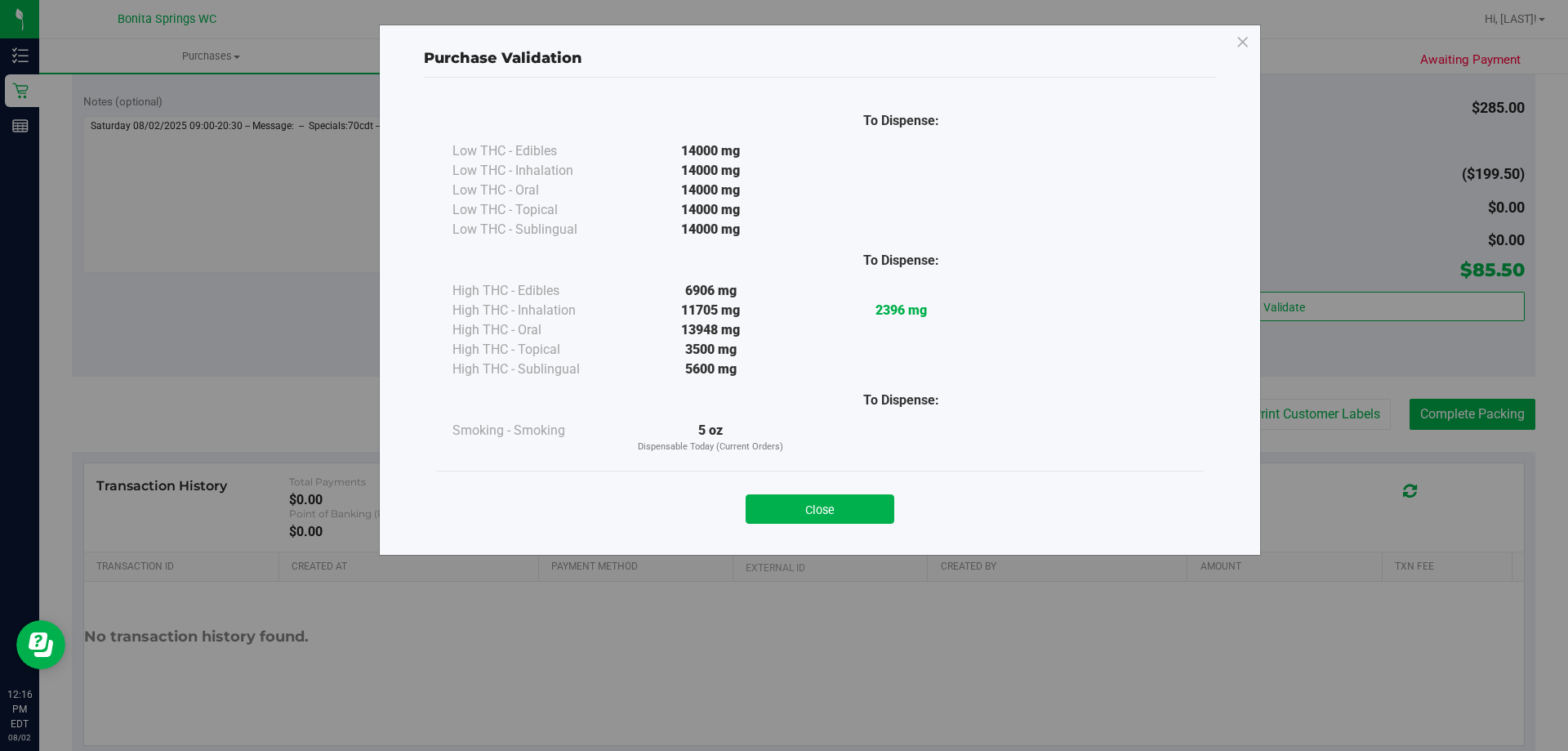 click on "Close" at bounding box center (820, 504) 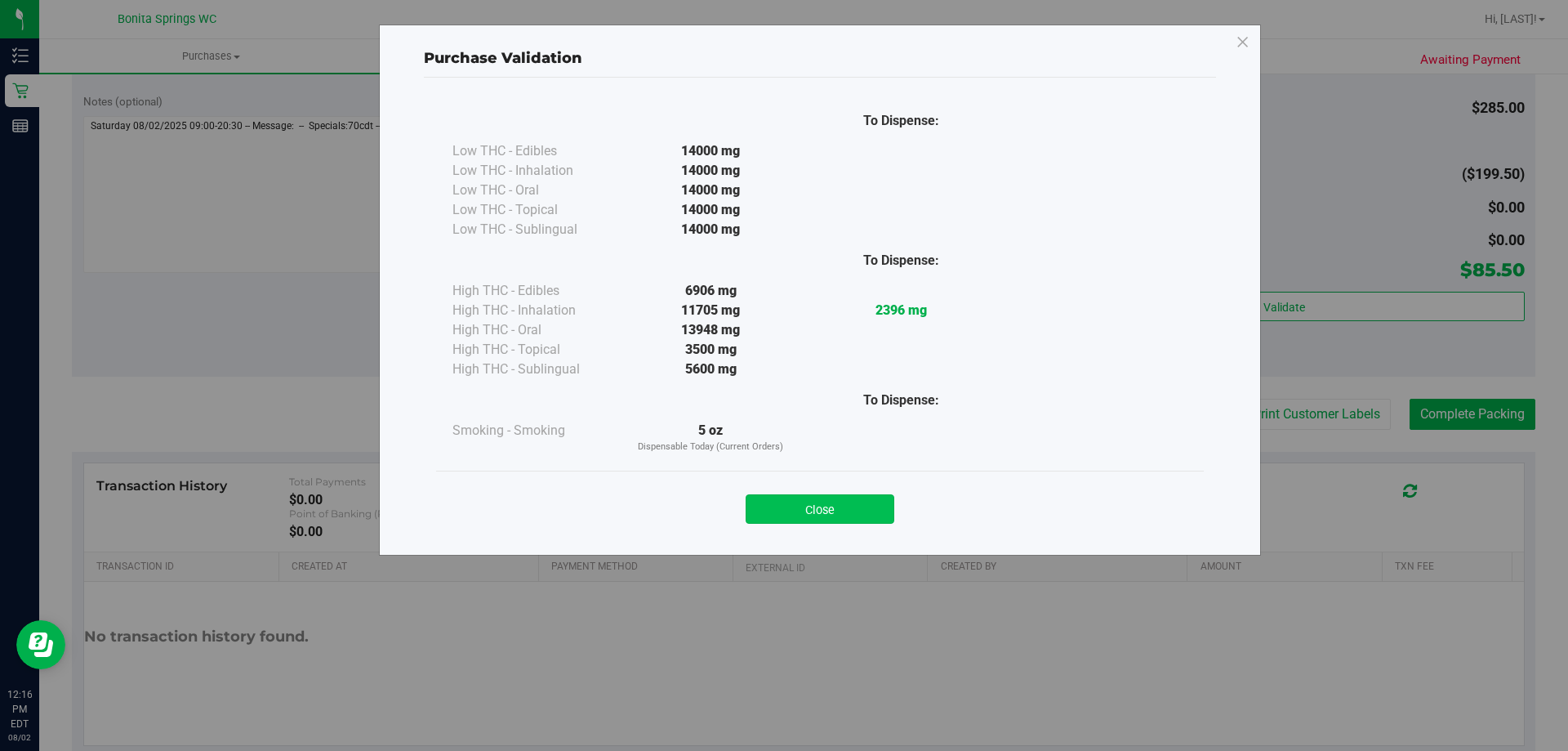 click on "Close" at bounding box center [820, 509] 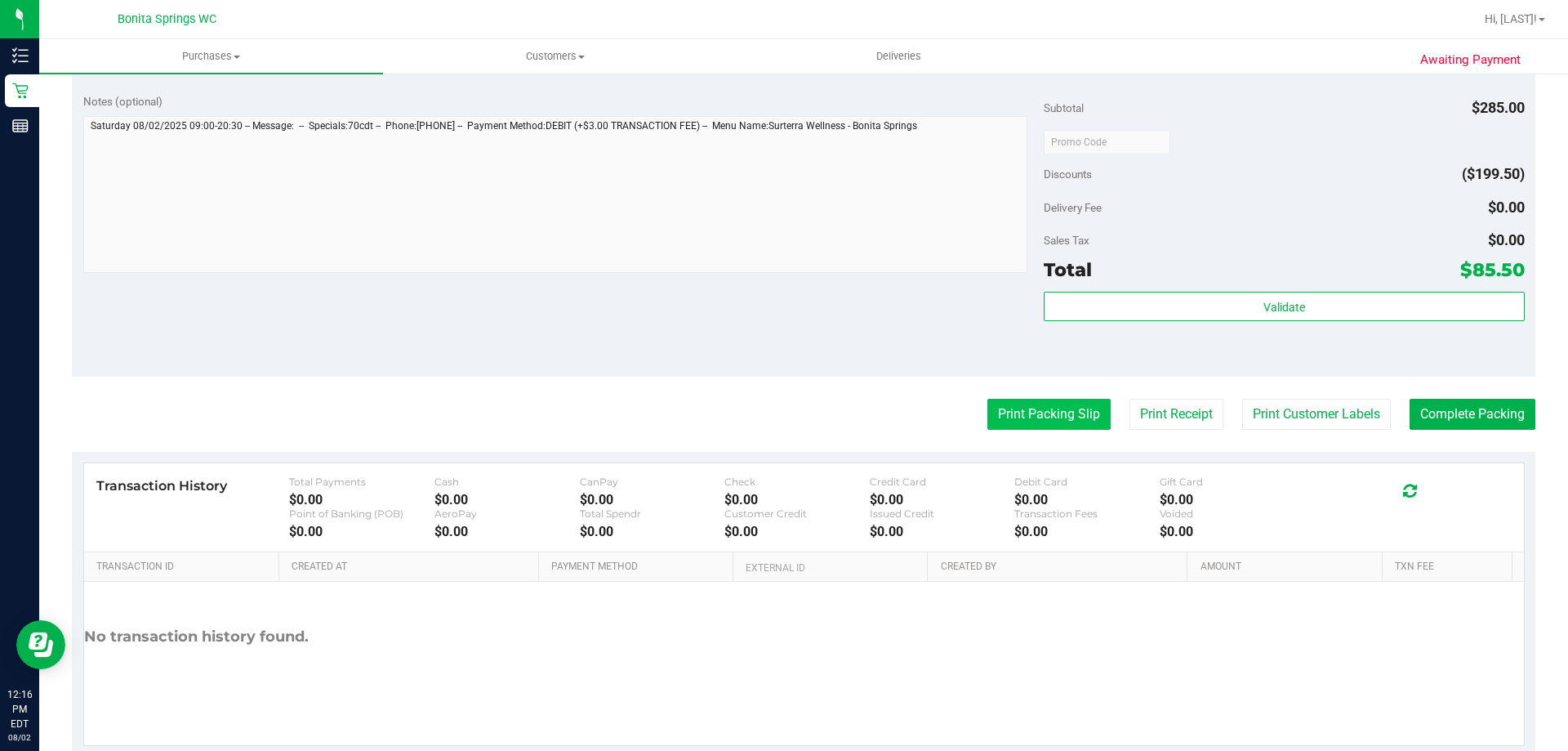 click on "Print Packing Slip" at bounding box center (1049, 414) 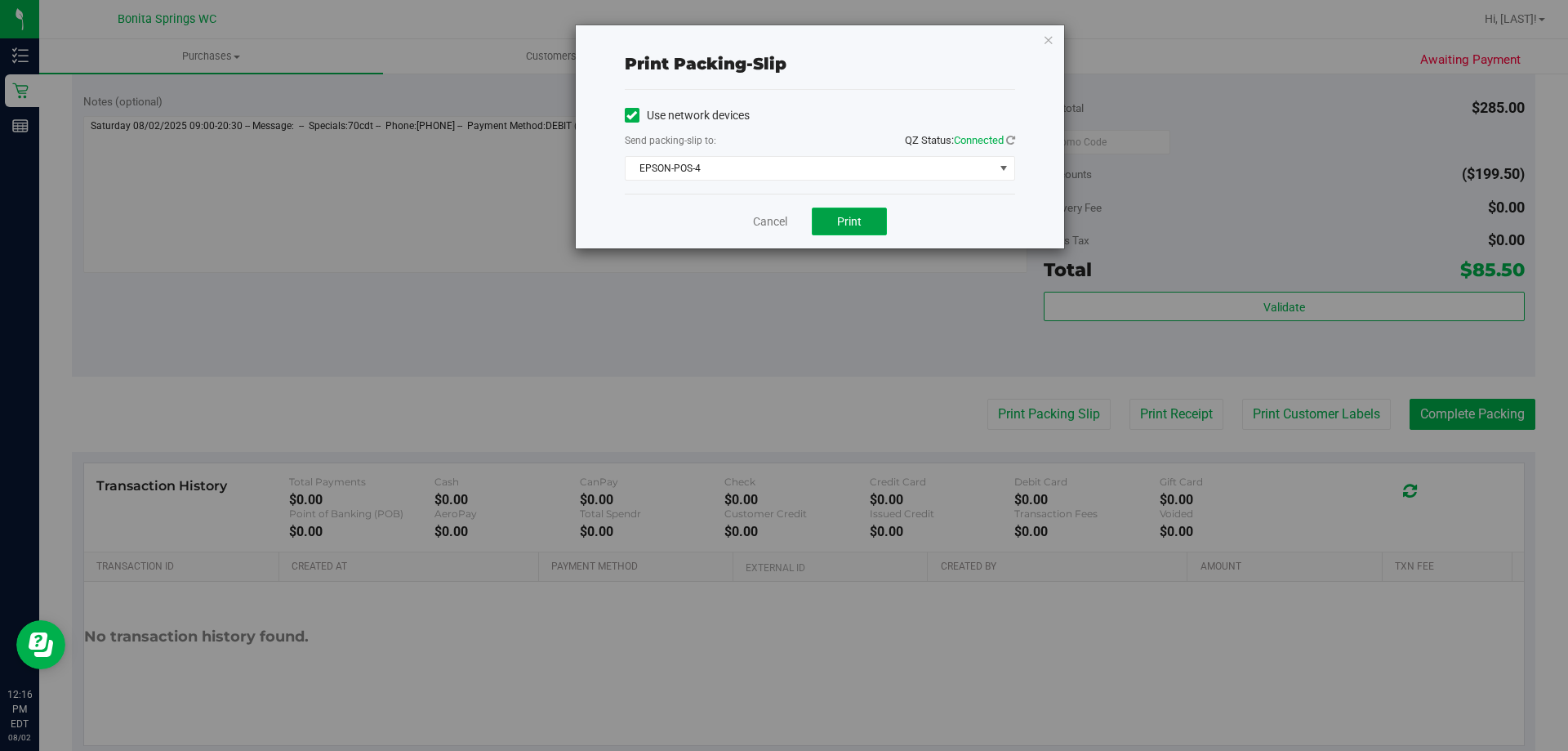 drag, startPoint x: 866, startPoint y: 230, endPoint x: 869, endPoint y: 221, distance: 9.486833 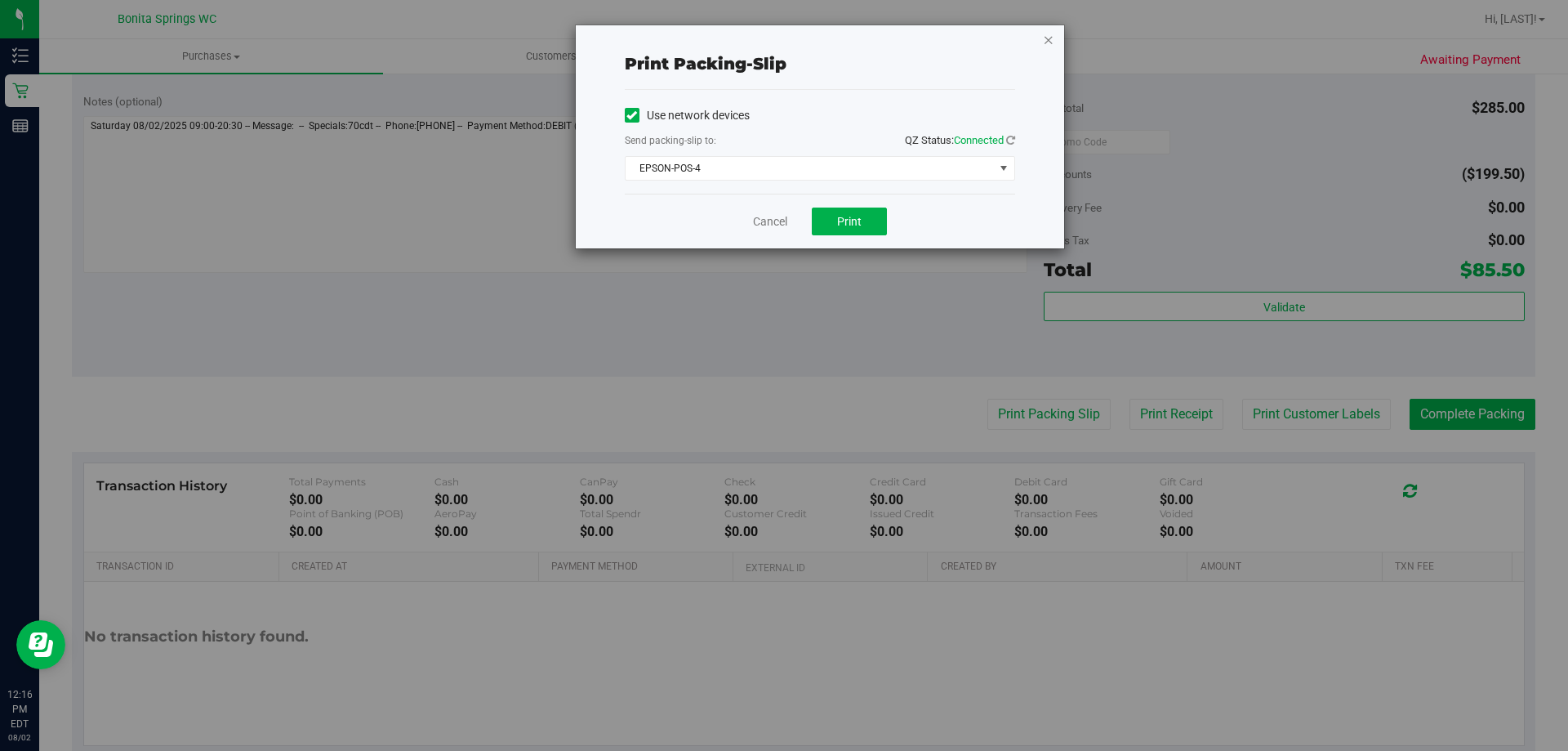 click at bounding box center (1049, 39) 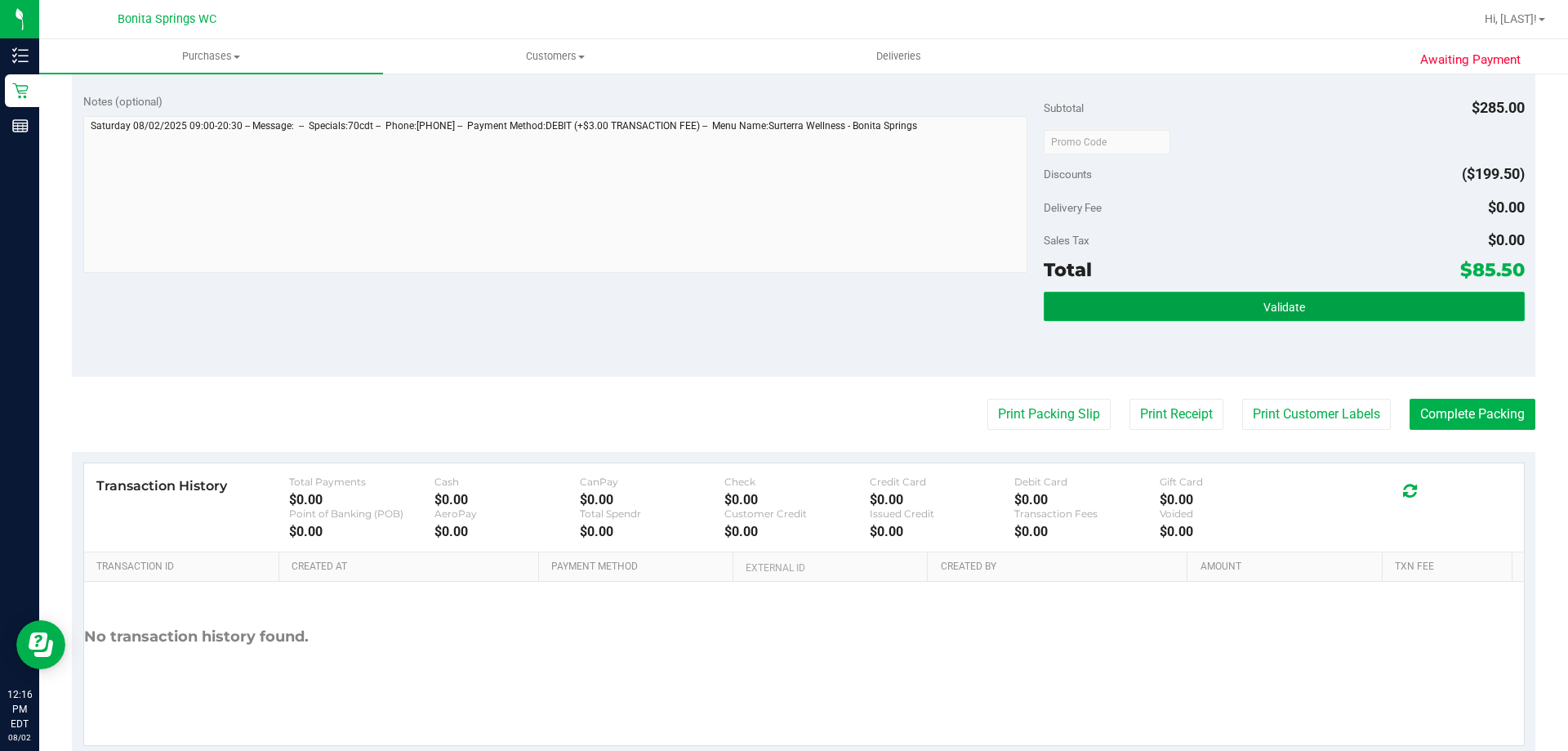 click on "Validate" at bounding box center (1284, 306) 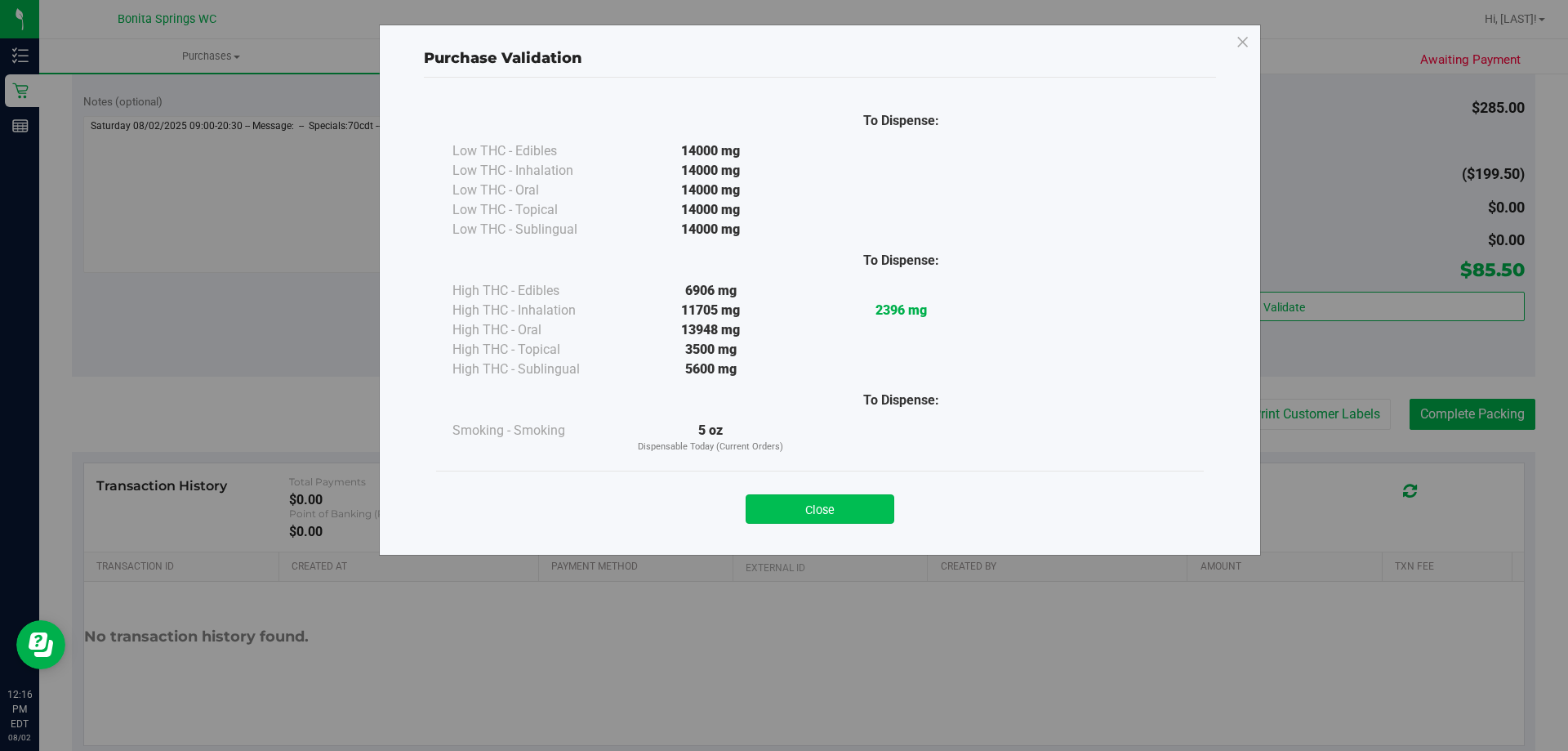 click on "Close" at bounding box center [820, 509] 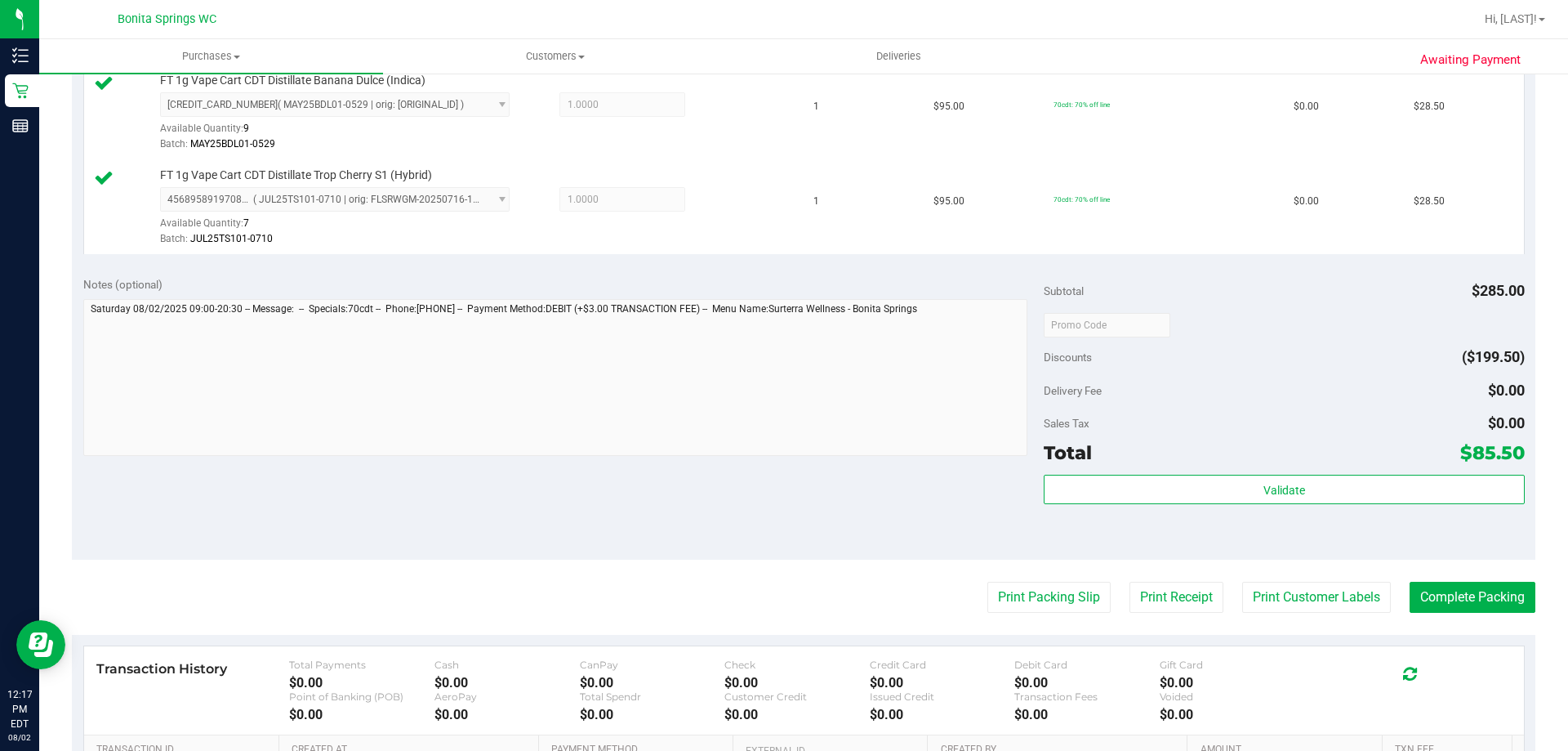 scroll, scrollTop: 572, scrollLeft: 0, axis: vertical 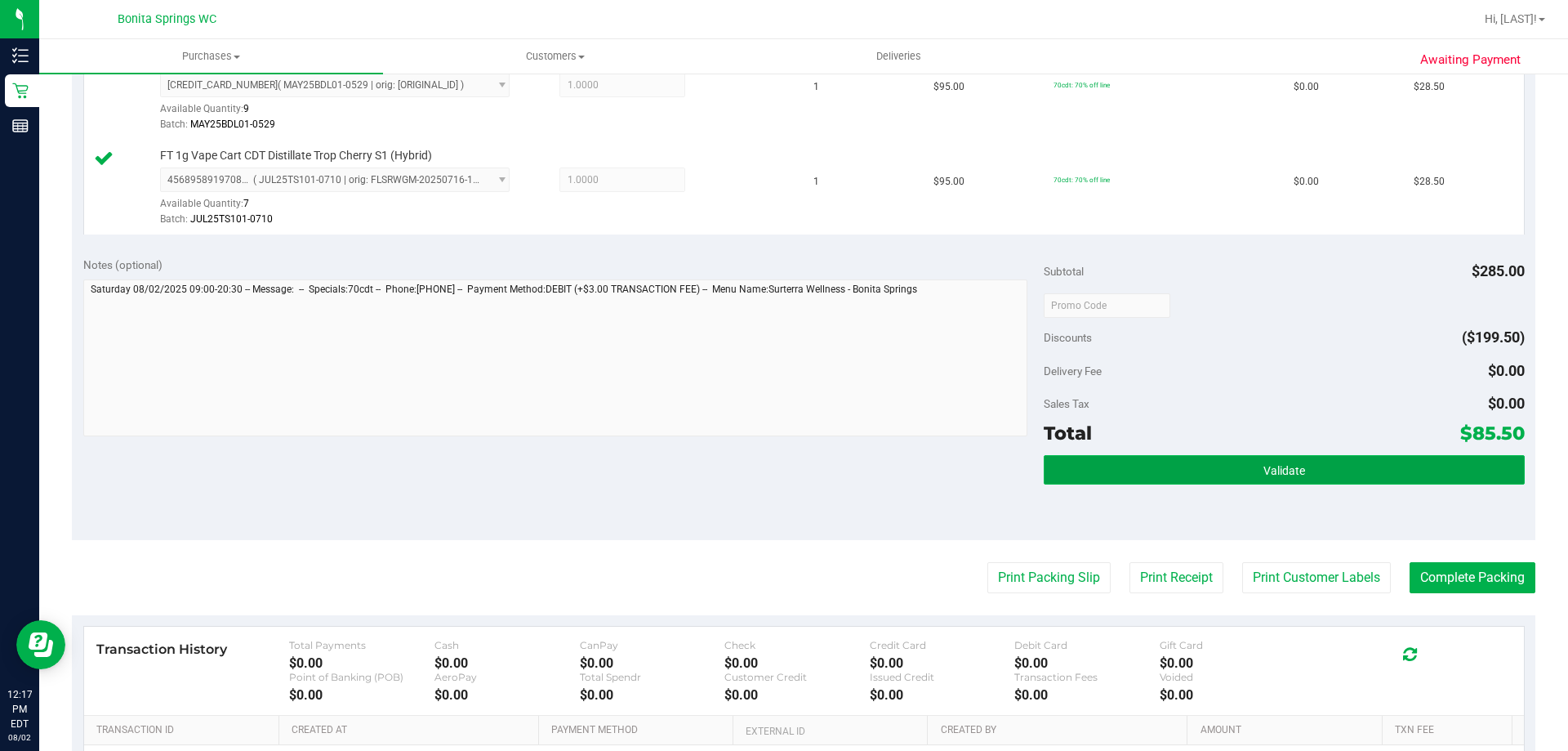 click on "Validate" at bounding box center [1284, 470] 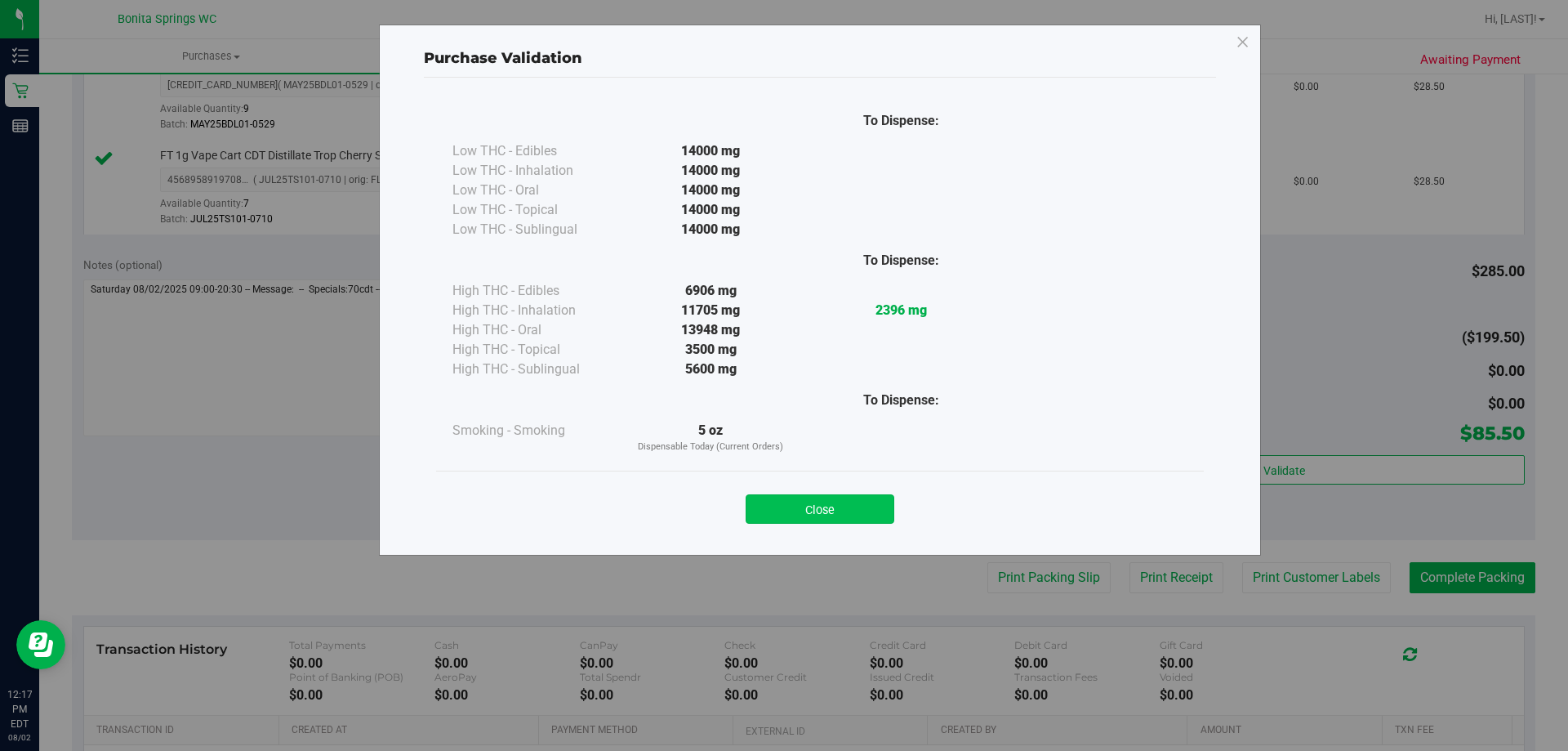 click on "Close" at bounding box center [820, 509] 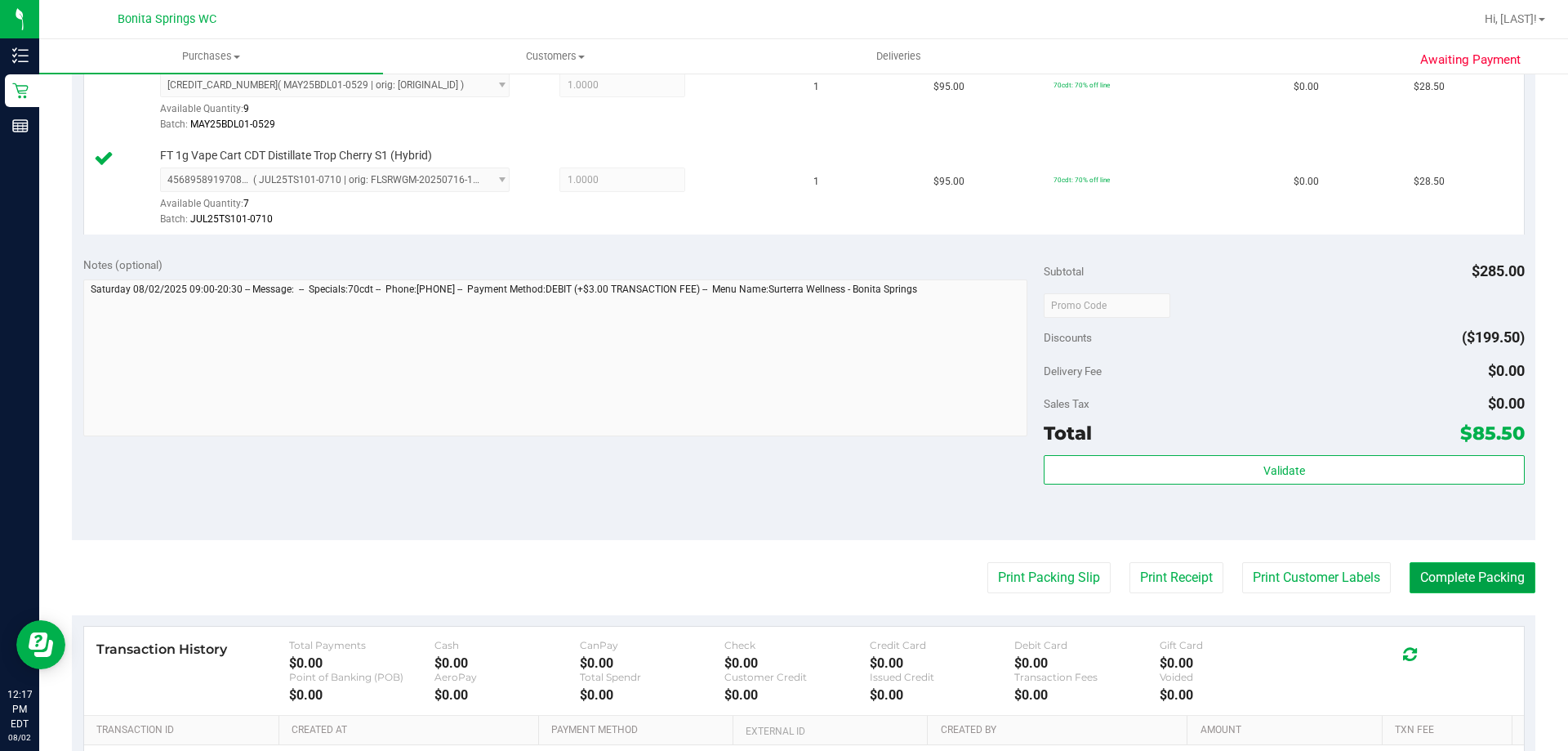 click on "Complete Packing" at bounding box center [1472, 578] 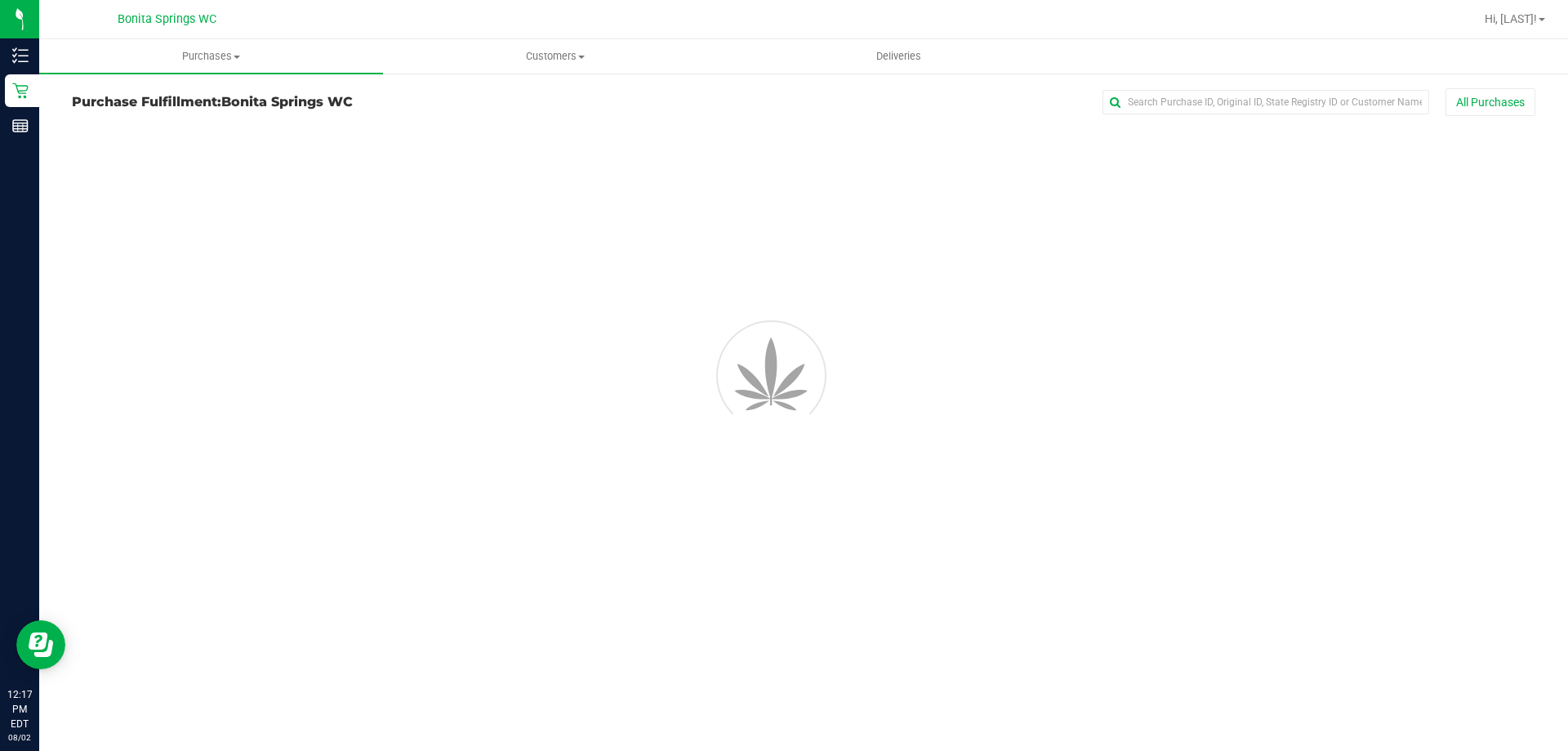 scroll, scrollTop: 0, scrollLeft: 0, axis: both 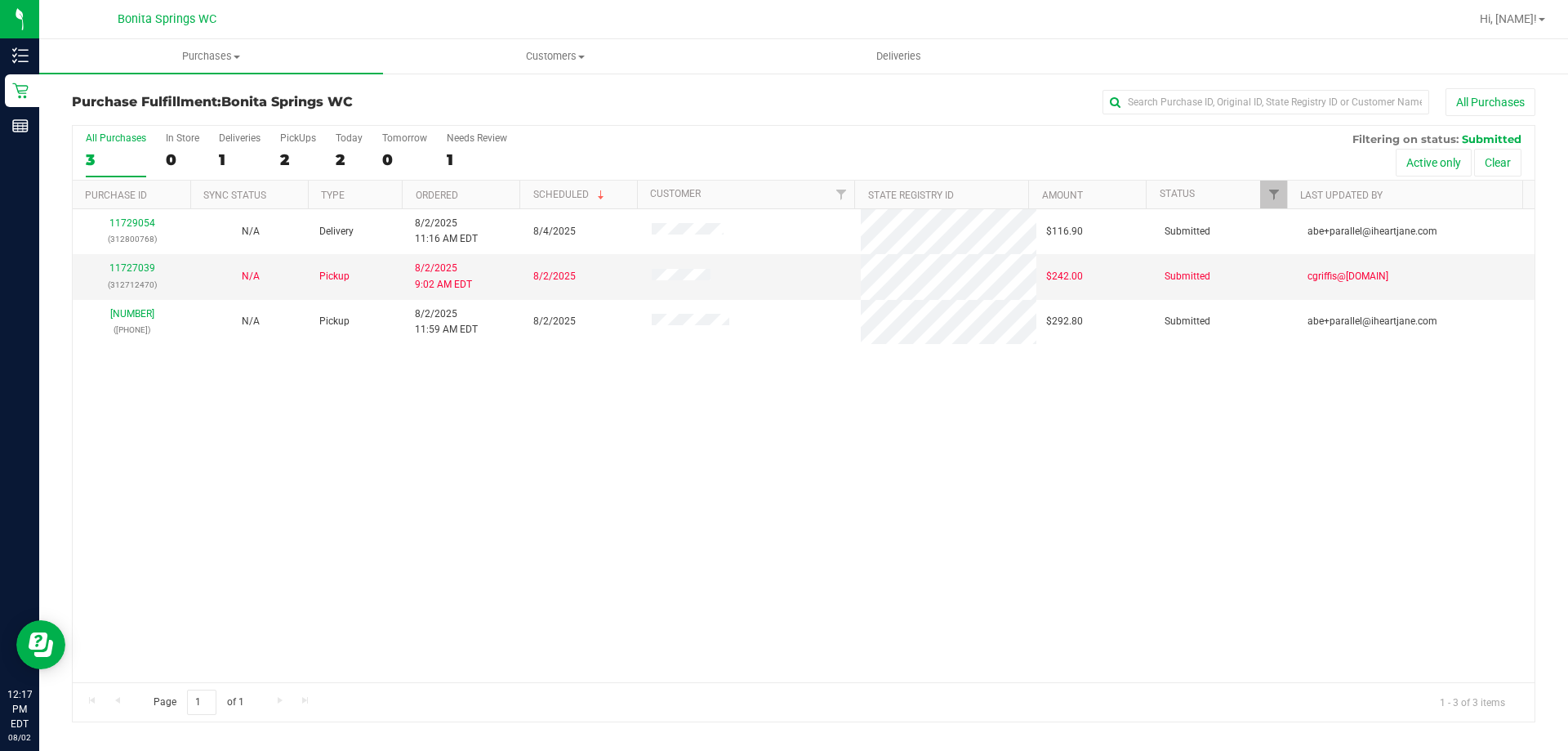 click on "[NUMBER]
([PHONE])
N/A
Delivery 8/2/2025 11:16 AM EDT 8/4/2025
$116.90
Submitted abe+parallel@[DOMAIN]
11727039
([PHONE])
N/A
Pickup 8/2/2025 9:02 AM EDT 8/2/2025
$242.00
Submitted cgriffis@[DOMAIN]
11729416
([PHONE])
N/A
Pickup 8/2/2025 11:59 AM EDT 8/2/2025
$292.80
Submitted abe+parallel@[DOMAIN]" at bounding box center [804, 445] 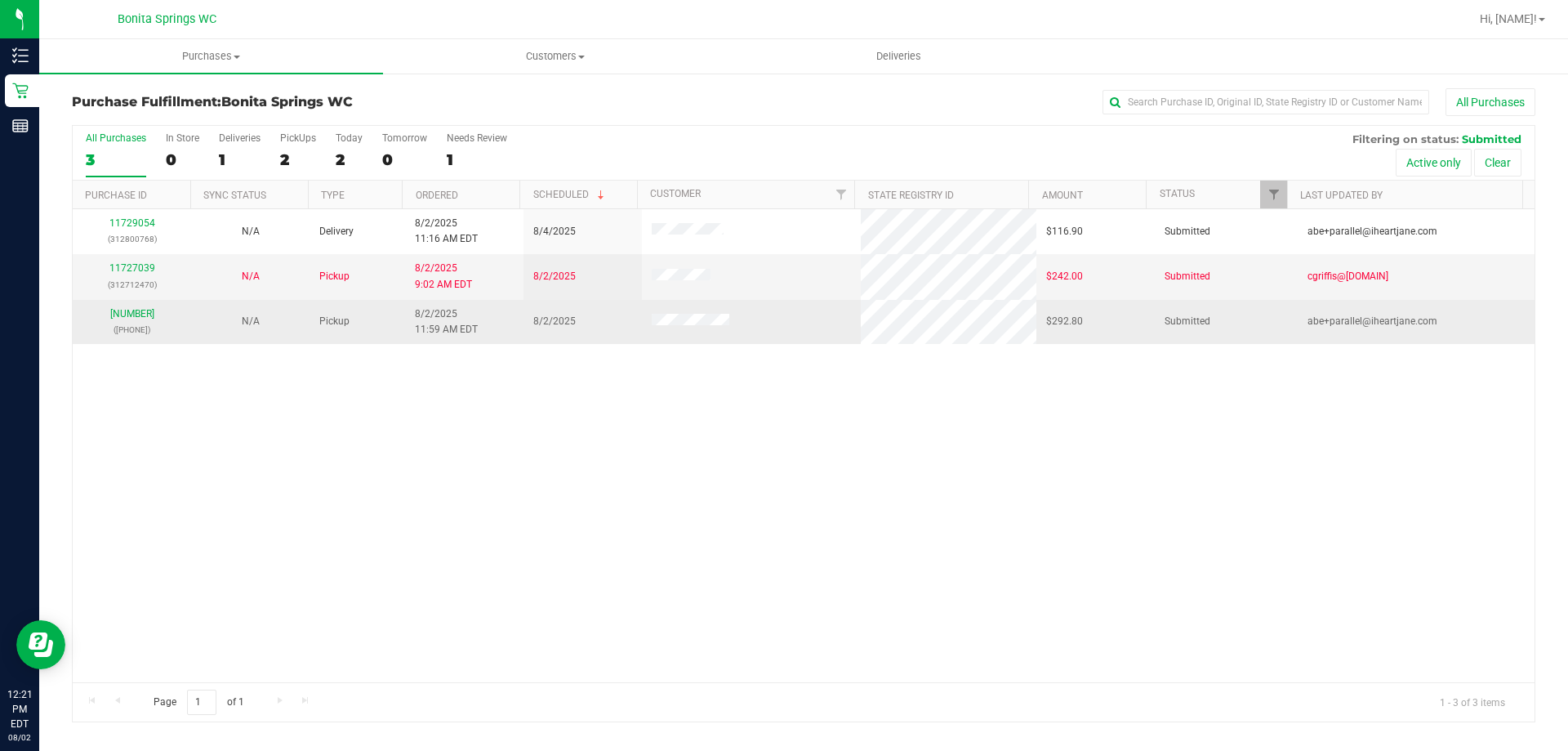 click on "[NUMBER]
([PHONE])" at bounding box center (131, 322) 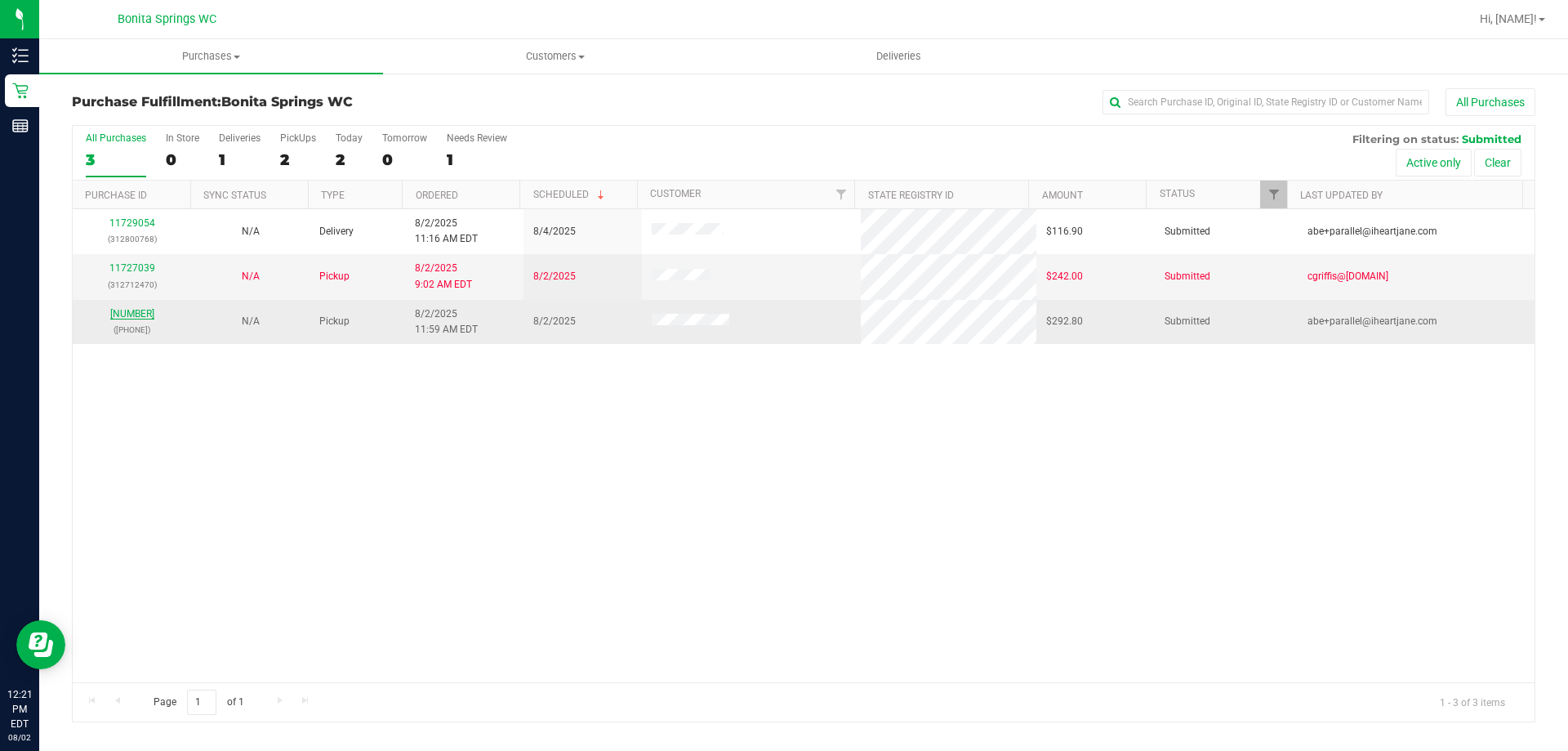 click on "[NUMBER]" at bounding box center (132, 314) 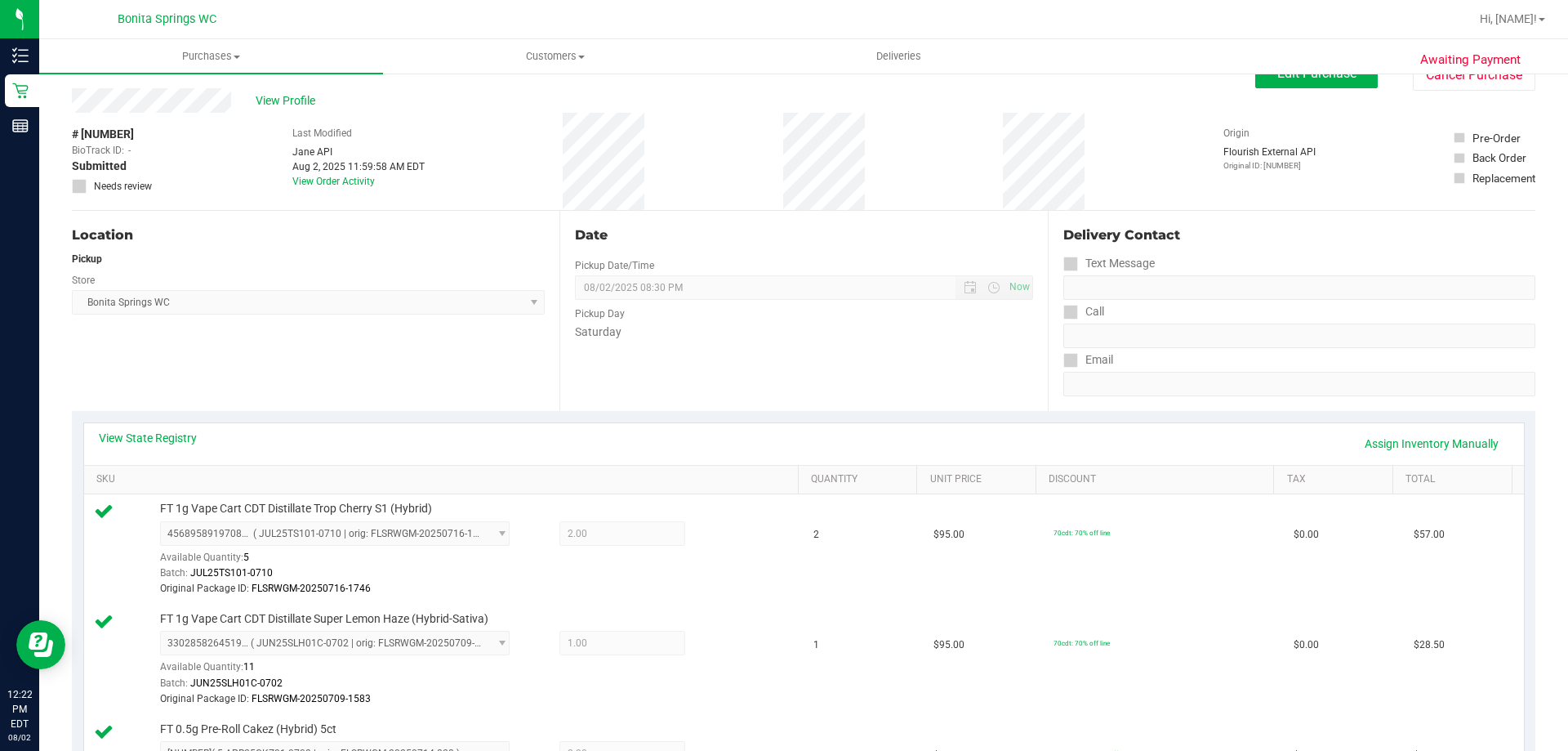 scroll, scrollTop: 0, scrollLeft: 0, axis: both 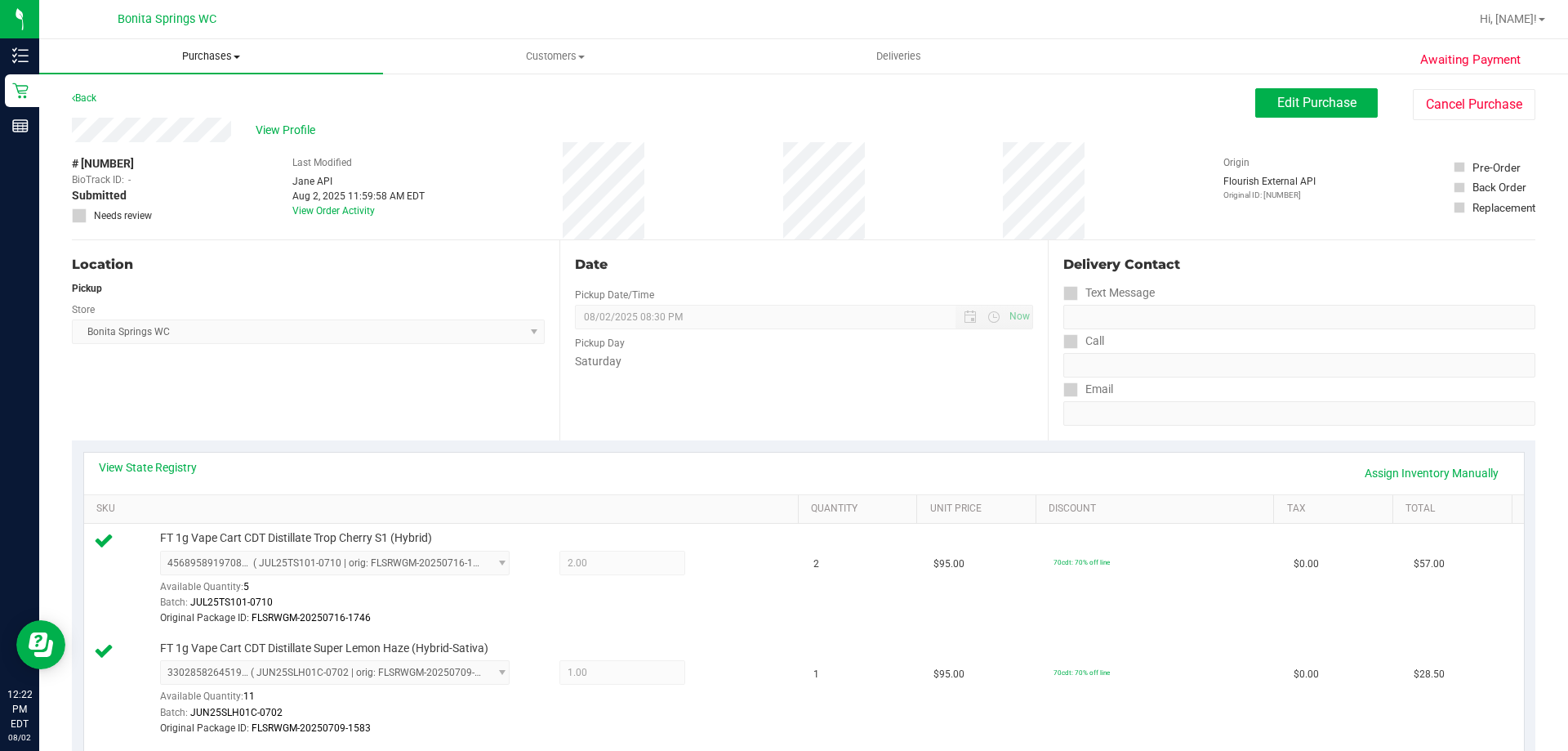 click on "Purchases" at bounding box center (211, 56) 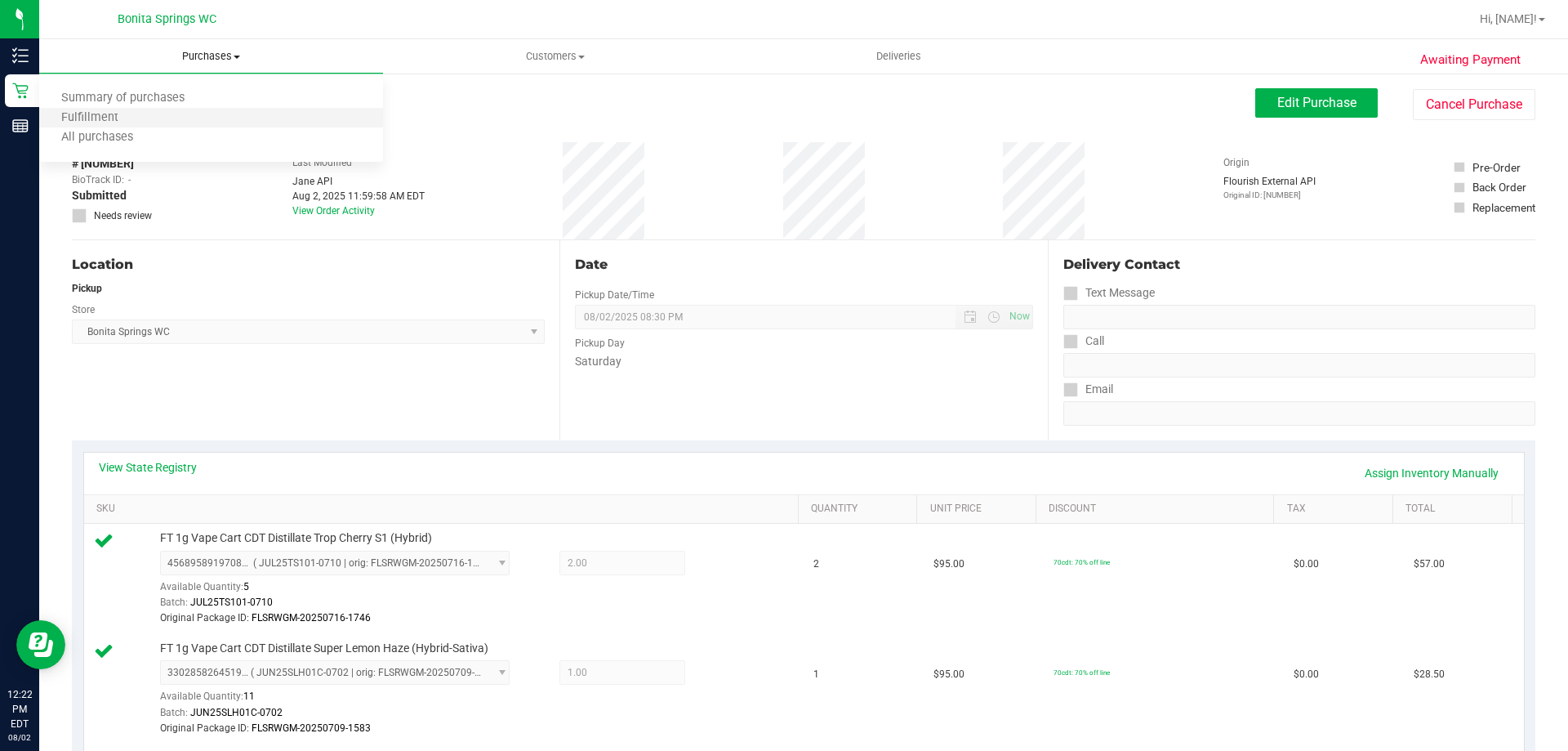 click on "Fulfillment" at bounding box center (211, 118) 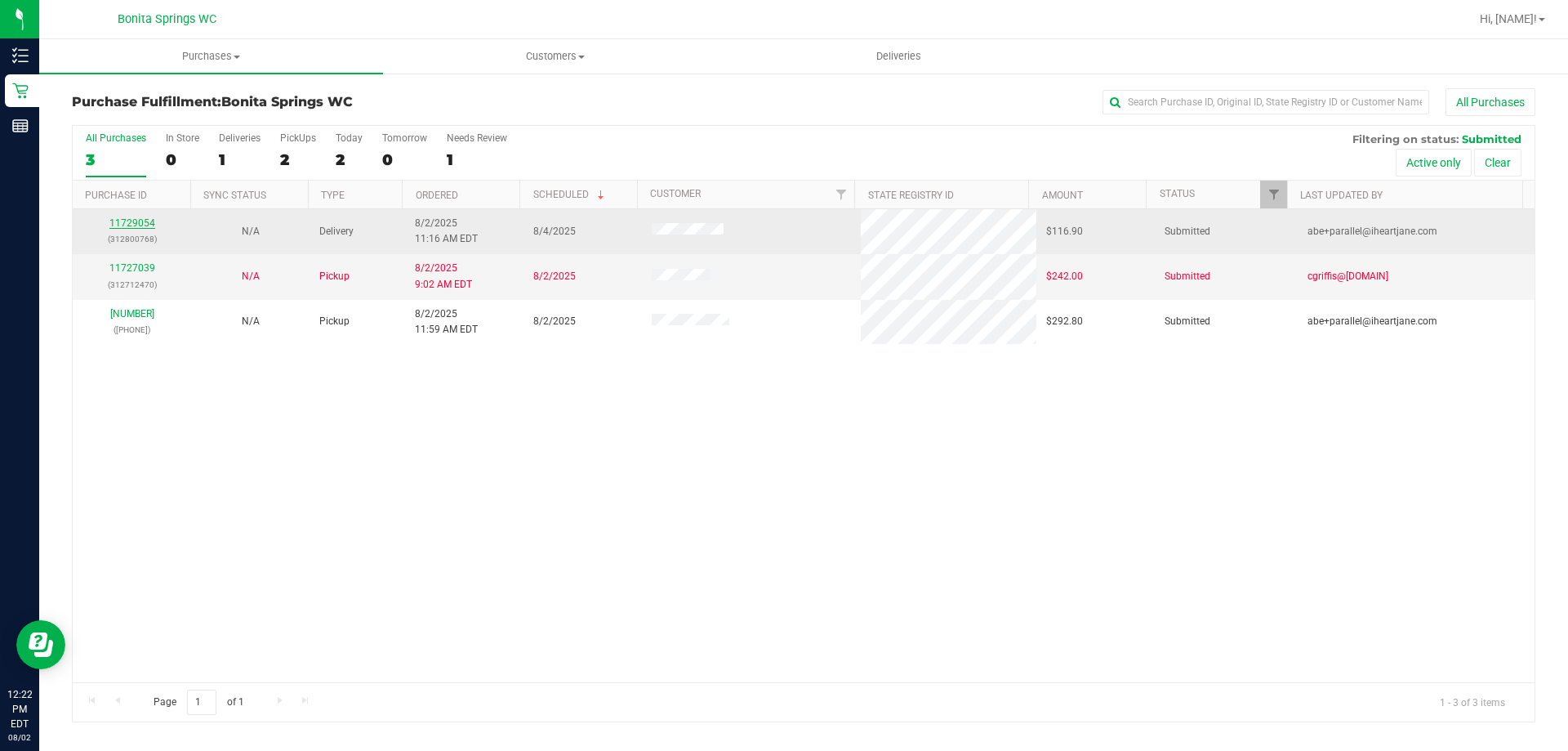 click on "11729054" at bounding box center (132, 223) 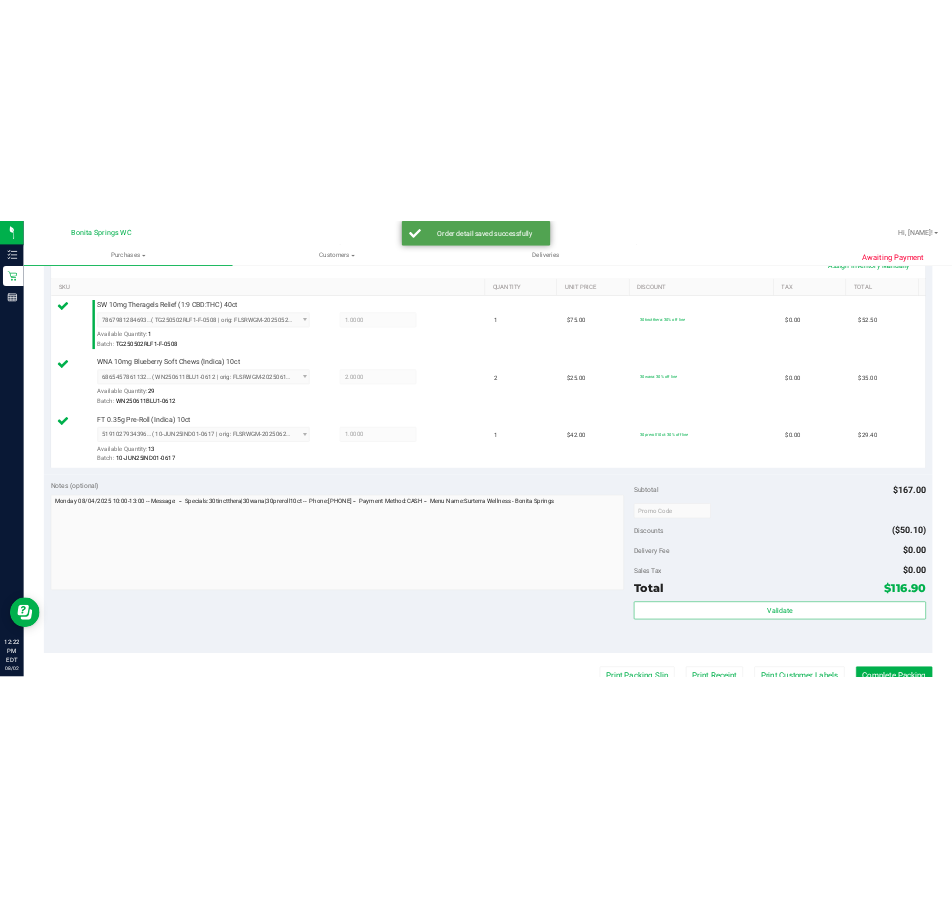 scroll, scrollTop: 700, scrollLeft: 0, axis: vertical 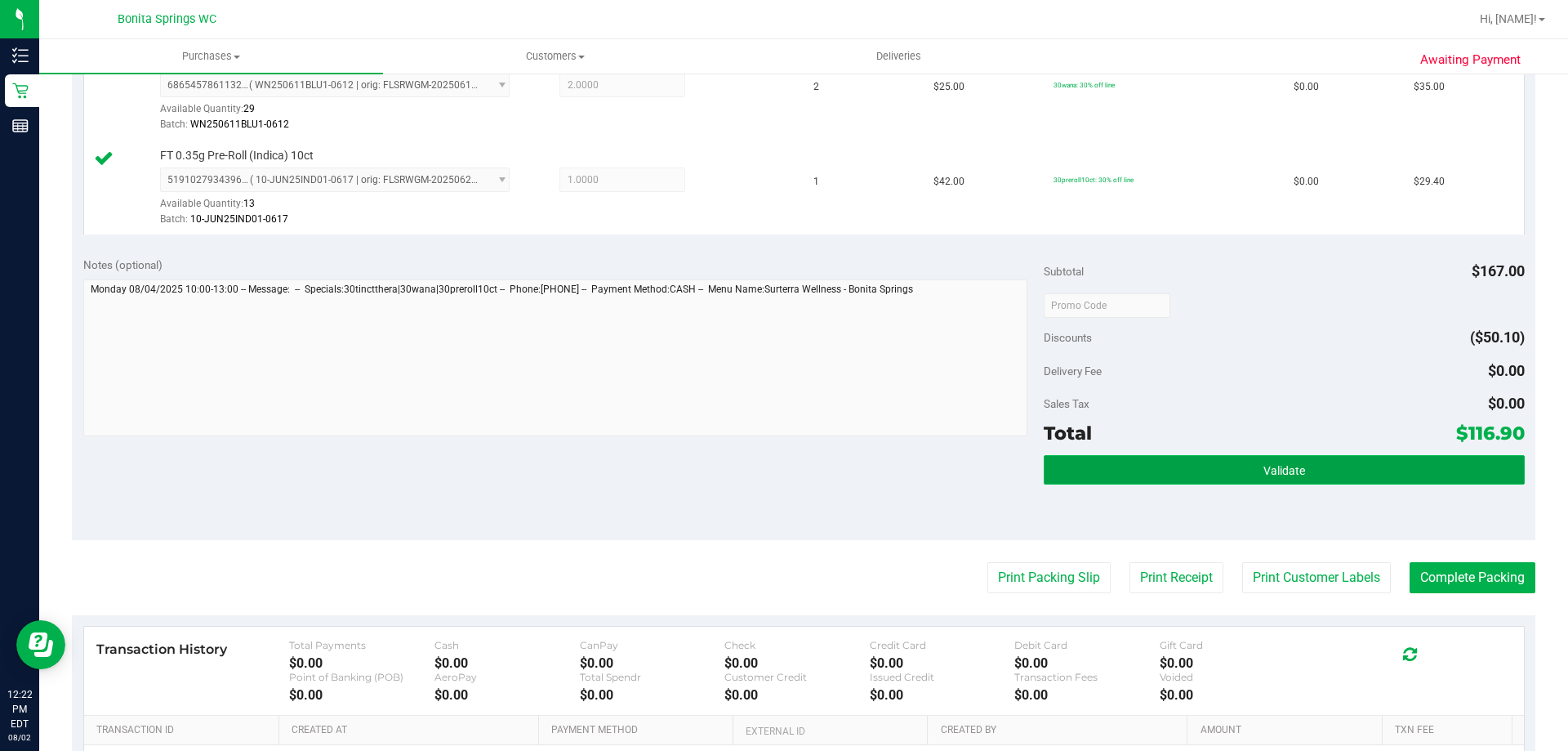click on "Validate" at bounding box center (1284, 470) 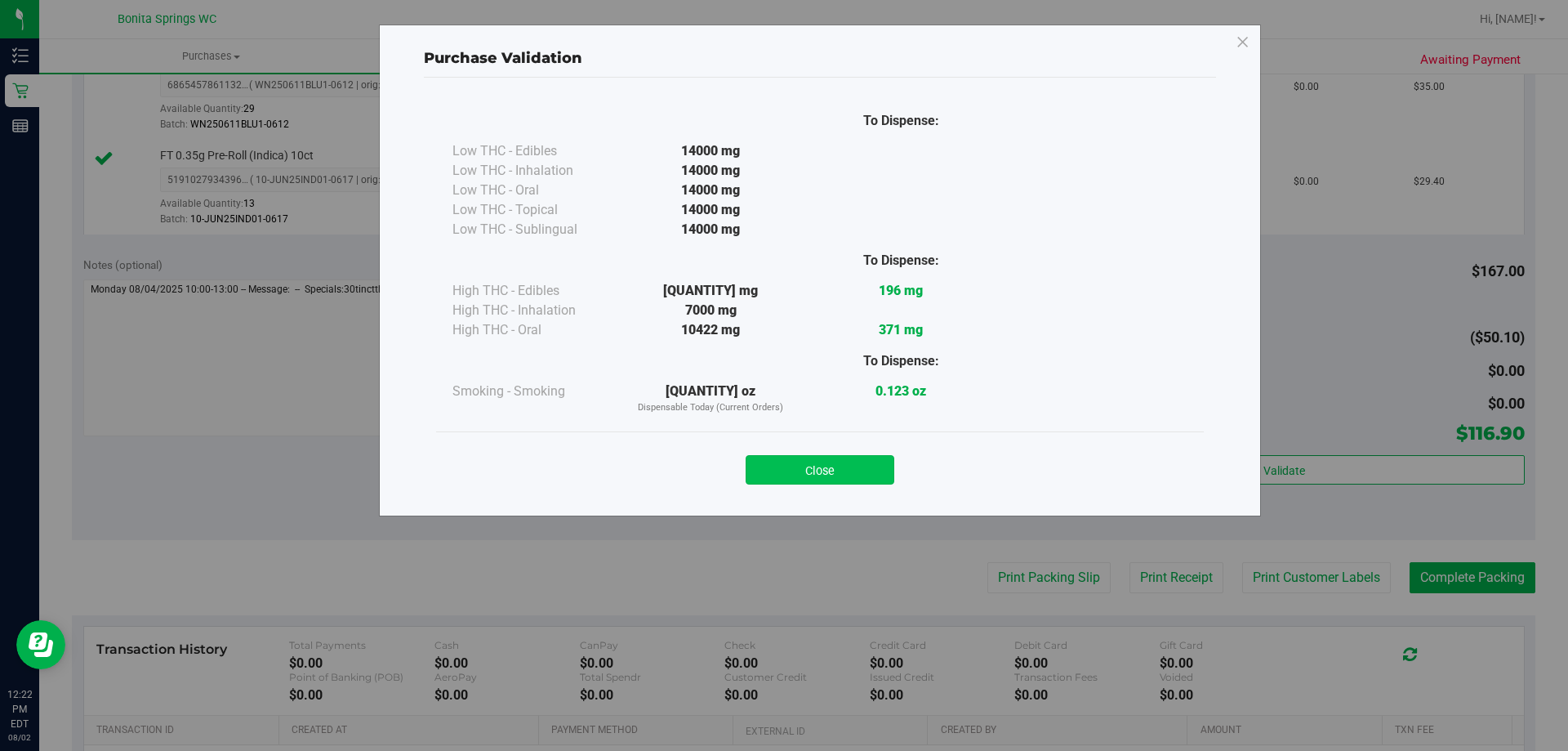 click on "Close" at bounding box center [820, 470] 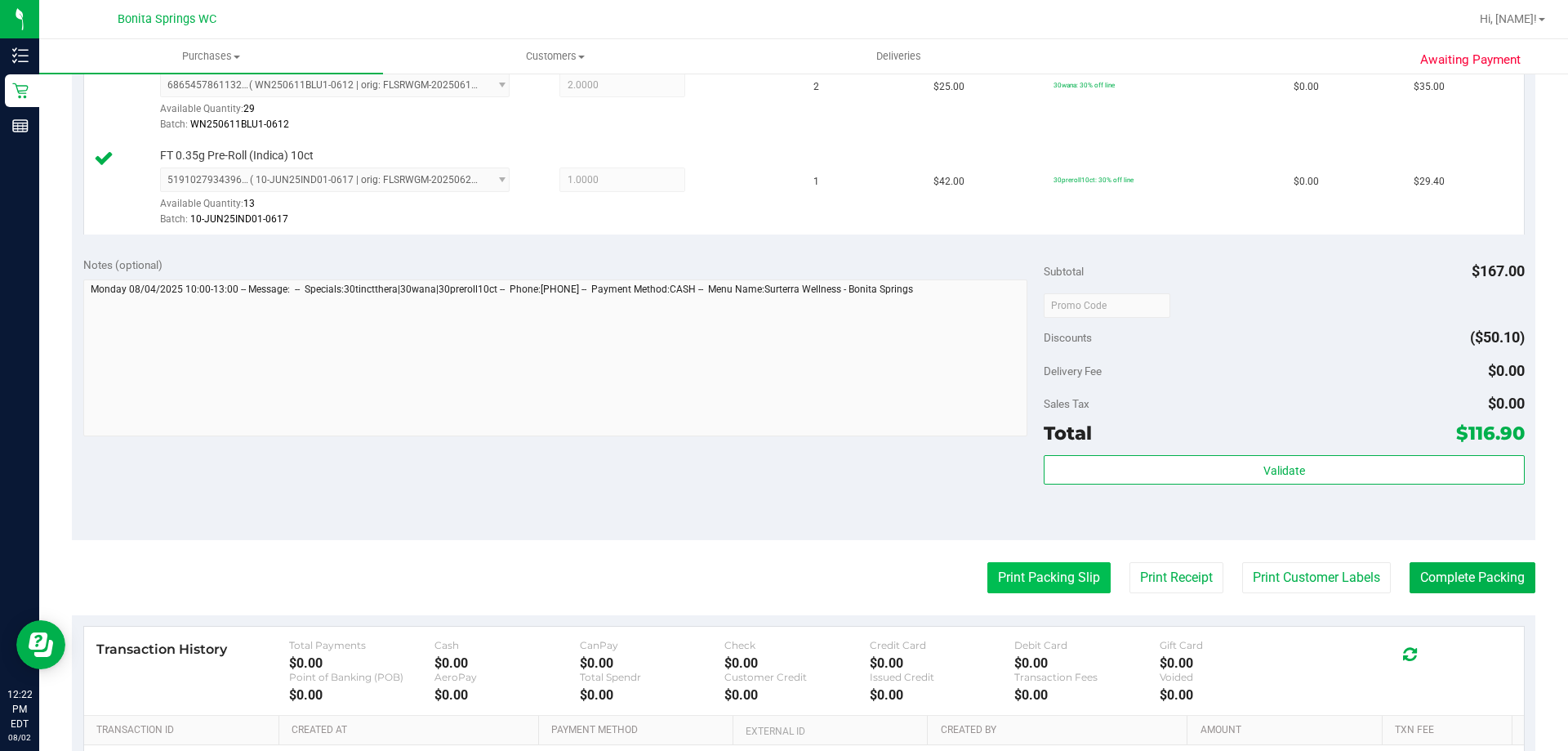 click on "Print Packing Slip" at bounding box center (1049, 578) 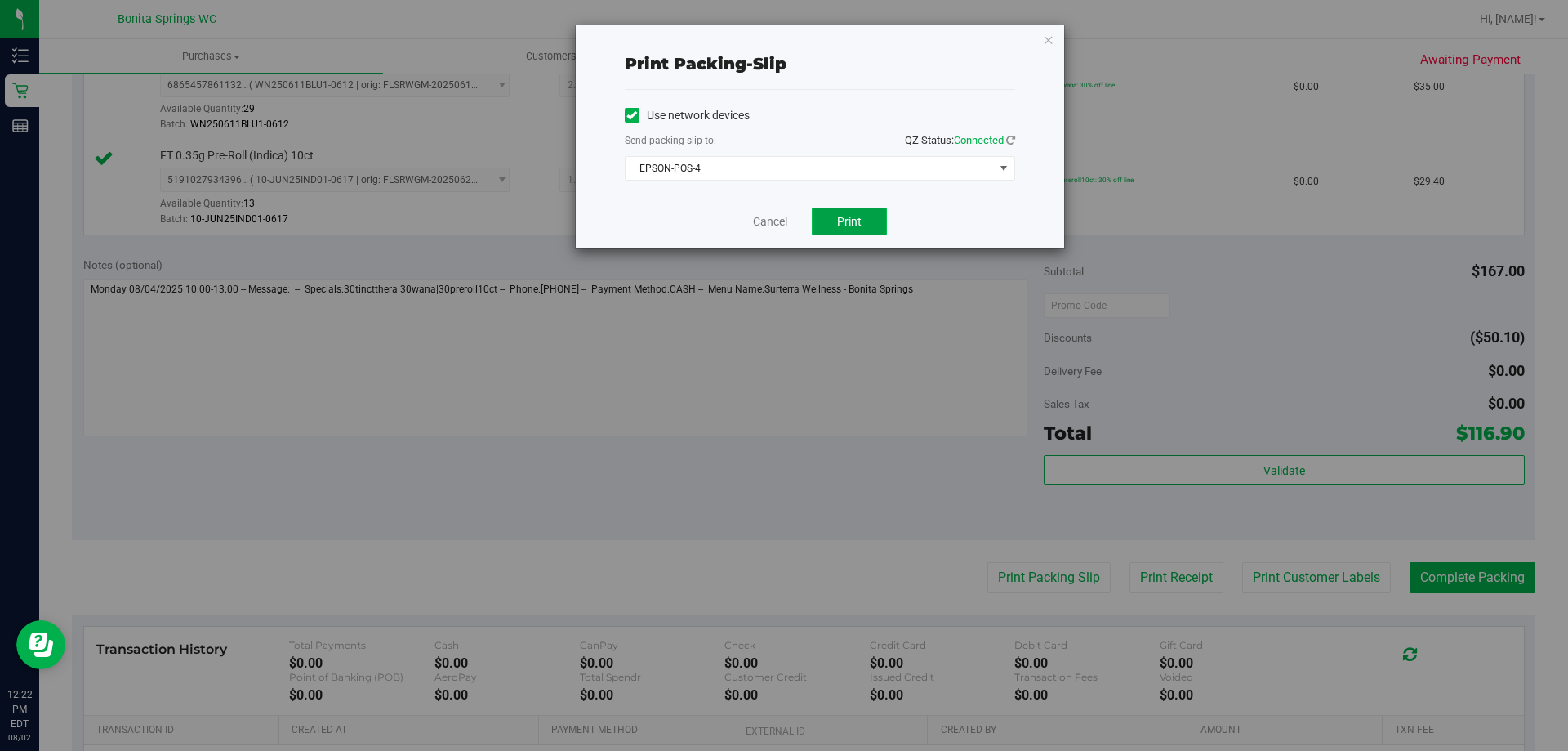click on "Print" at bounding box center [849, 221] 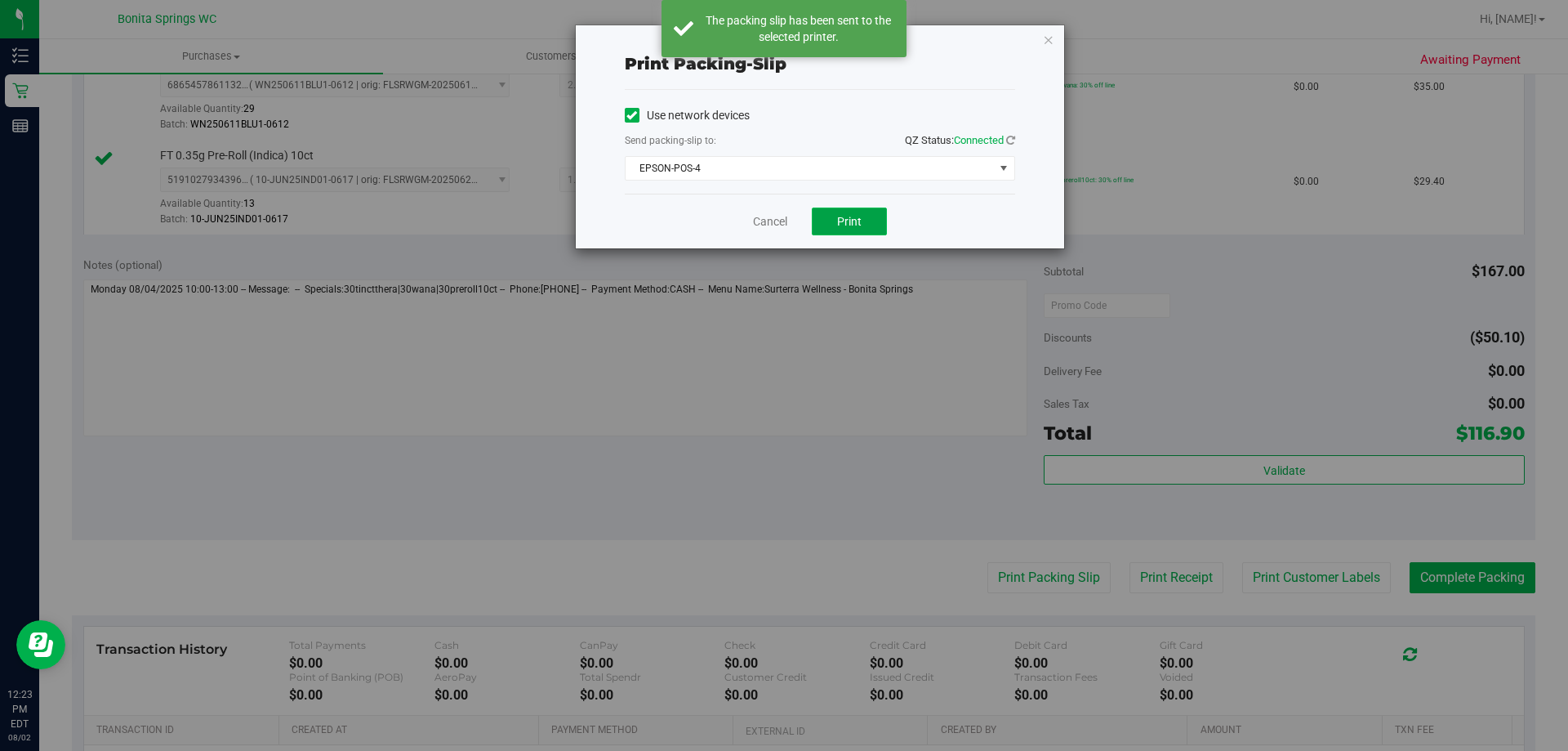 click on "Print" at bounding box center (849, 221) 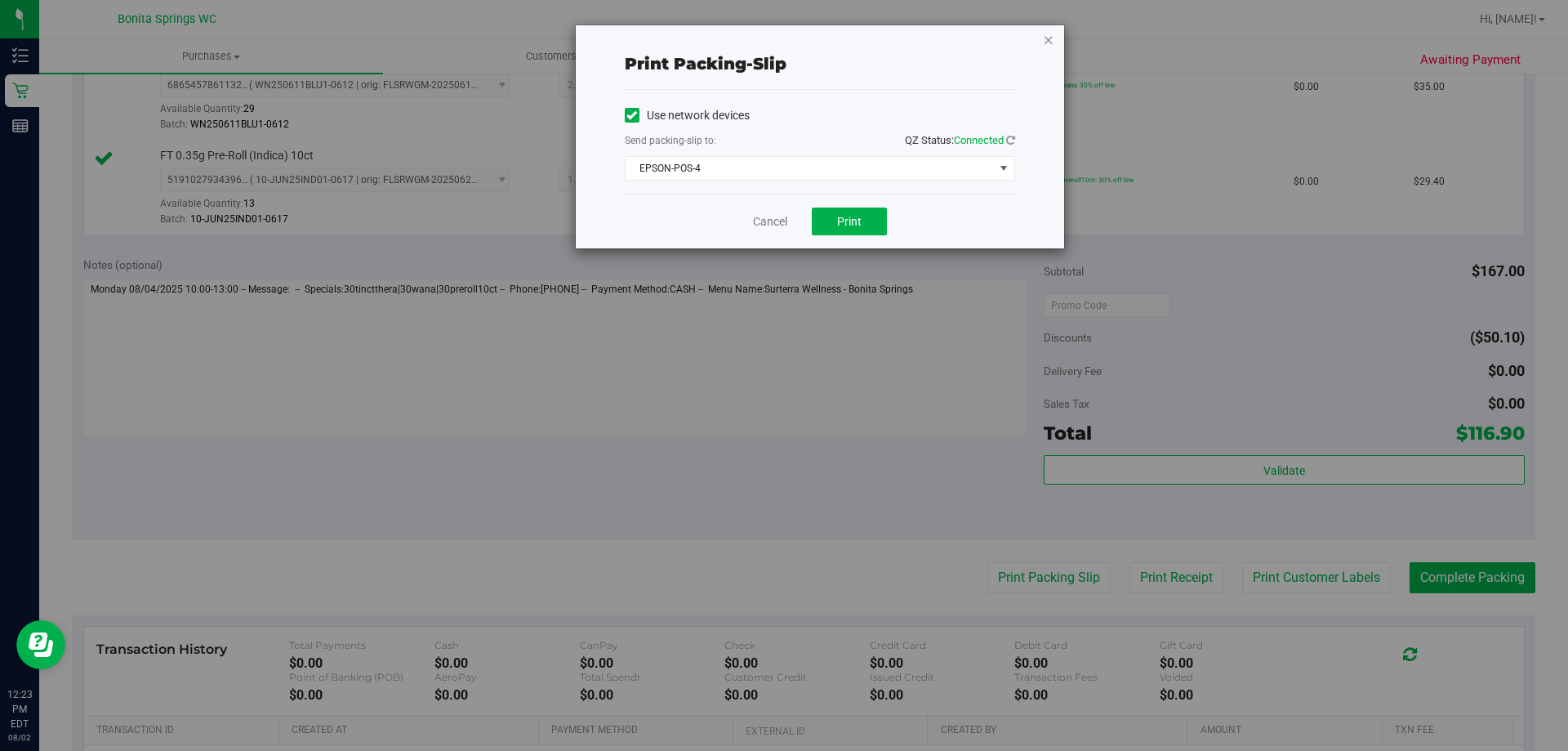 click at bounding box center (1049, 39) 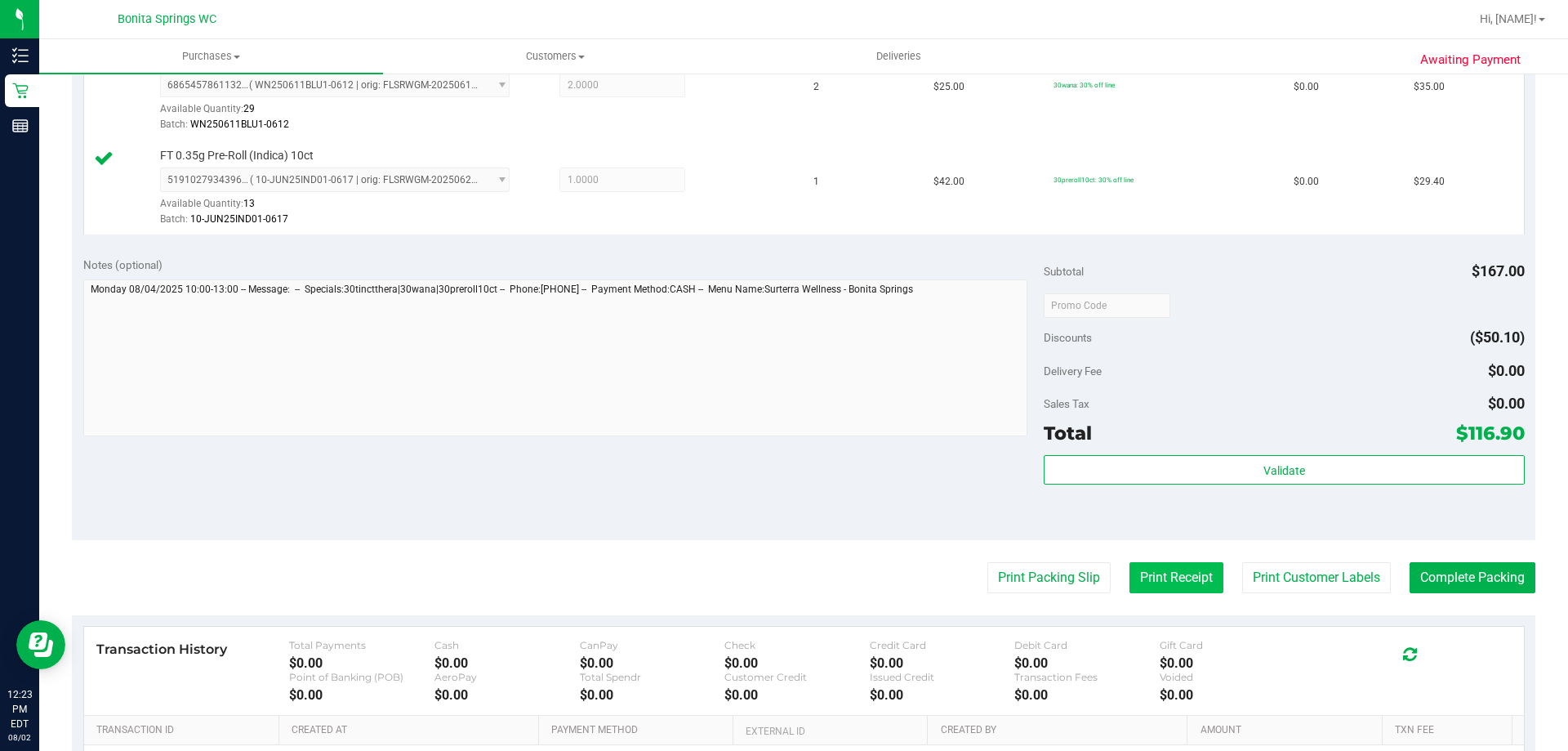click on "Print Receipt" at bounding box center (1176, 578) 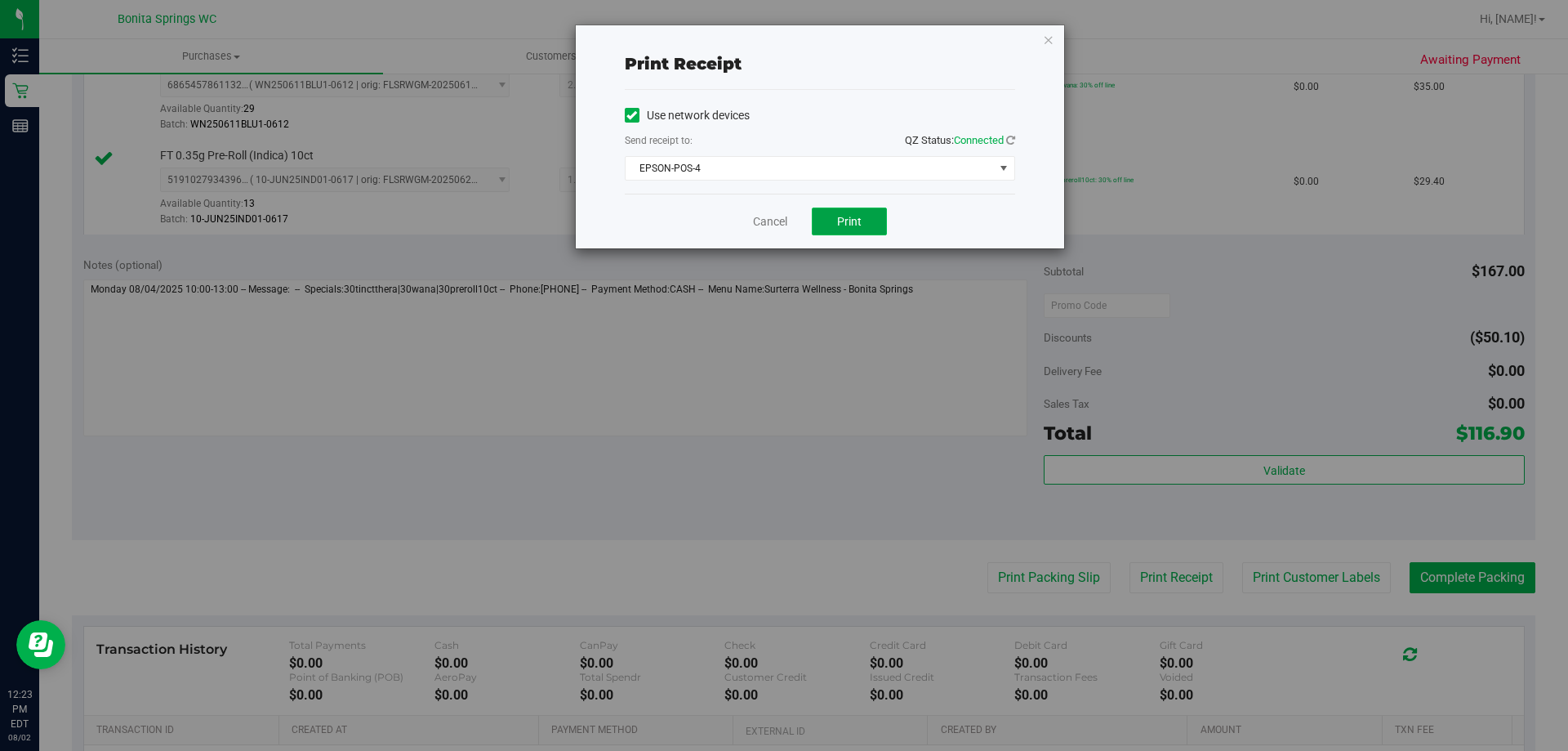 click on "Print" at bounding box center [849, 221] 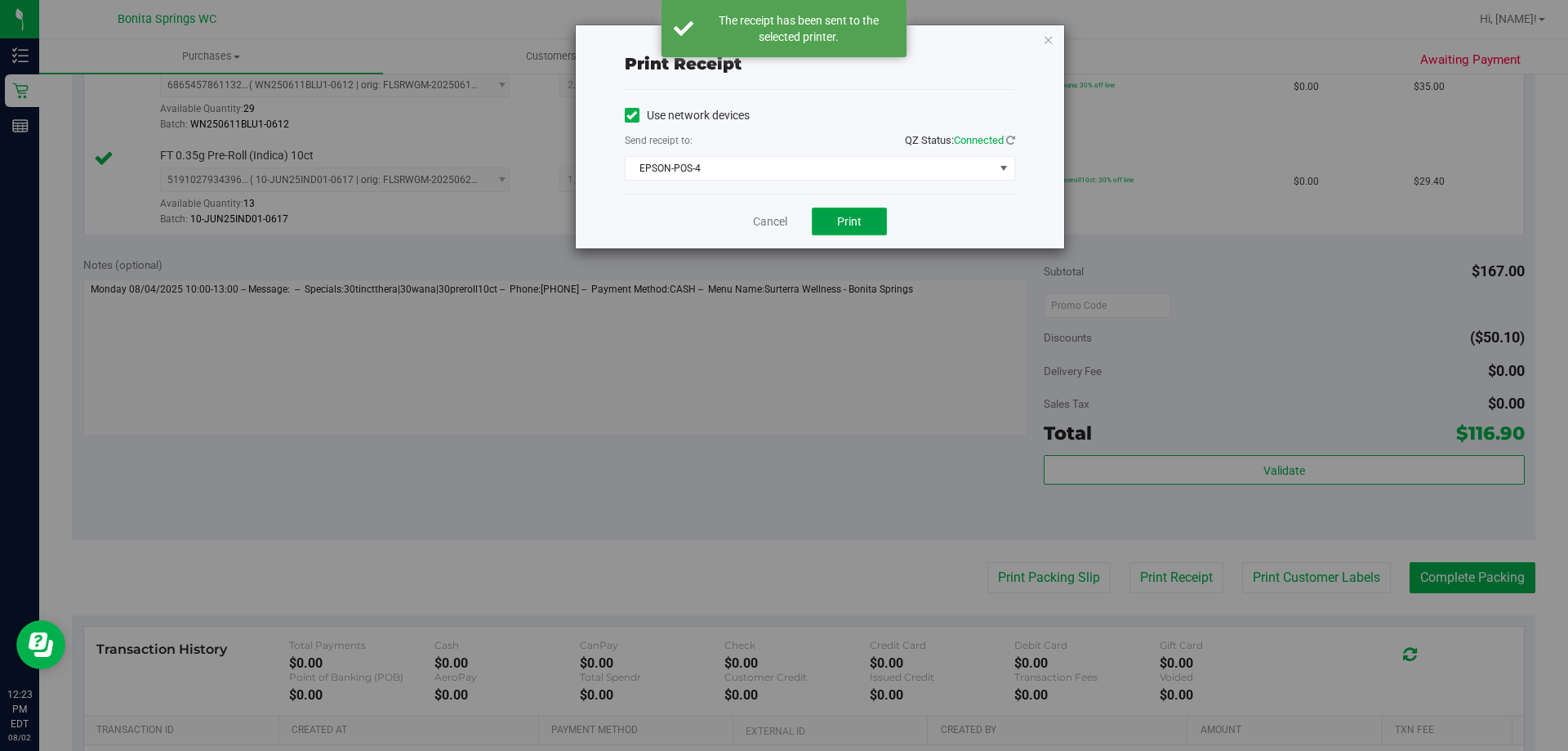 click on "Print" at bounding box center [849, 221] 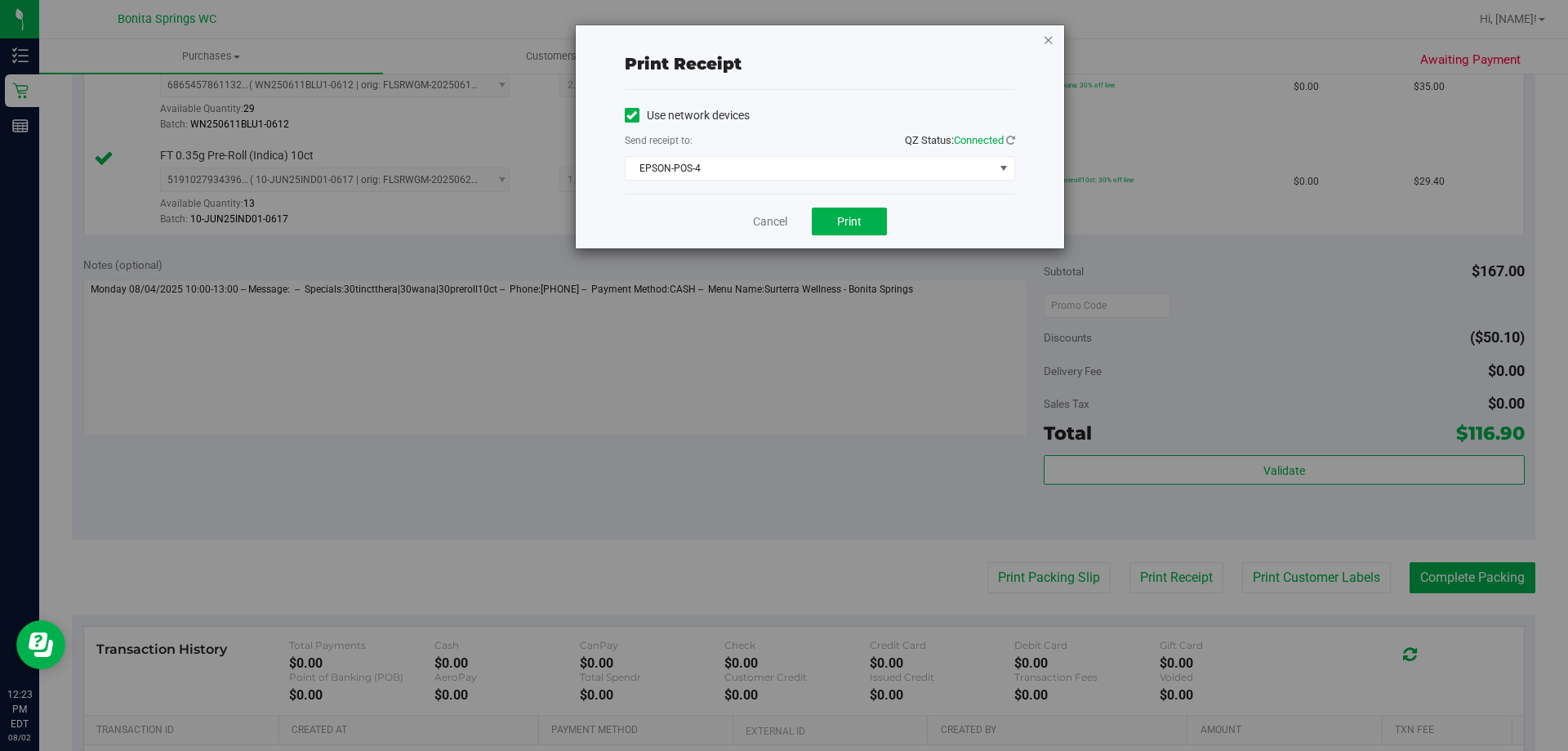 click at bounding box center [1049, 39] 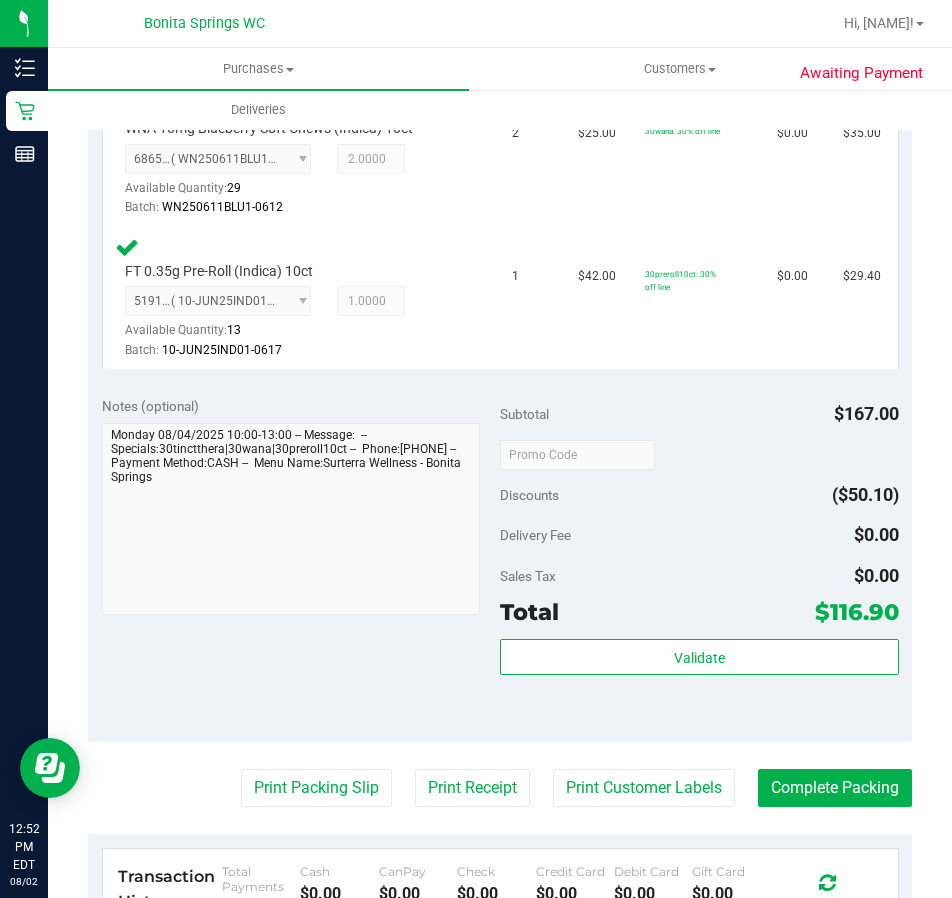 scroll, scrollTop: 1000, scrollLeft: 0, axis: vertical 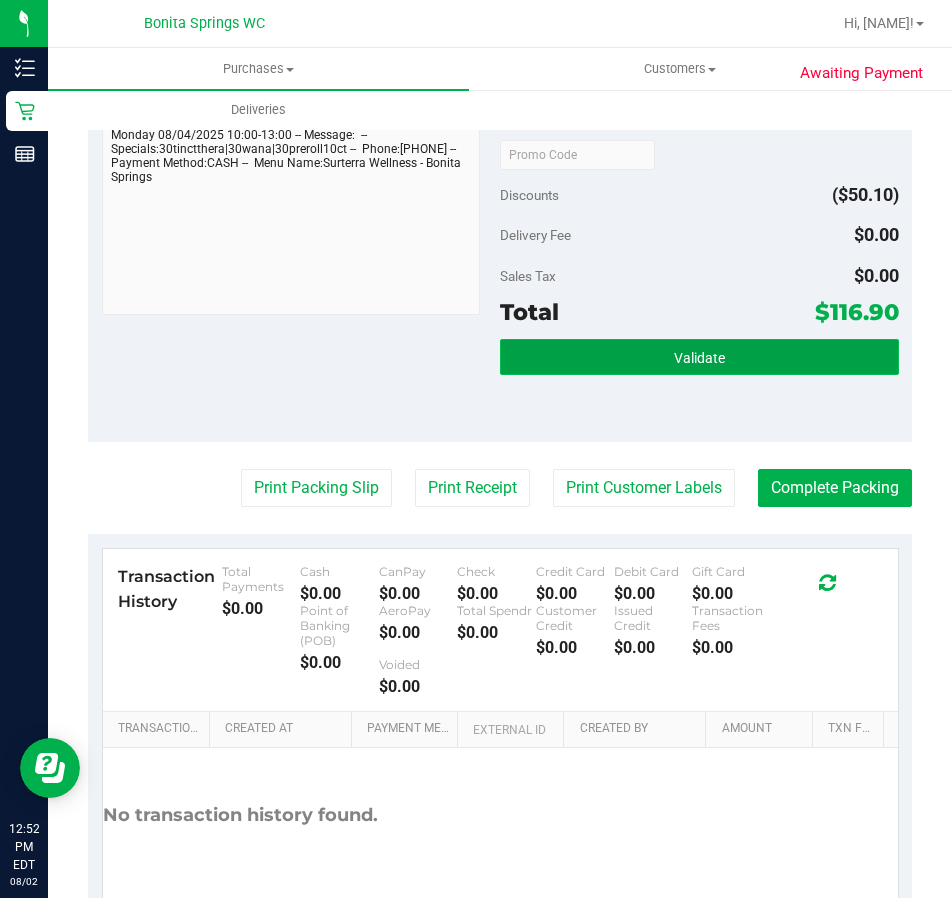 click on "Validate" at bounding box center [699, 358] 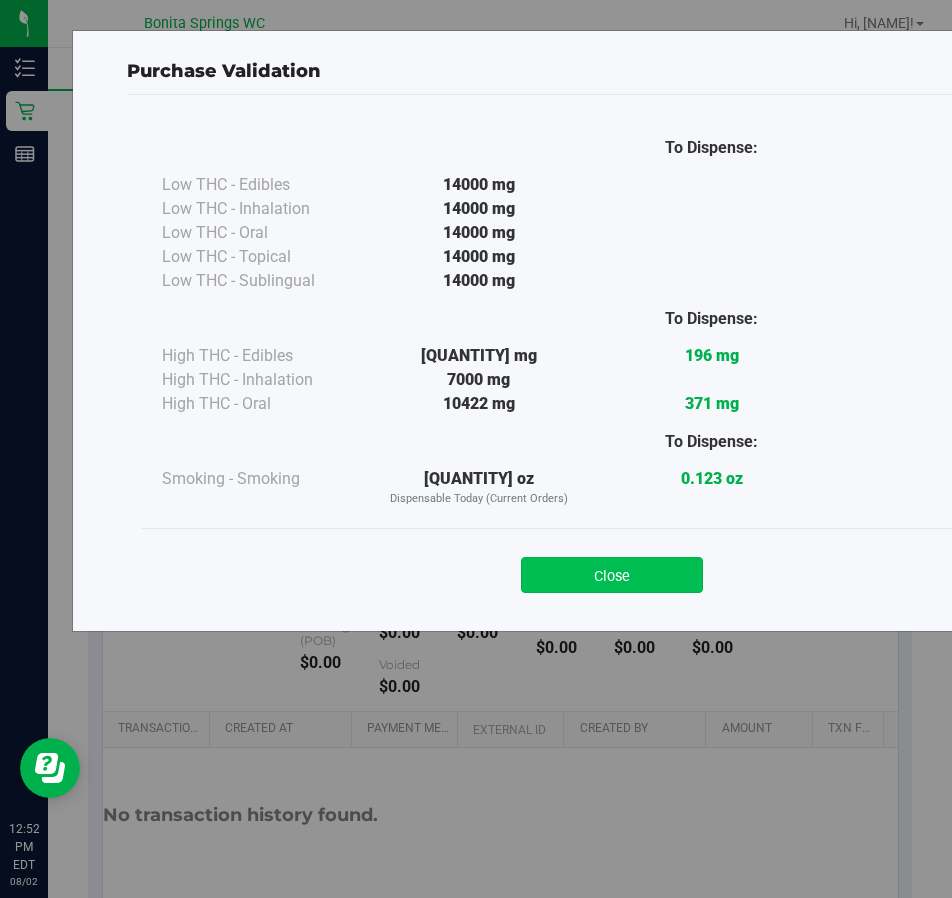 click on "Close" at bounding box center [612, 575] 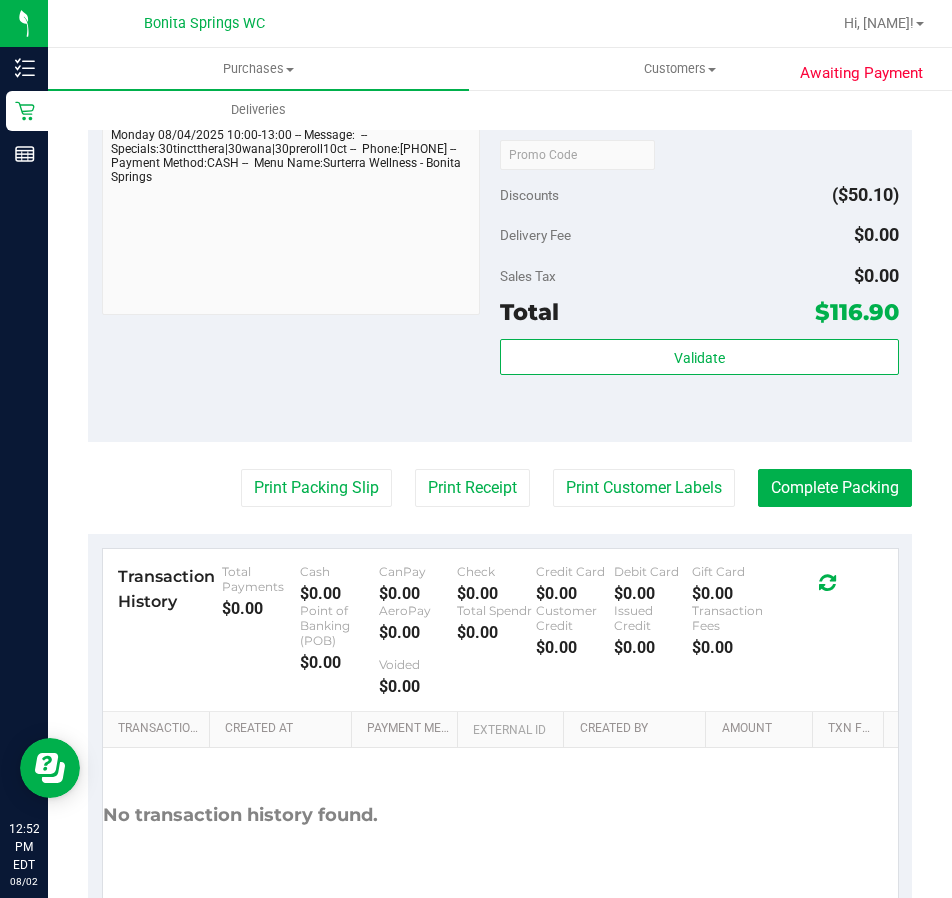 click on "Awaiting Payment
Back
Edit Purchase
Cancel Purchase
View Profile
# [NUMBER]
BioTrack ID:
-
Submitted
Needs review
Last Modified
Jane API" at bounding box center [500, 45] 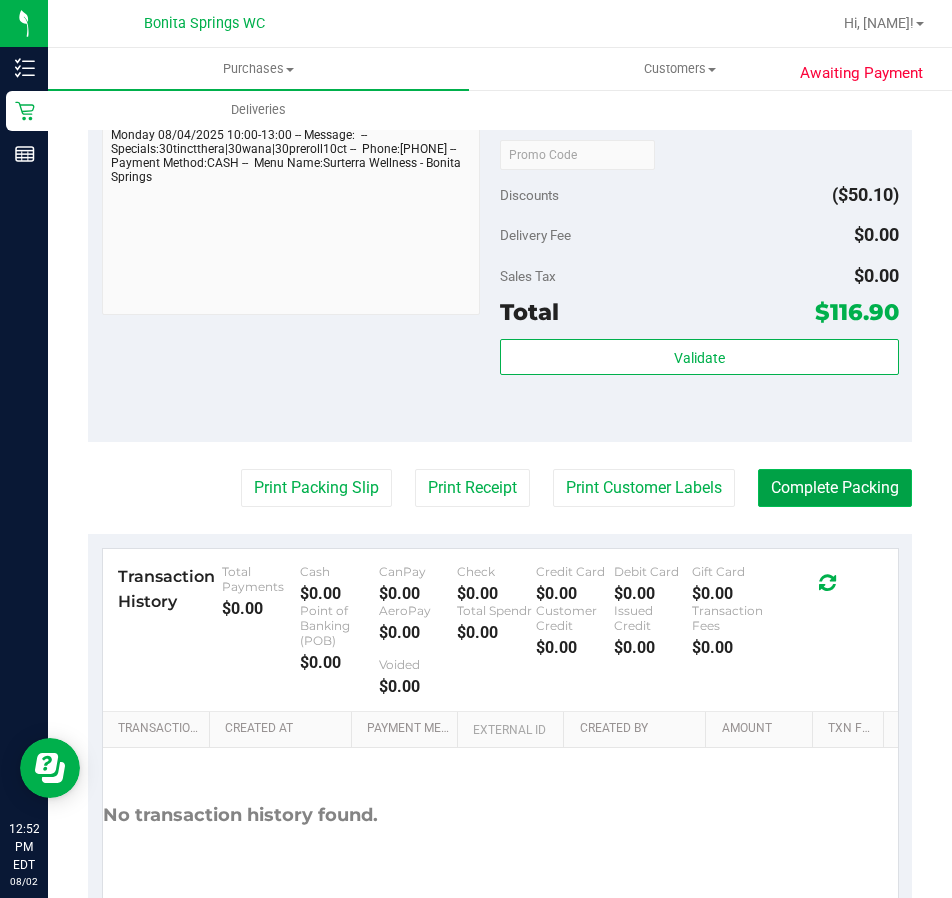 click on "Complete Packing" at bounding box center (835, 488) 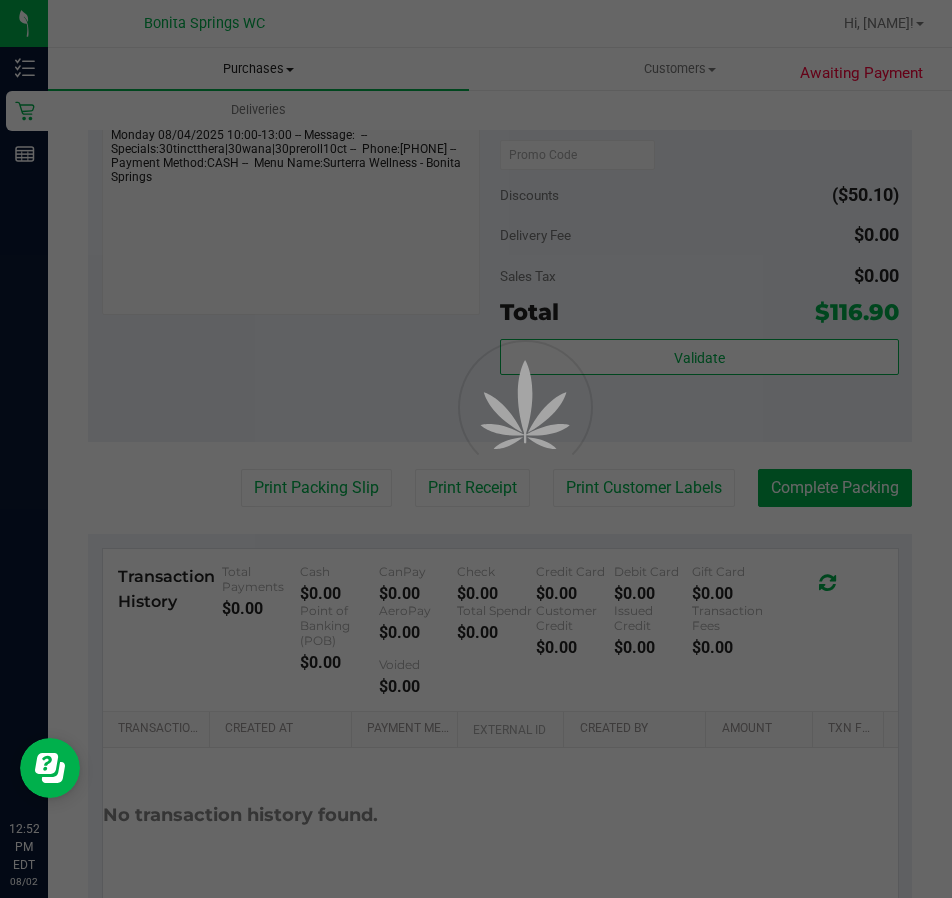scroll, scrollTop: 0, scrollLeft: 0, axis: both 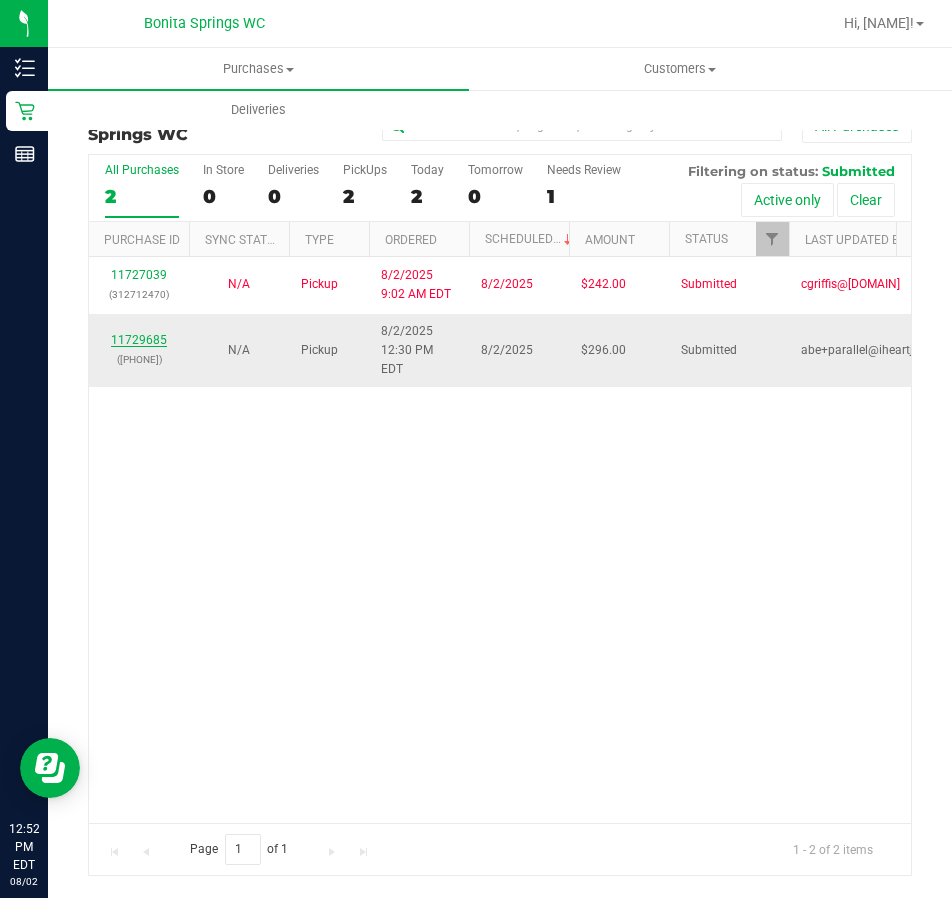 click on "11729685" at bounding box center [139, 340] 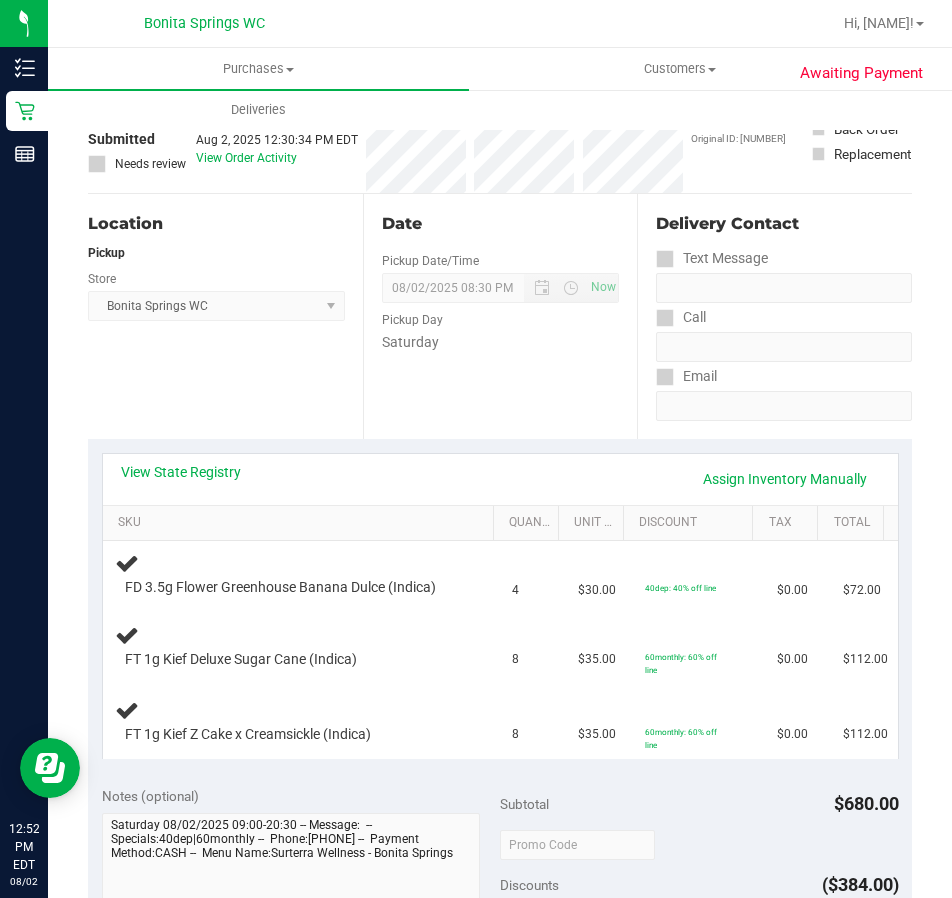 scroll, scrollTop: 200, scrollLeft: 0, axis: vertical 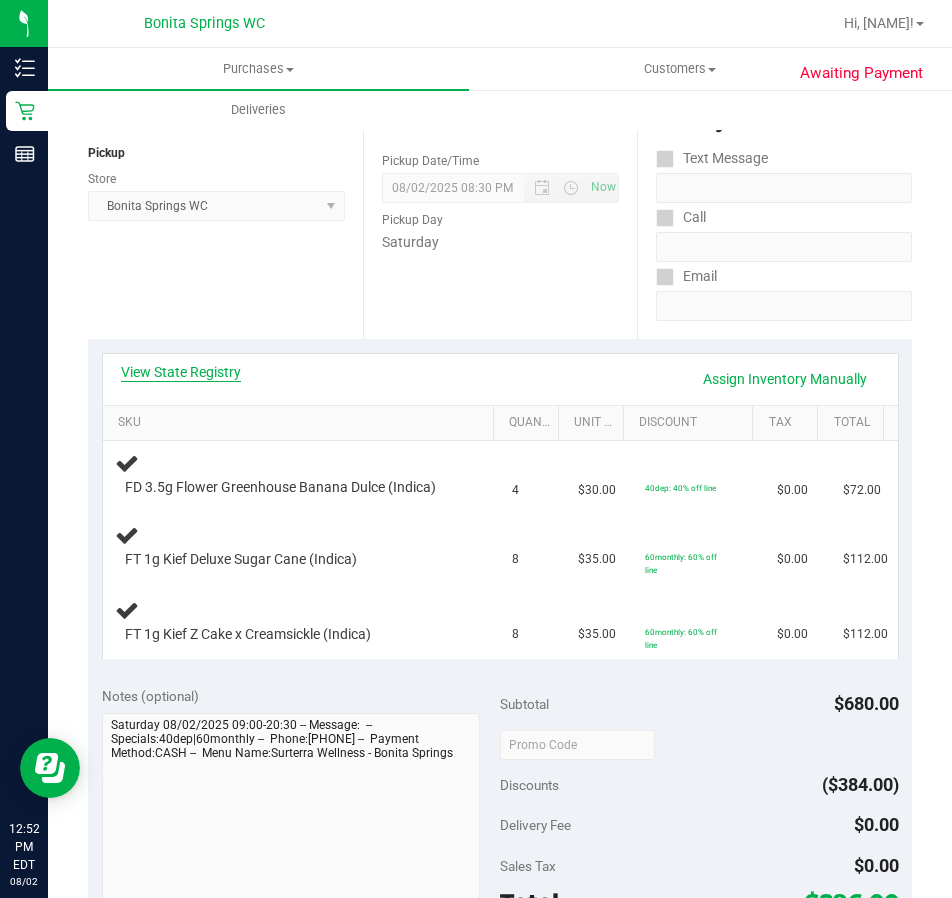 click on "View State Registry" at bounding box center (181, 372) 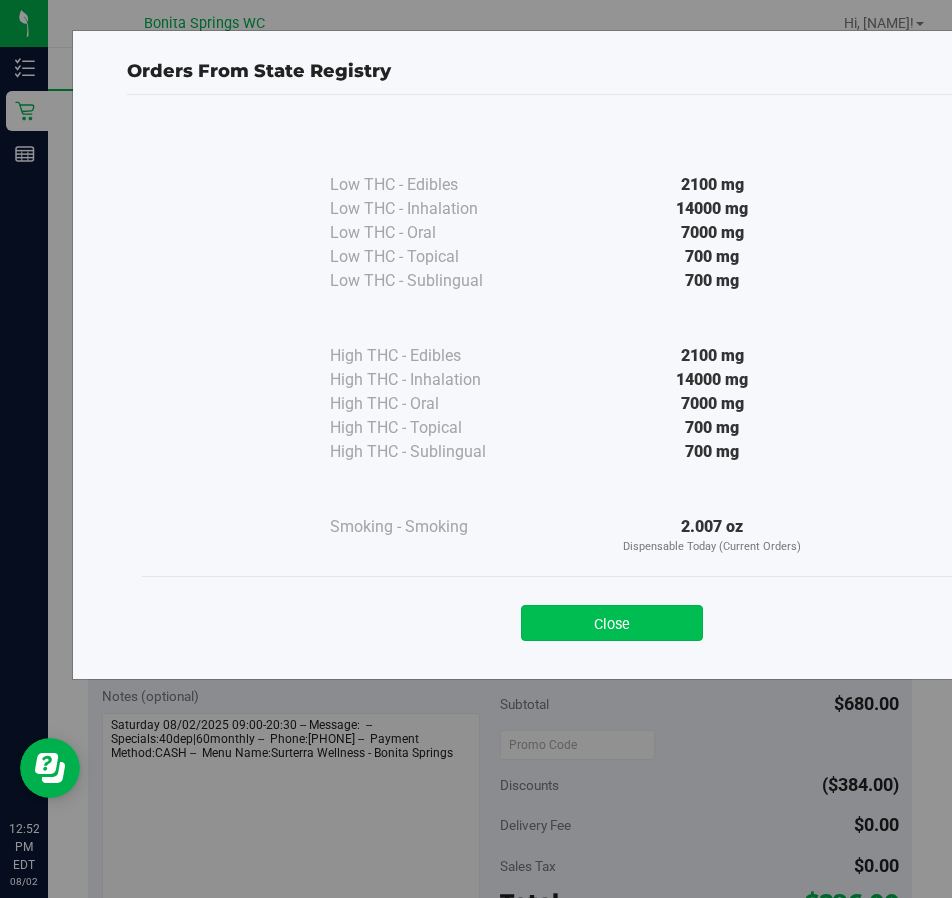 click on "Close" at bounding box center [612, 623] 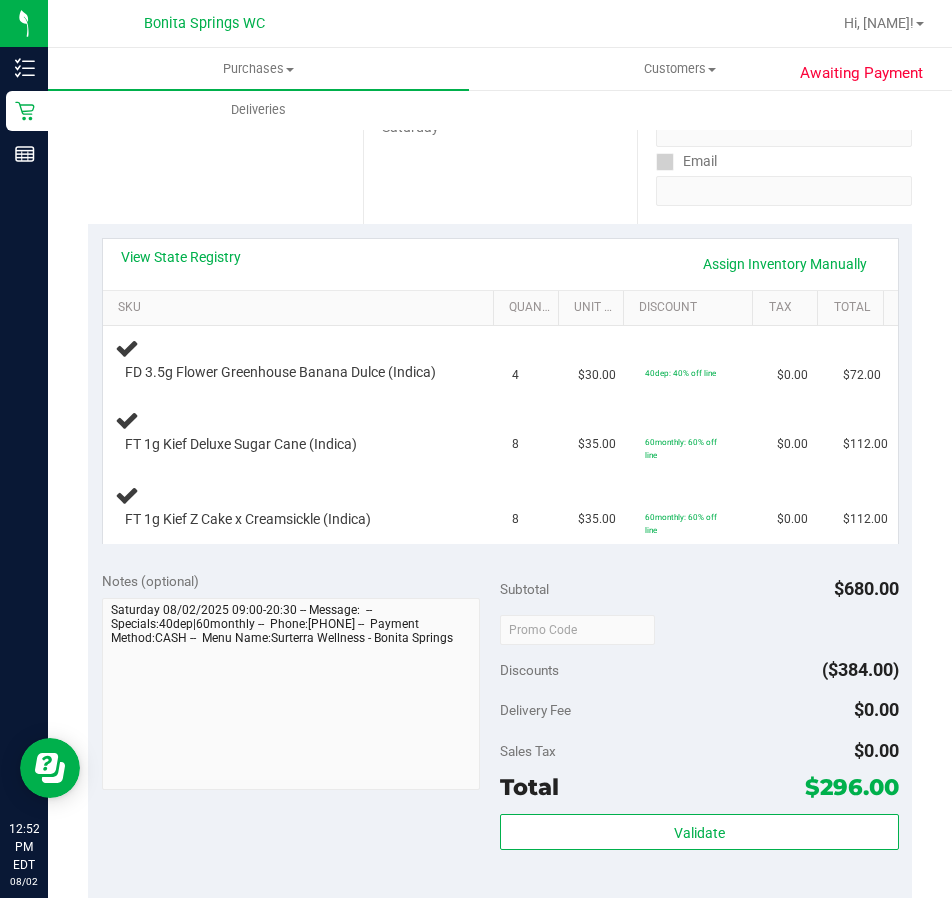 scroll, scrollTop: 500, scrollLeft: 0, axis: vertical 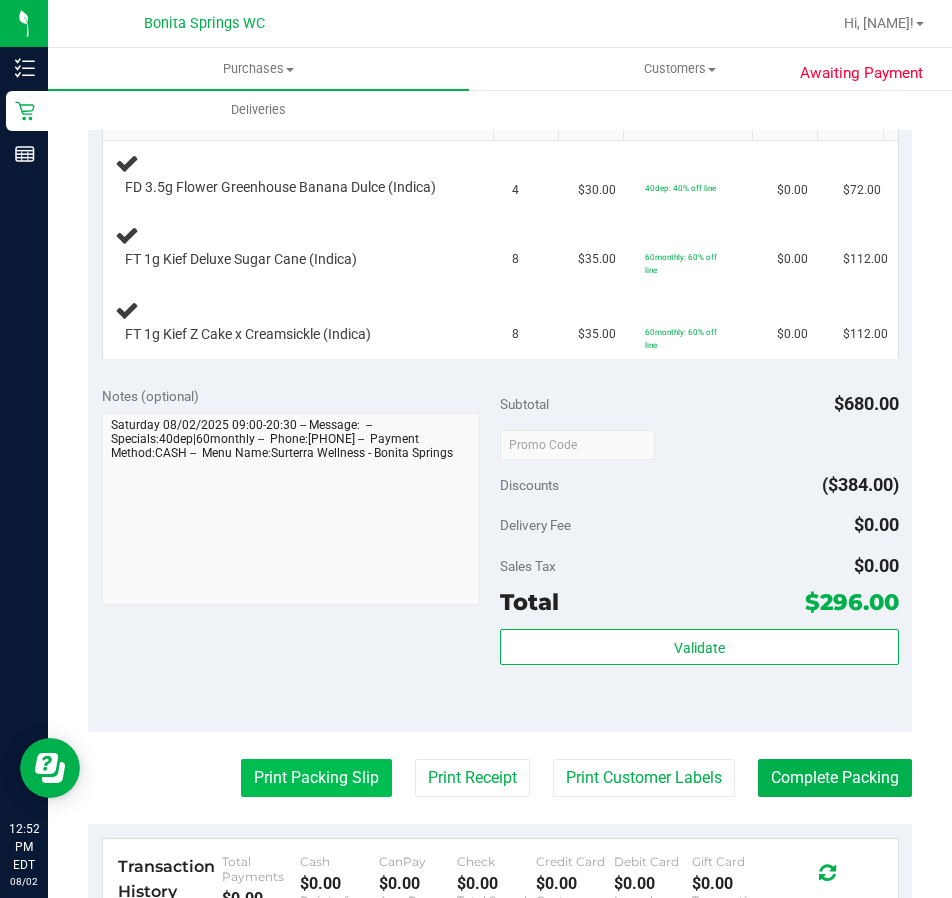 click on "Print Packing Slip" at bounding box center [316, 778] 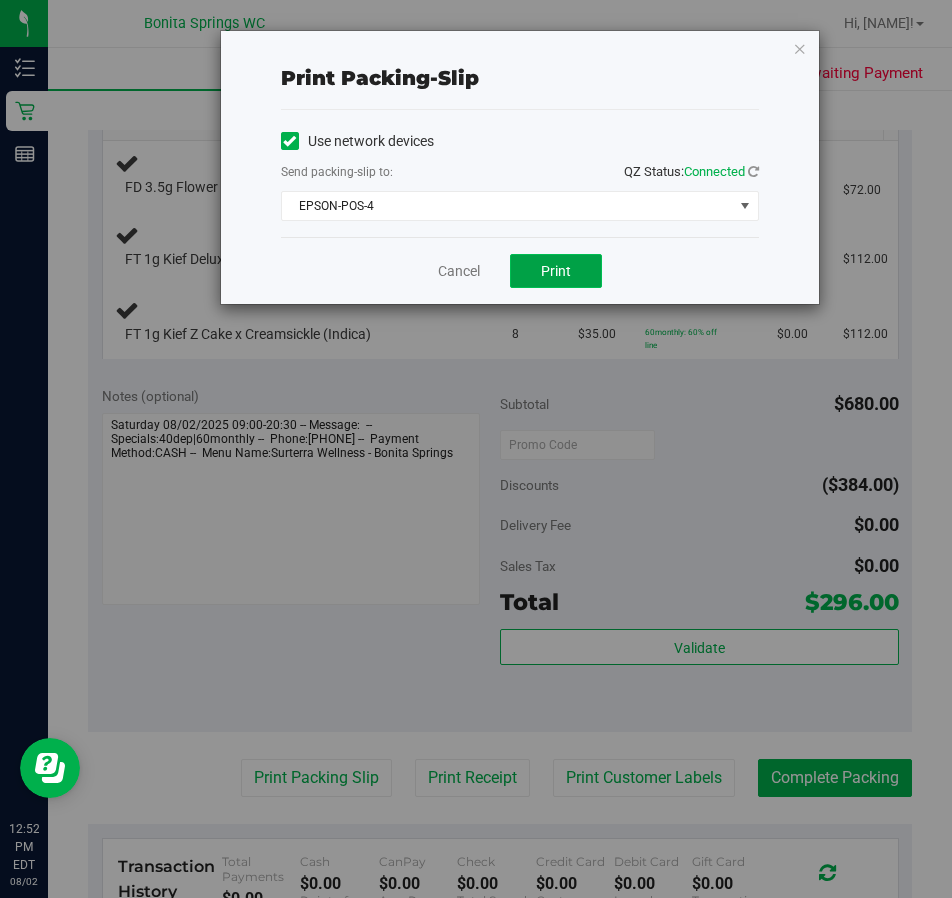 click on "Print" at bounding box center [556, 271] 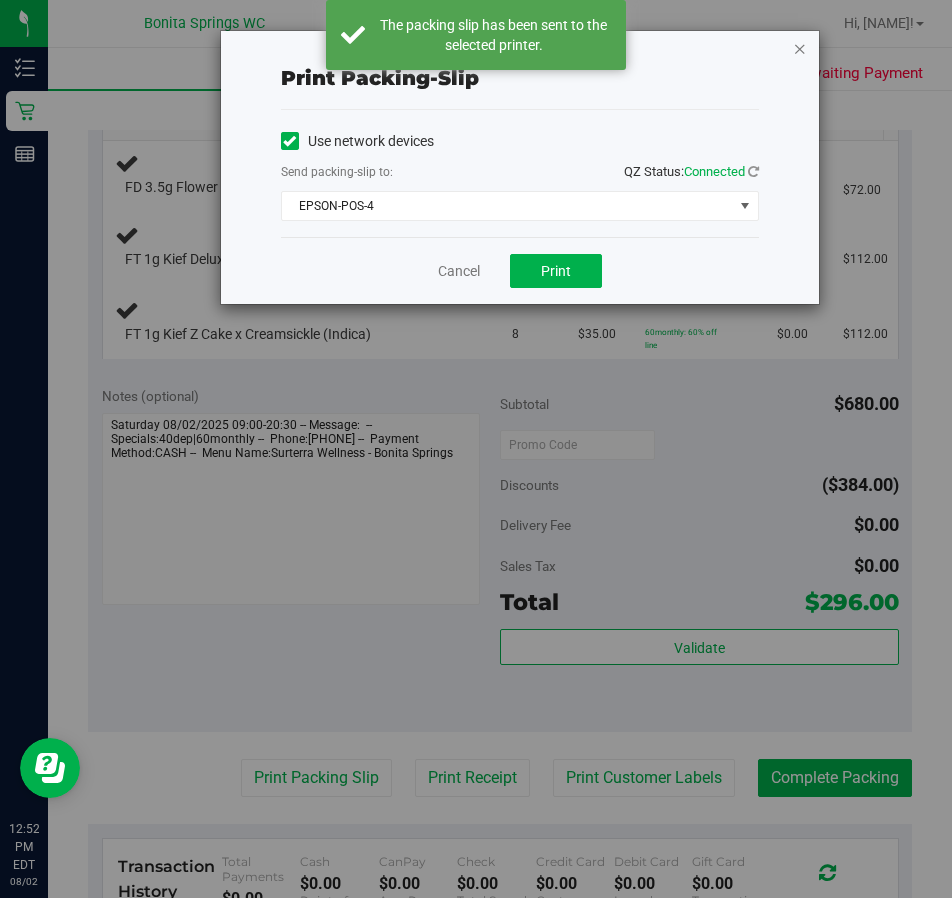 click at bounding box center (800, 48) 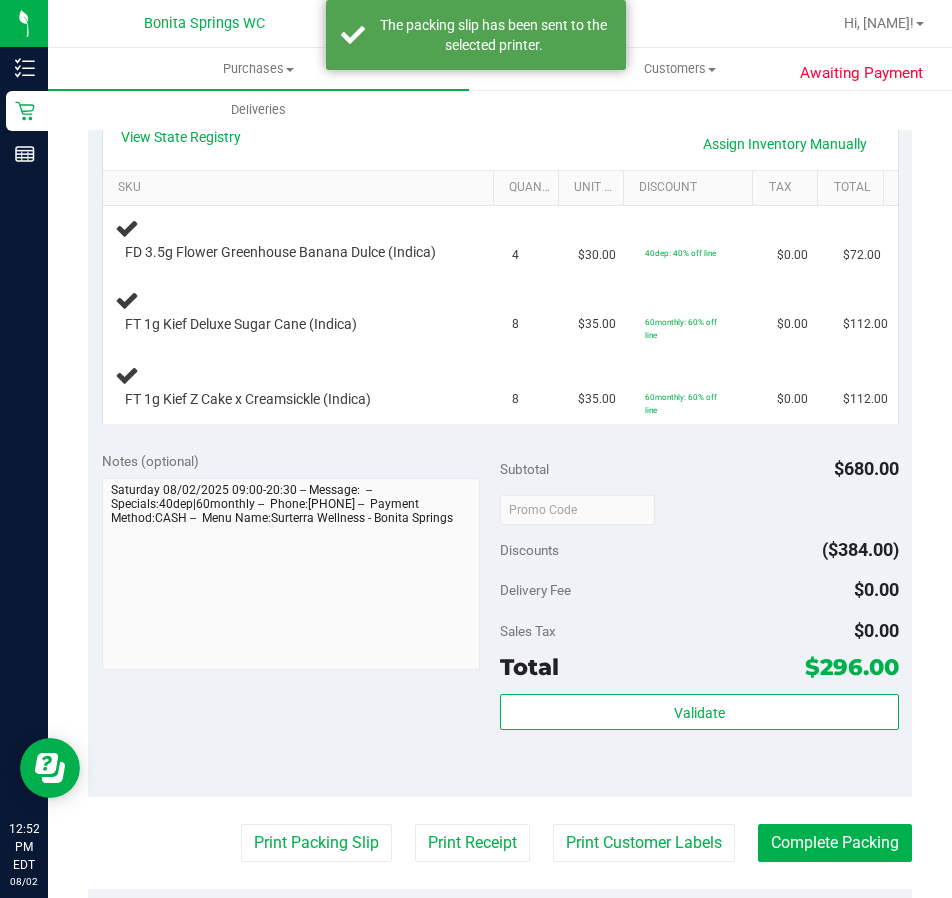 scroll, scrollTop: 400, scrollLeft: 0, axis: vertical 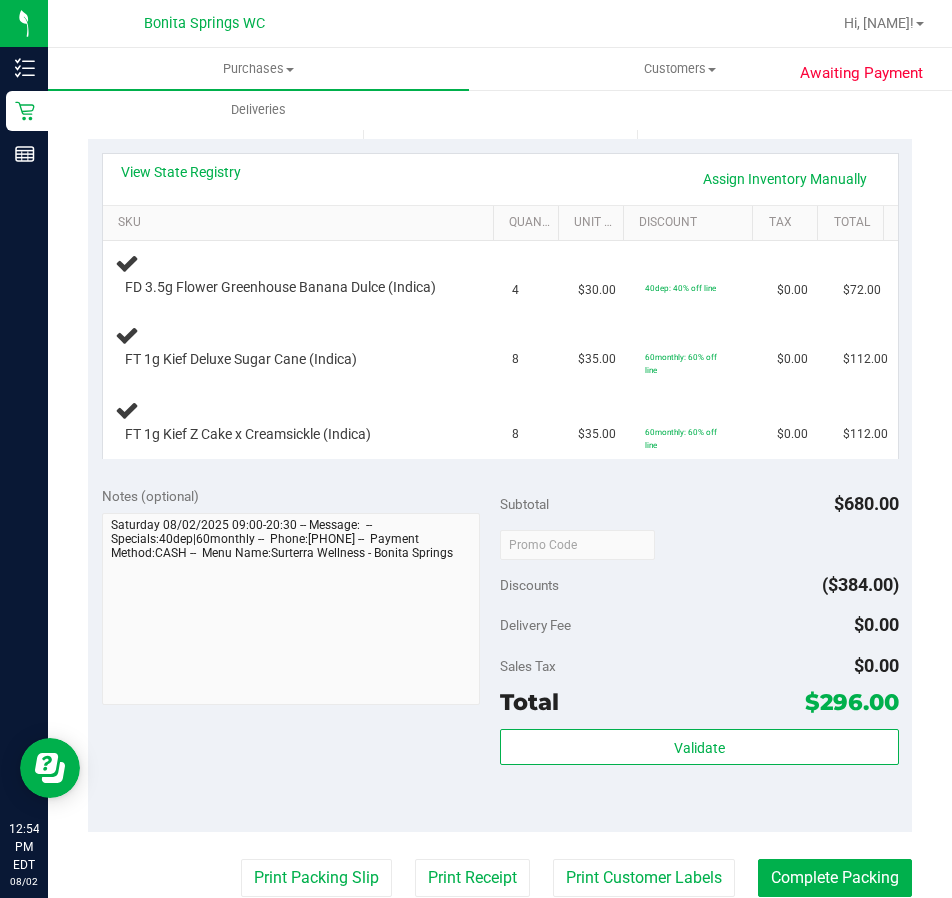 click on "Discounts
($384.00)" at bounding box center [699, 585] 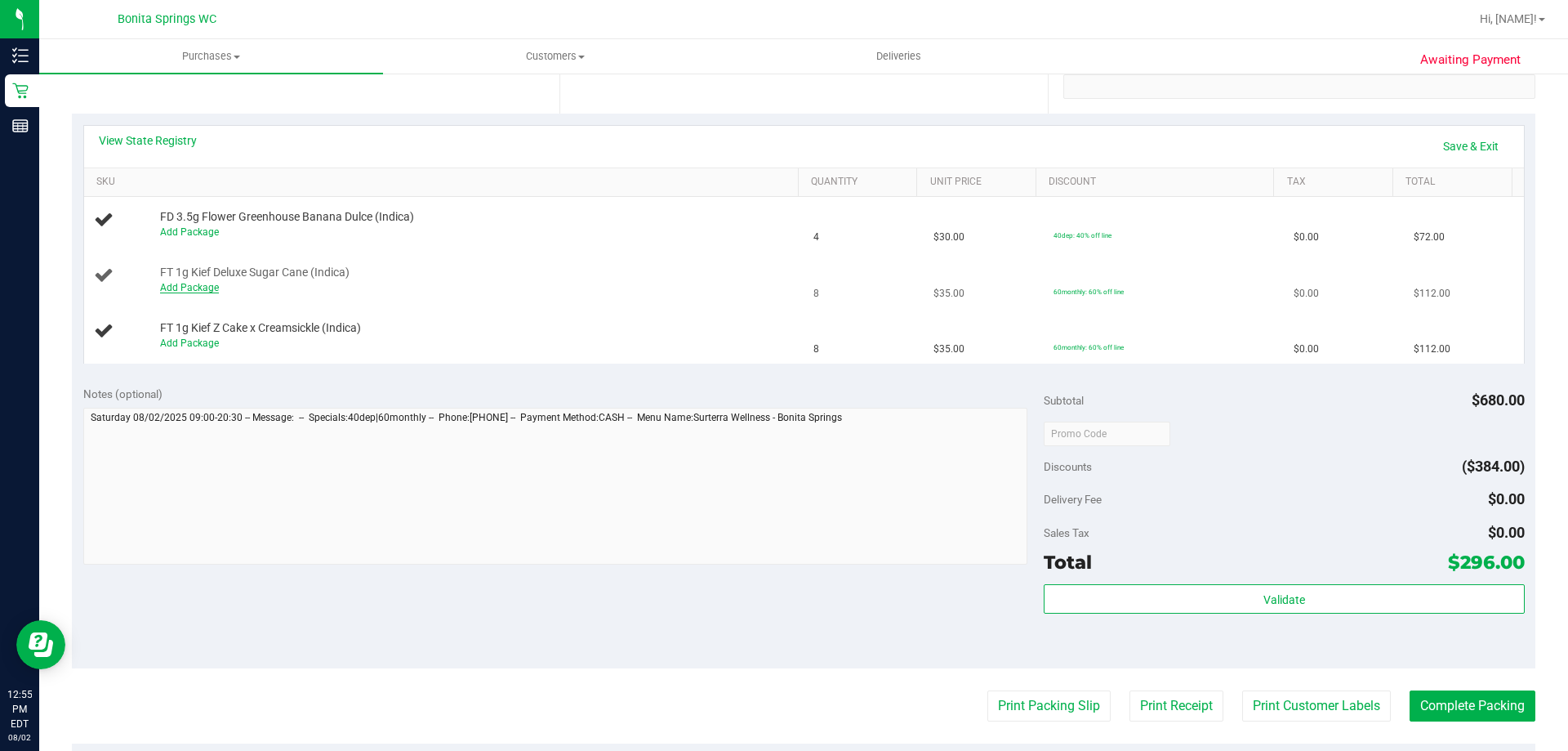 click on "Add Package" at bounding box center (189, 288) 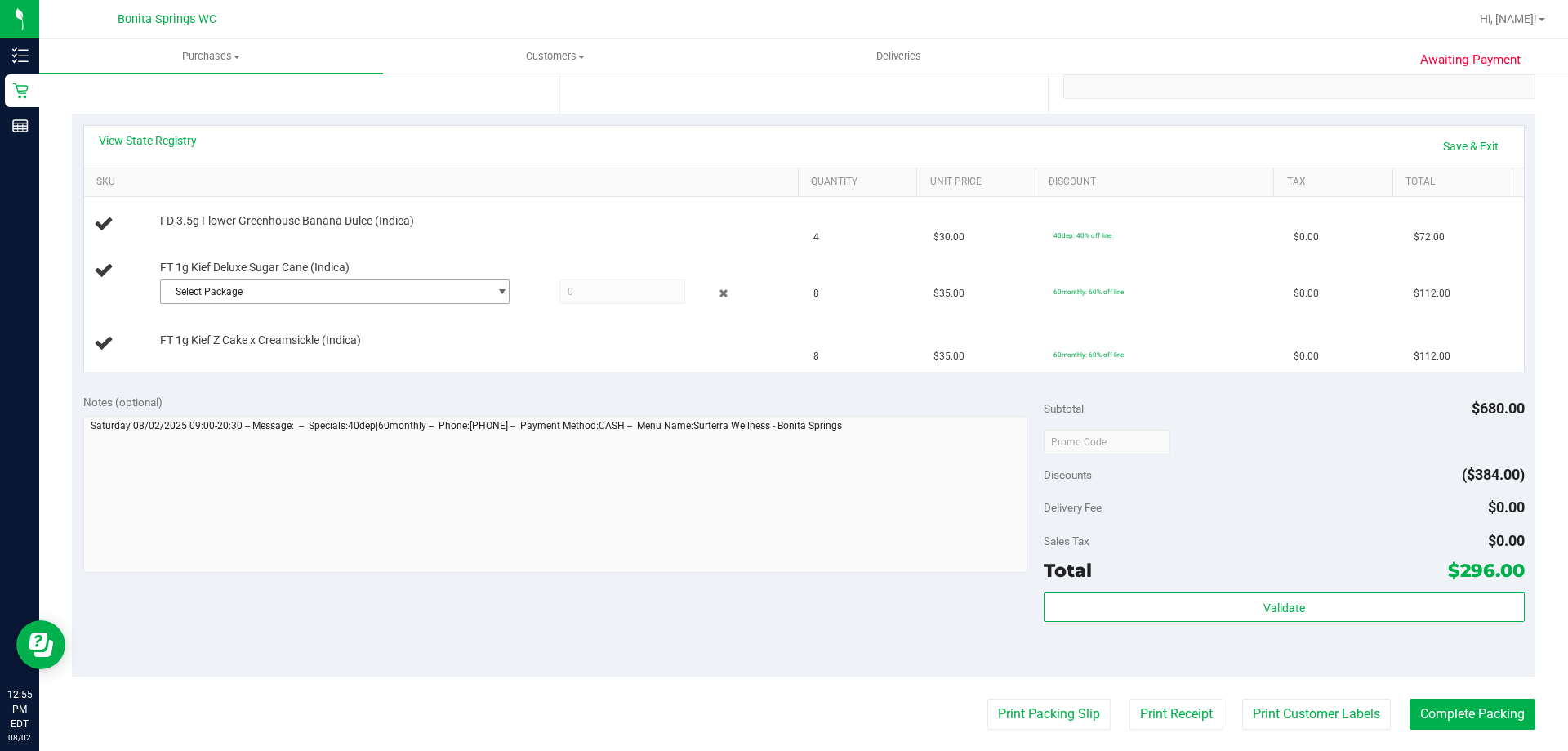 click on "Select Package" at bounding box center (324, 292) 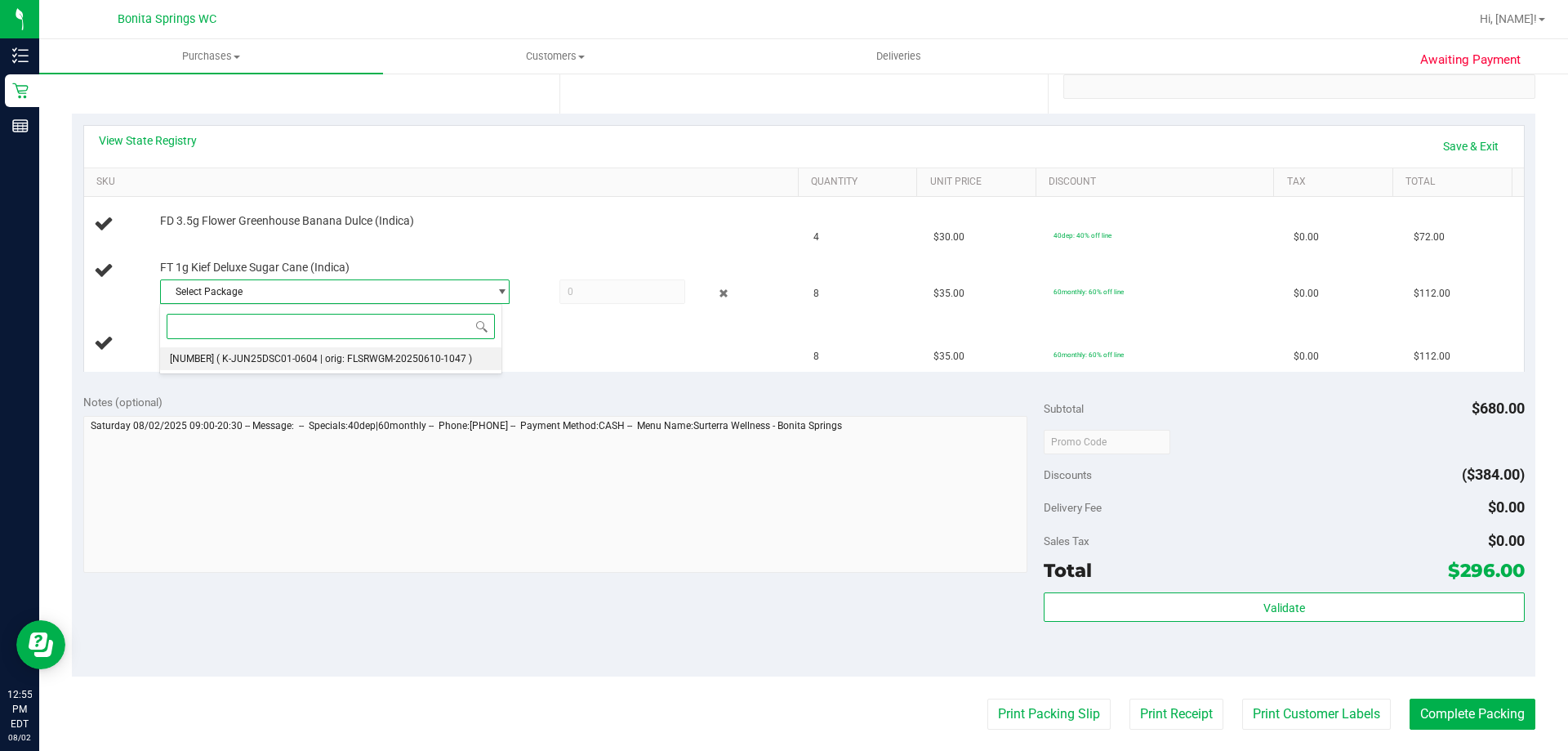 click on "[NUMBER]
(
K-JUN25DSC01-0604 | orig: FLSRWGM-20250610-1047
)" at bounding box center (331, 359) 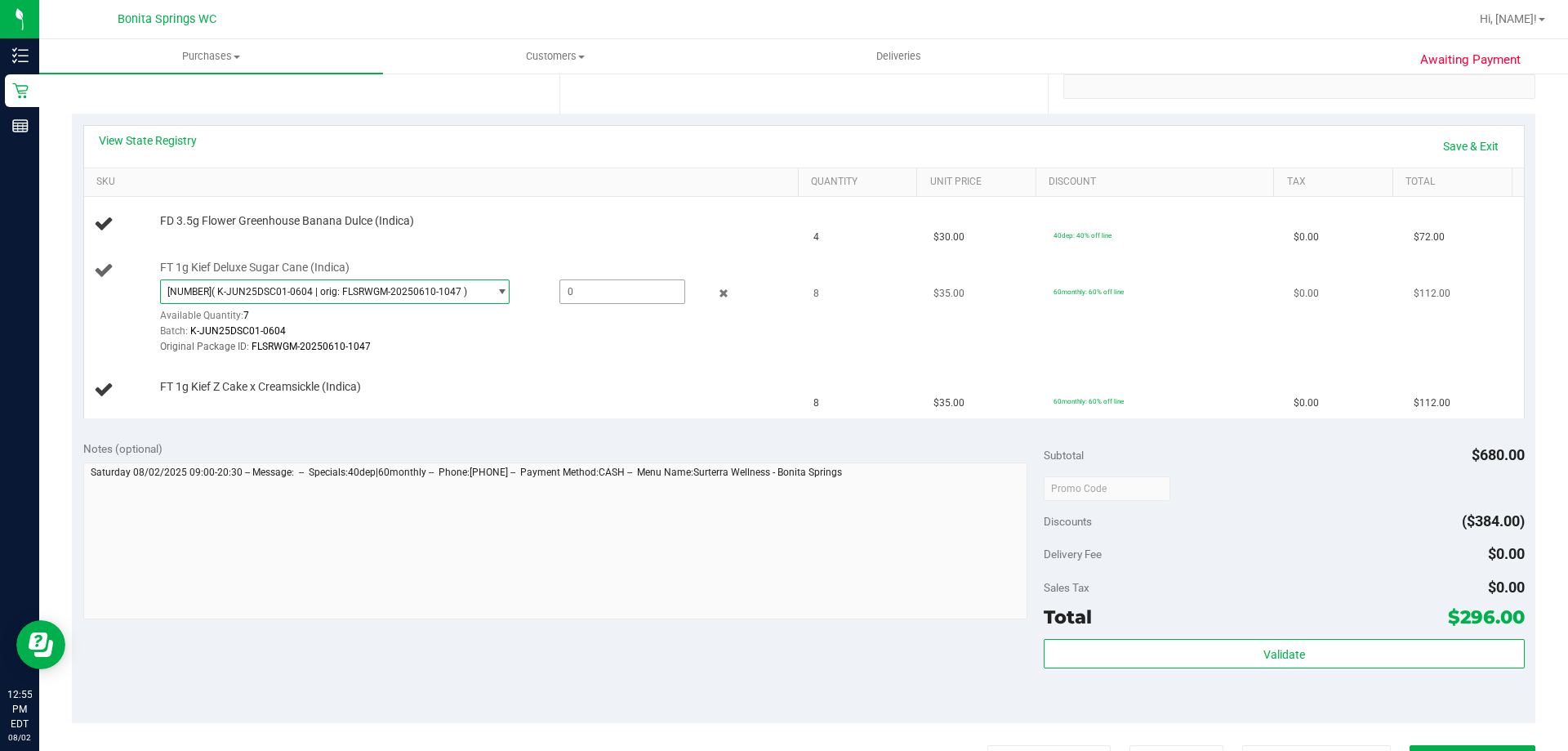 click at bounding box center [622, 292] 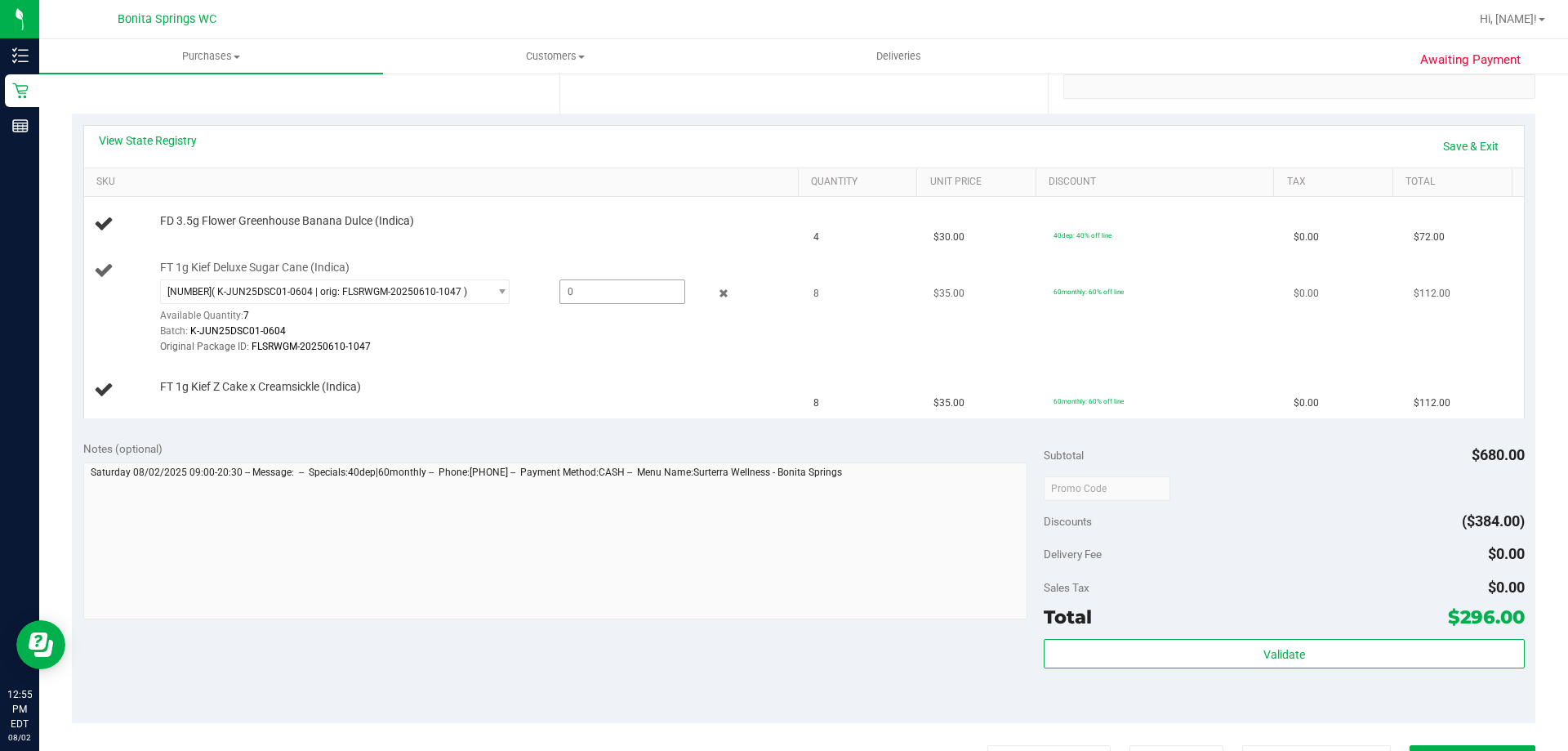 click at bounding box center (622, 292) 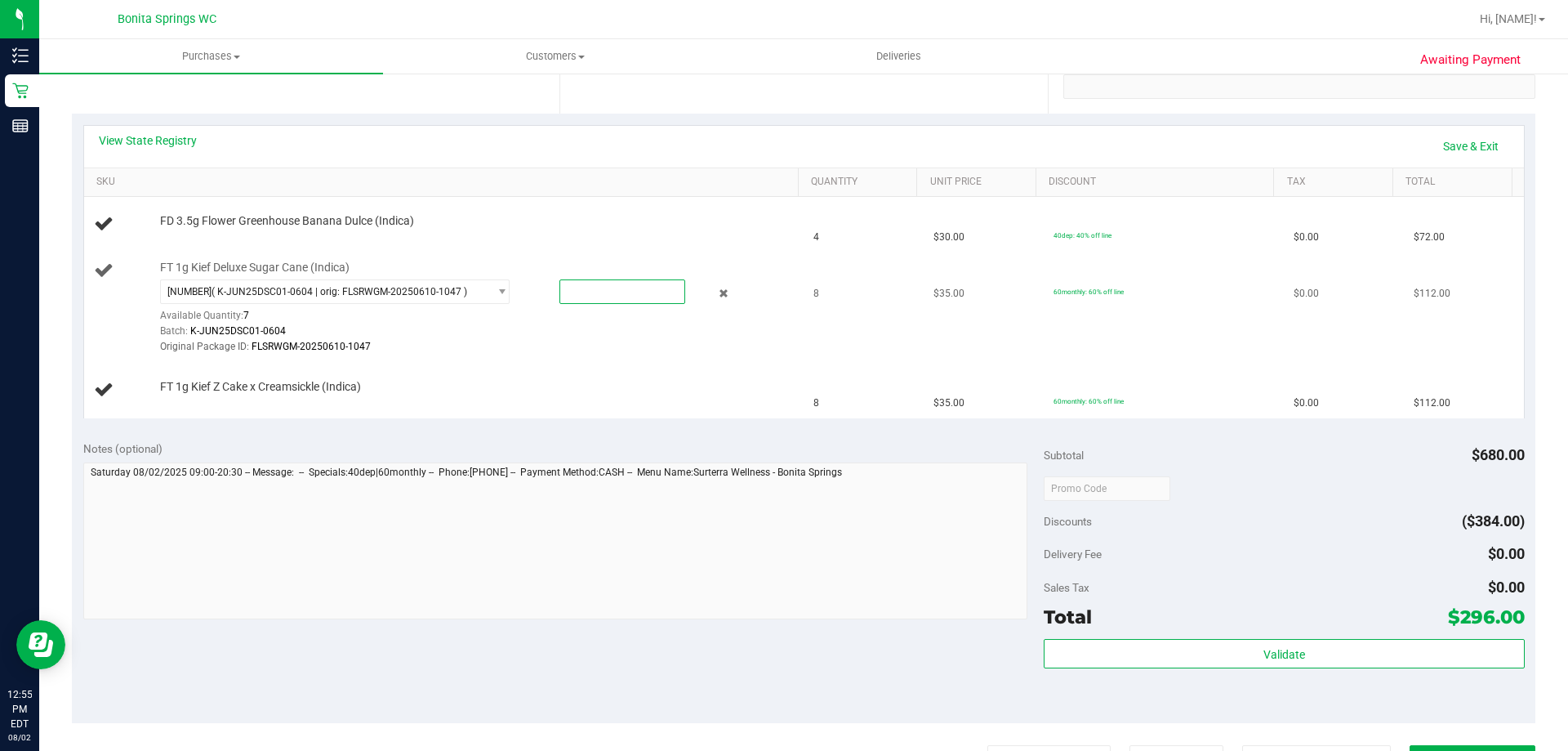 type on "7" 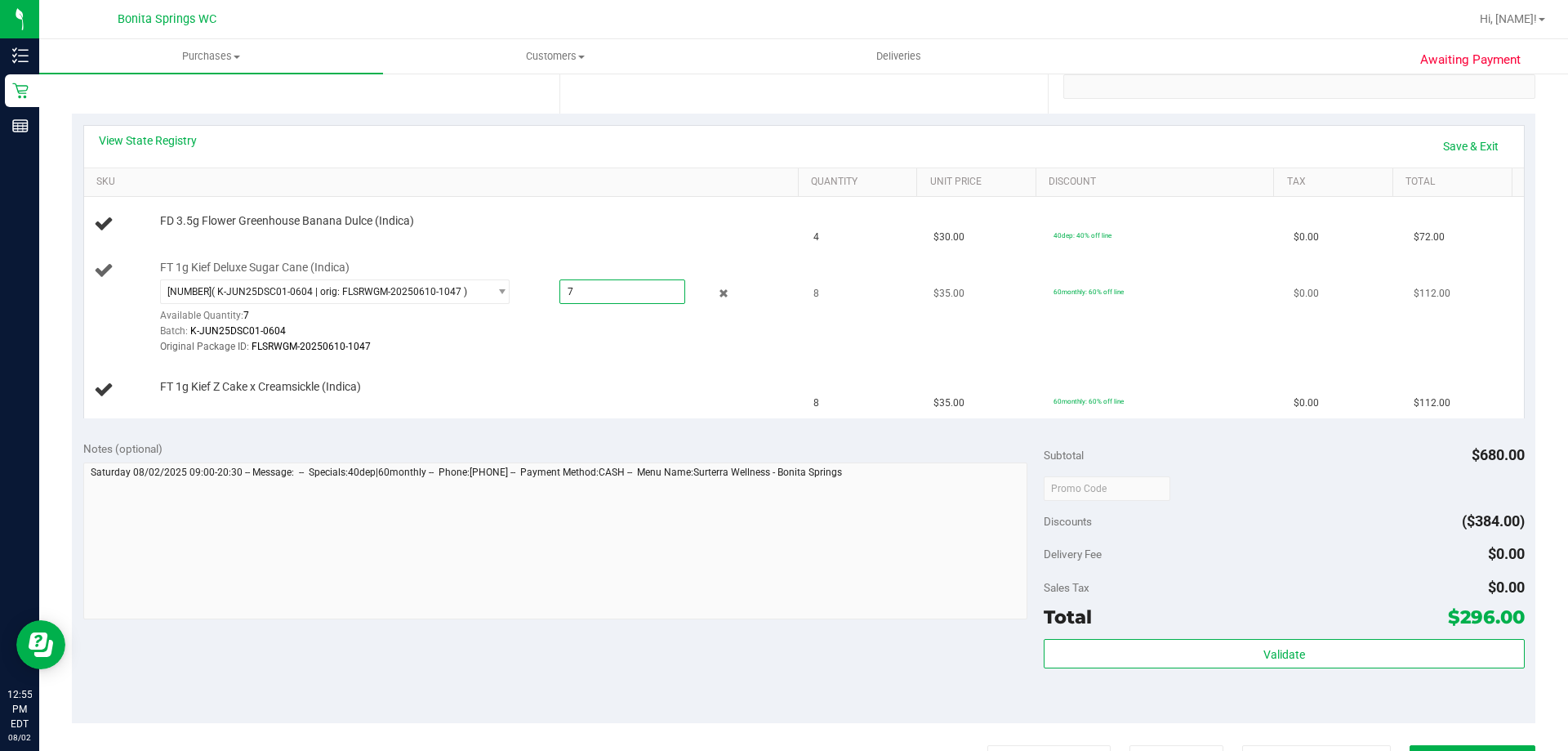 type on "7.0000" 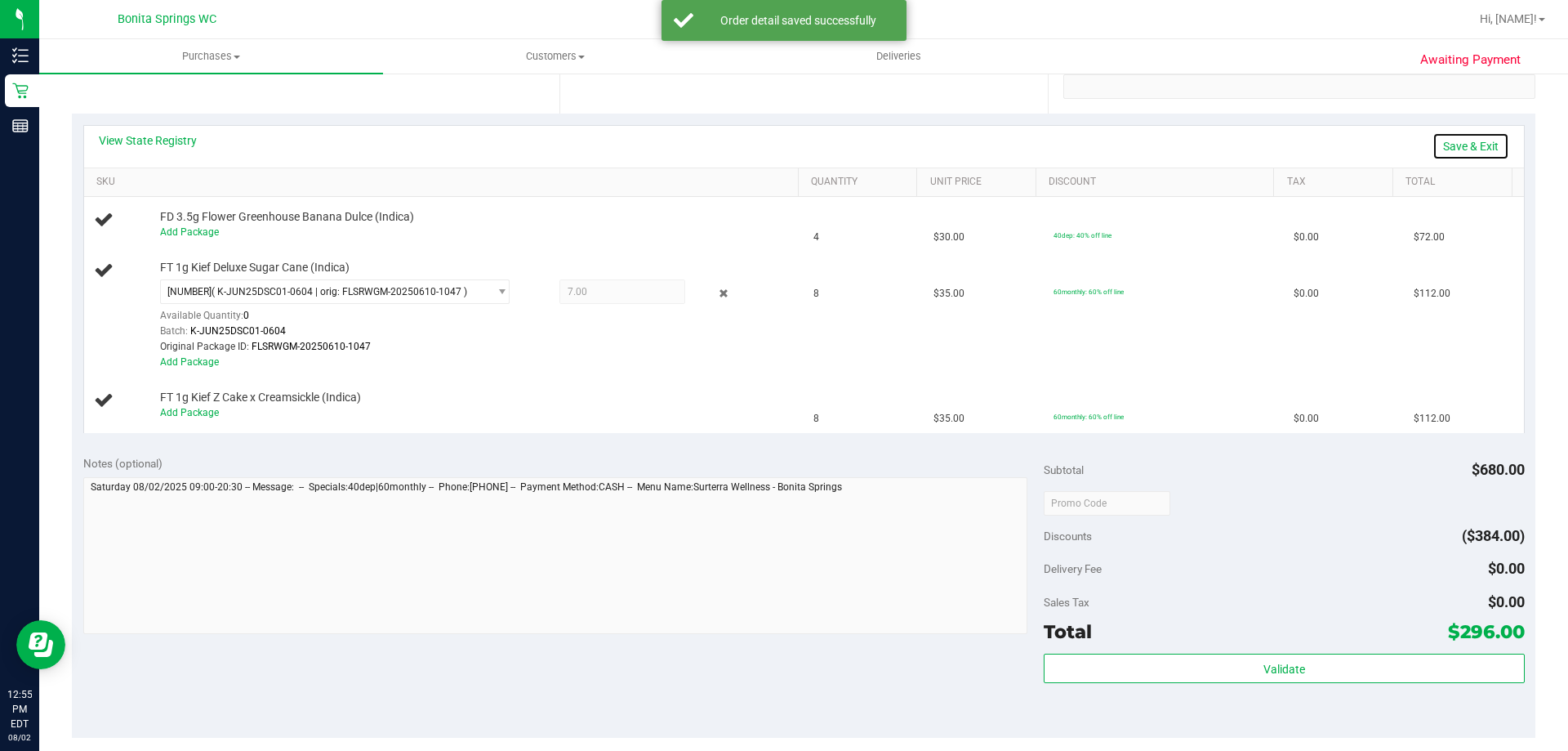 click on "Save & Exit" at bounding box center (1471, 146) 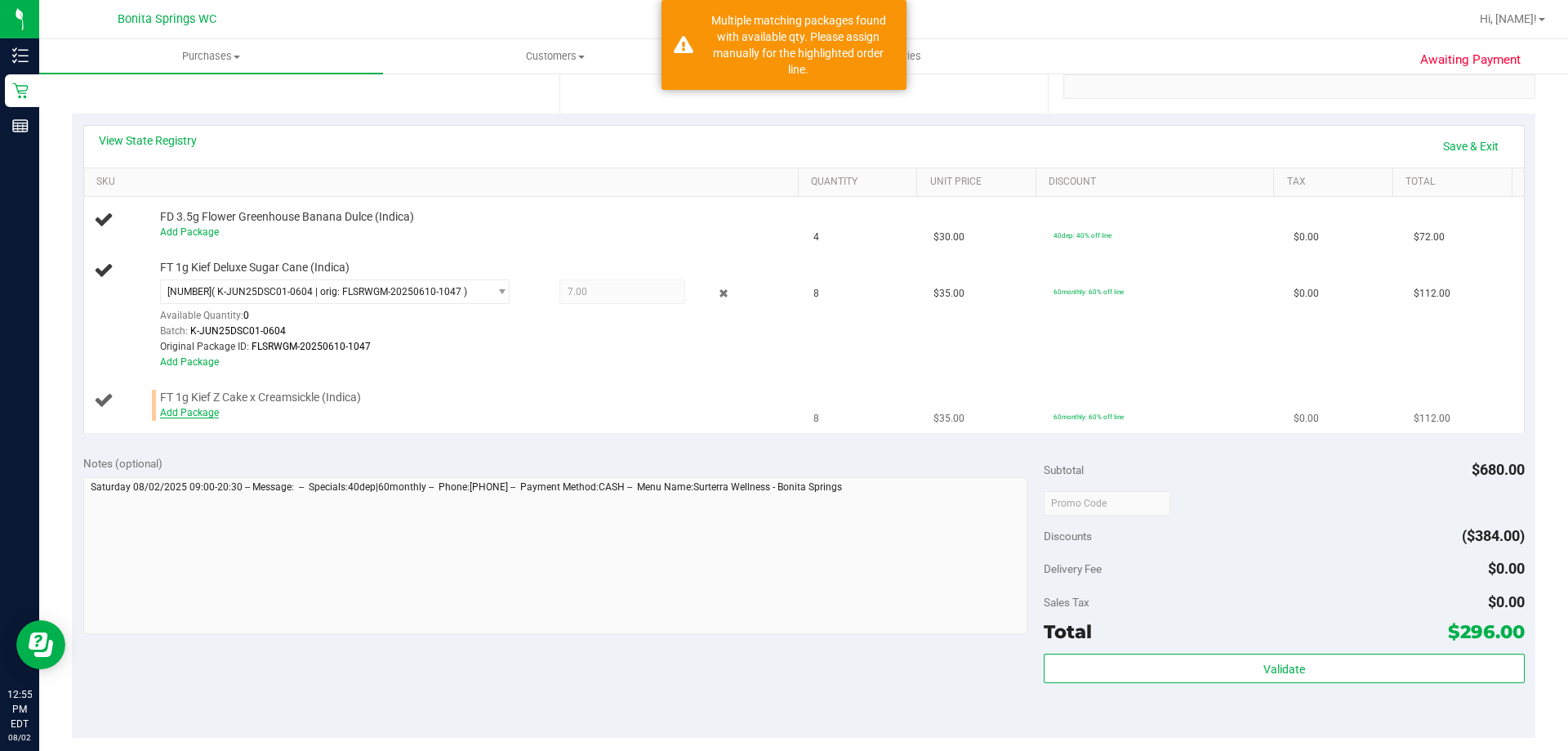 click on "Add Package" at bounding box center [189, 413] 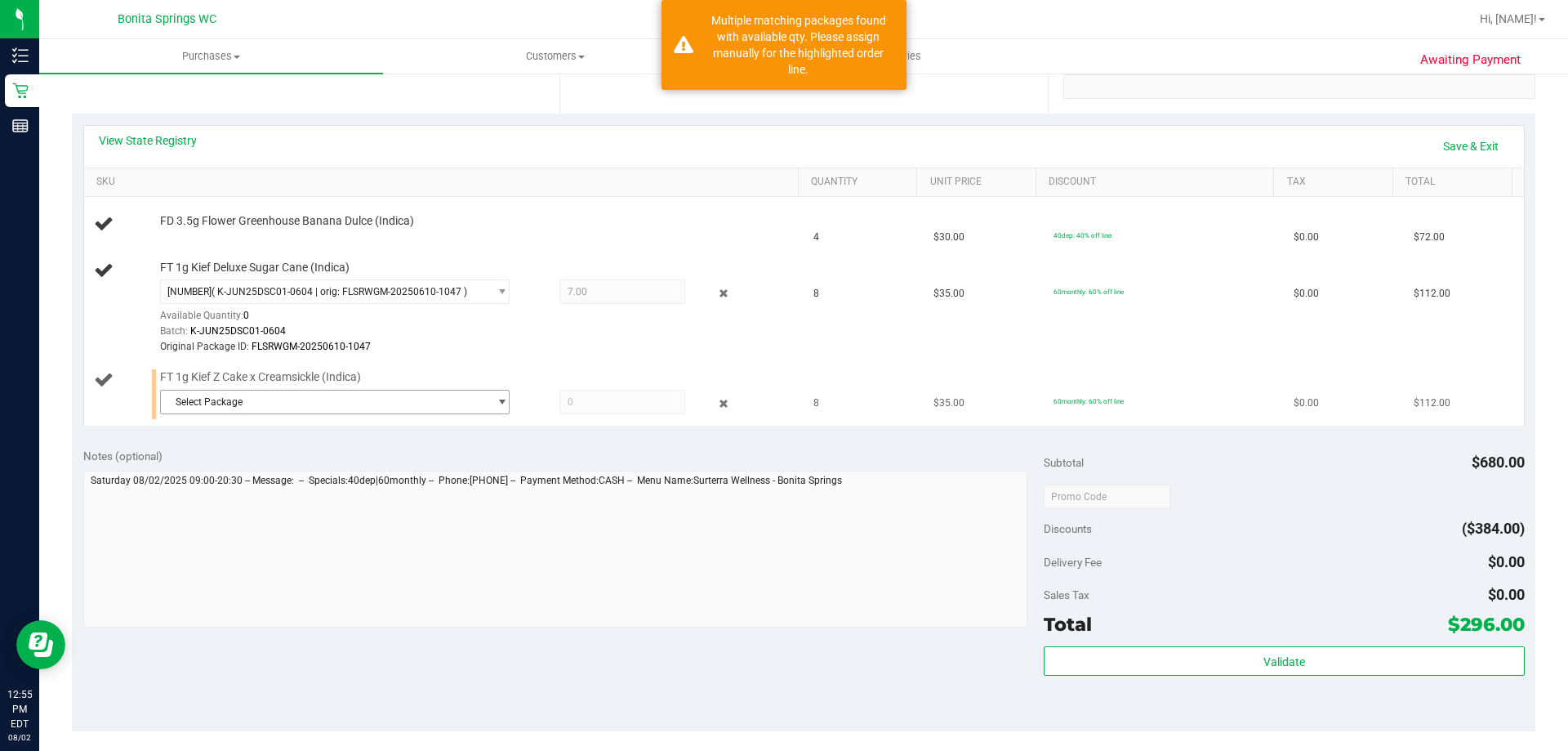 click on "Select Package" at bounding box center [324, 402] 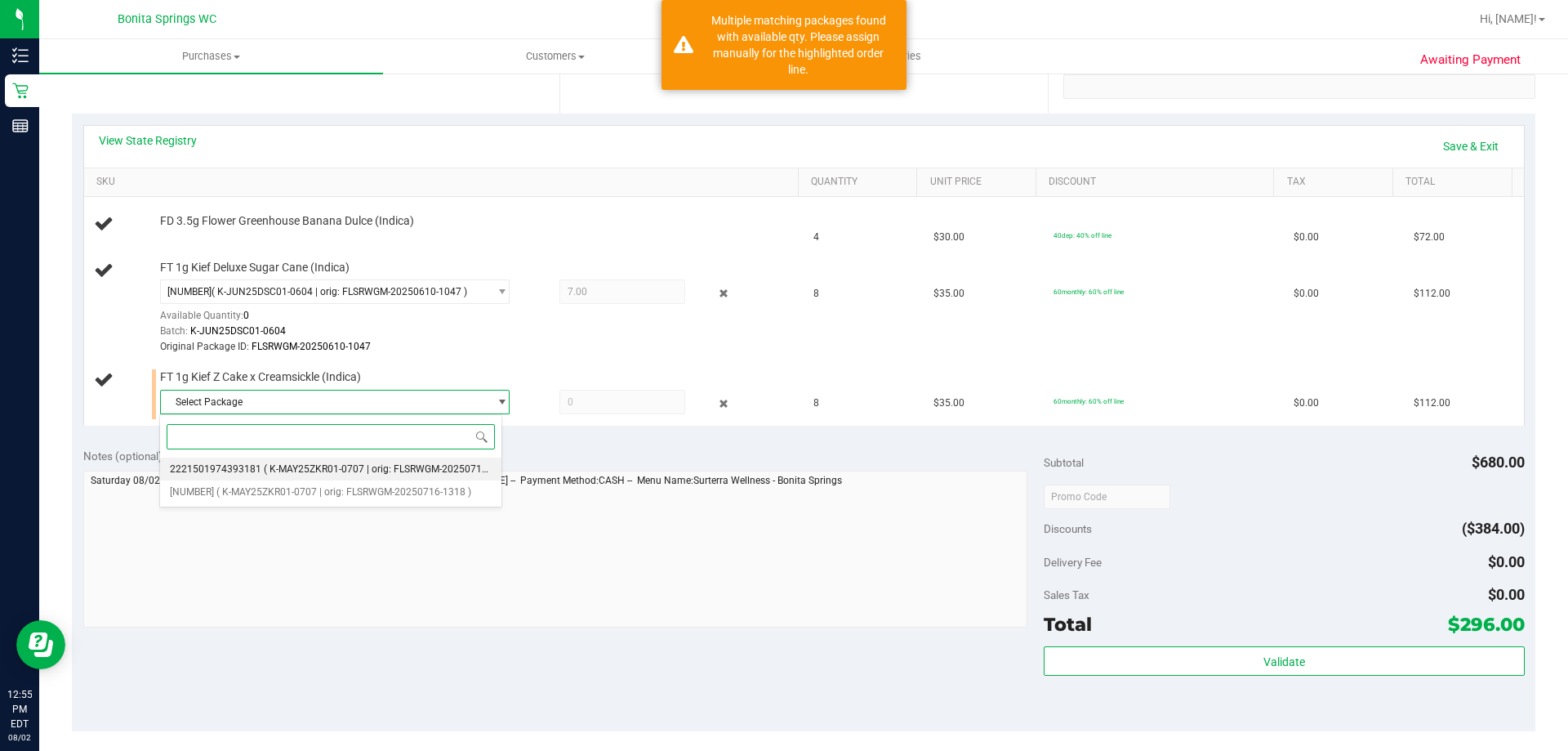 click on "[NUMBER]
(
K-MAY25ZKR01-0707 | orig: FLSRWGM-20250716-1231
)" at bounding box center (331, 469) 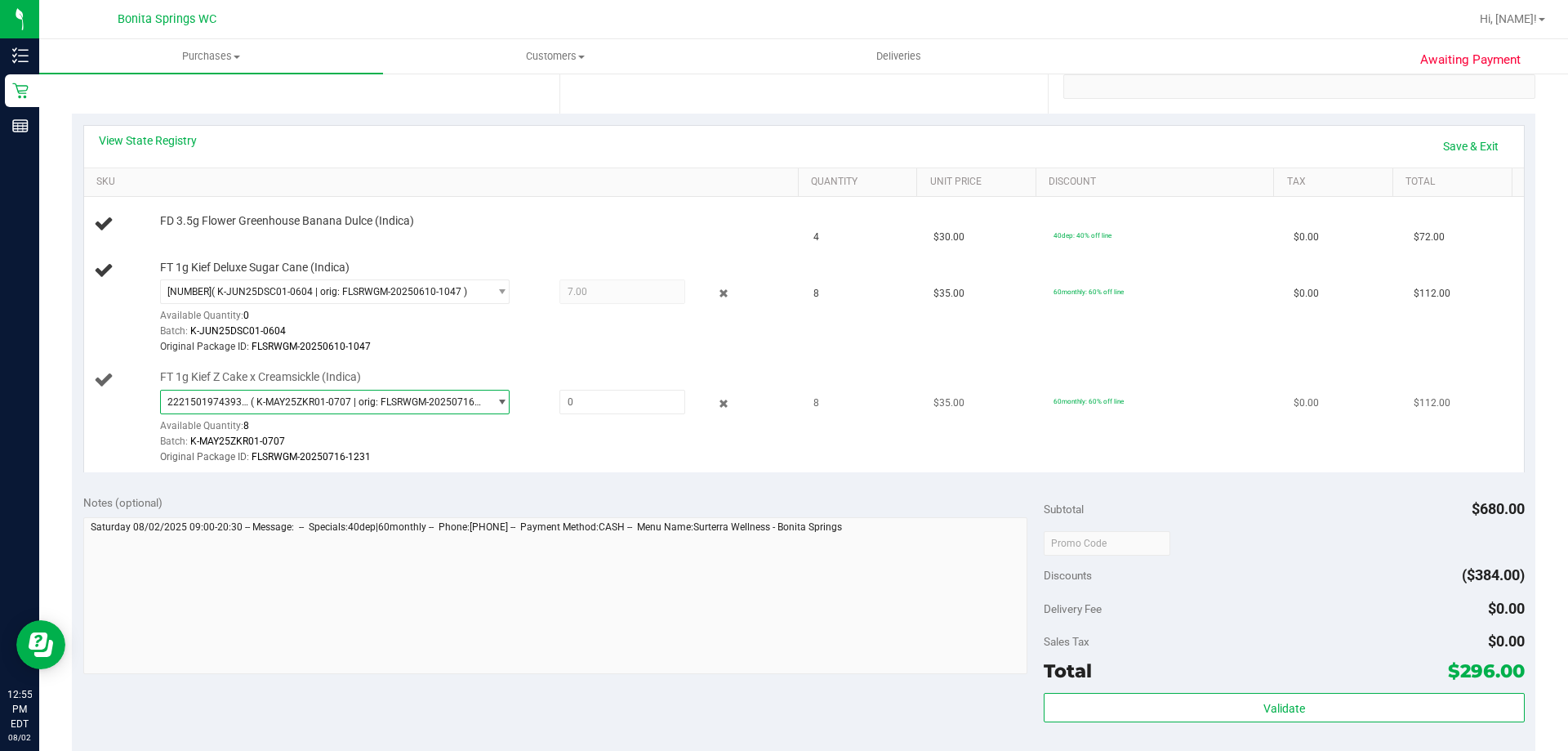 click on "[NUMBER]
(
K-MAY25ZKR01-0707 | orig: FLSRWGM-20250716-1231
)" at bounding box center [324, 402] 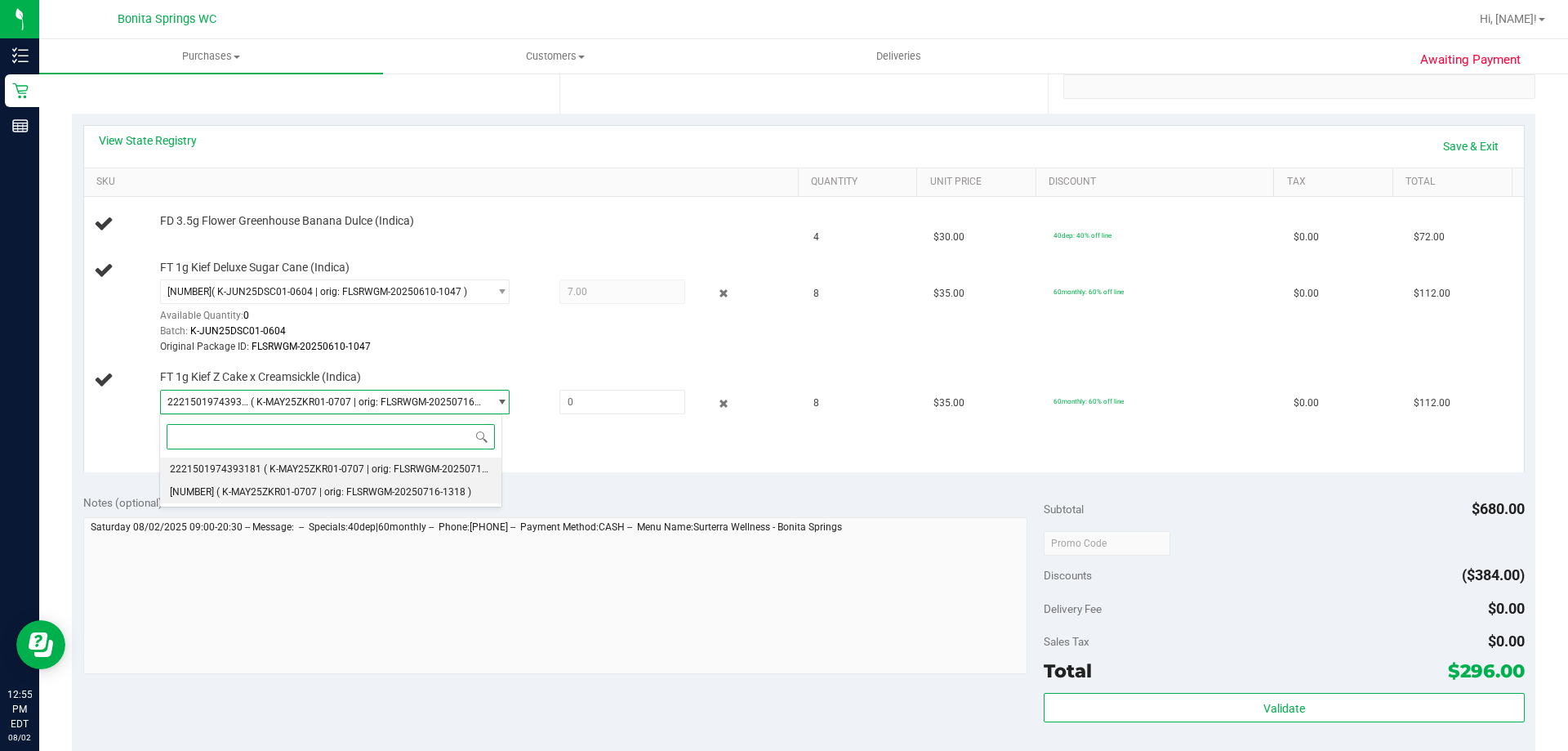 click on "(
K-MAY25ZKR01-0707 | orig: FLSRWGM-20250716-1318
)" at bounding box center (344, 492) 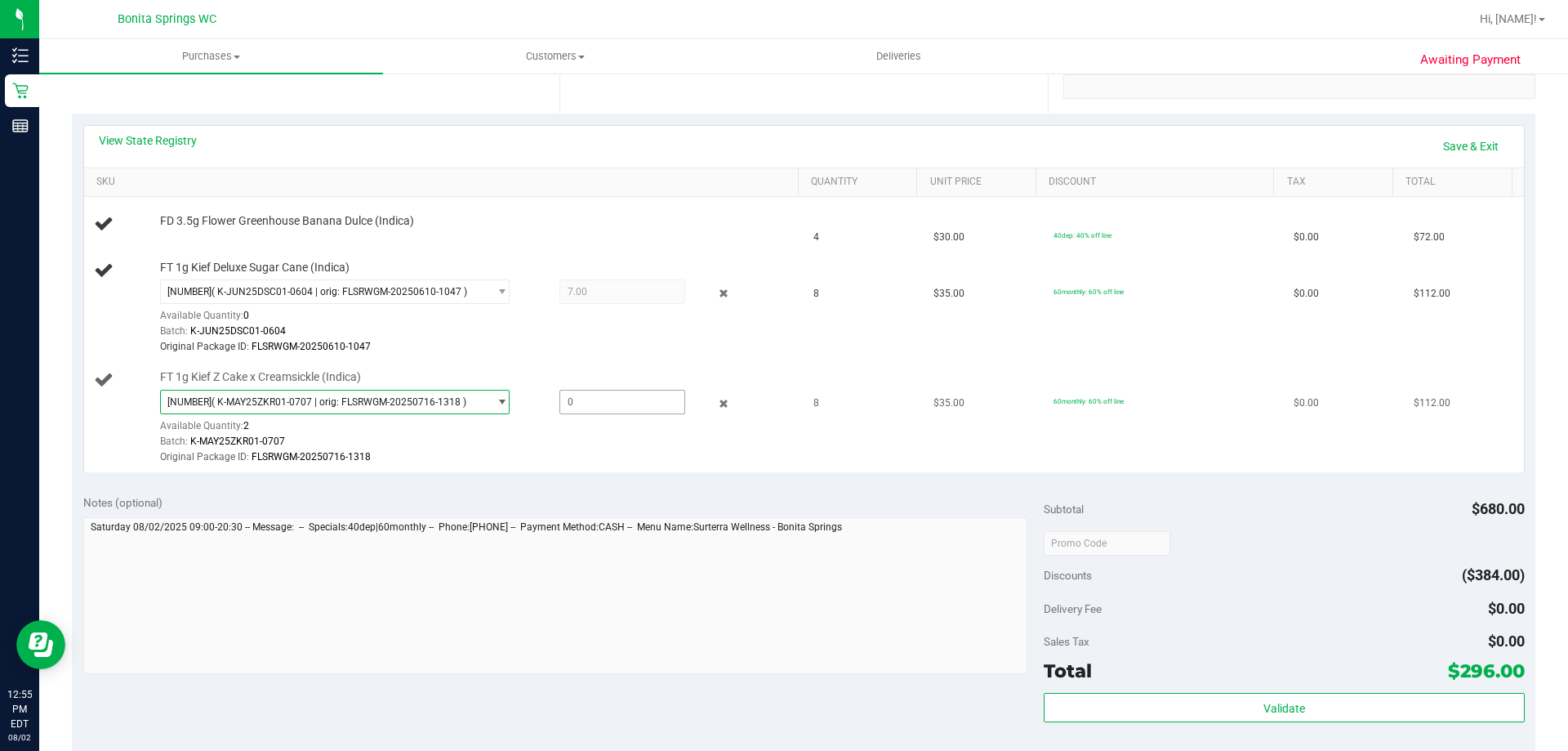 click at bounding box center [622, 402] 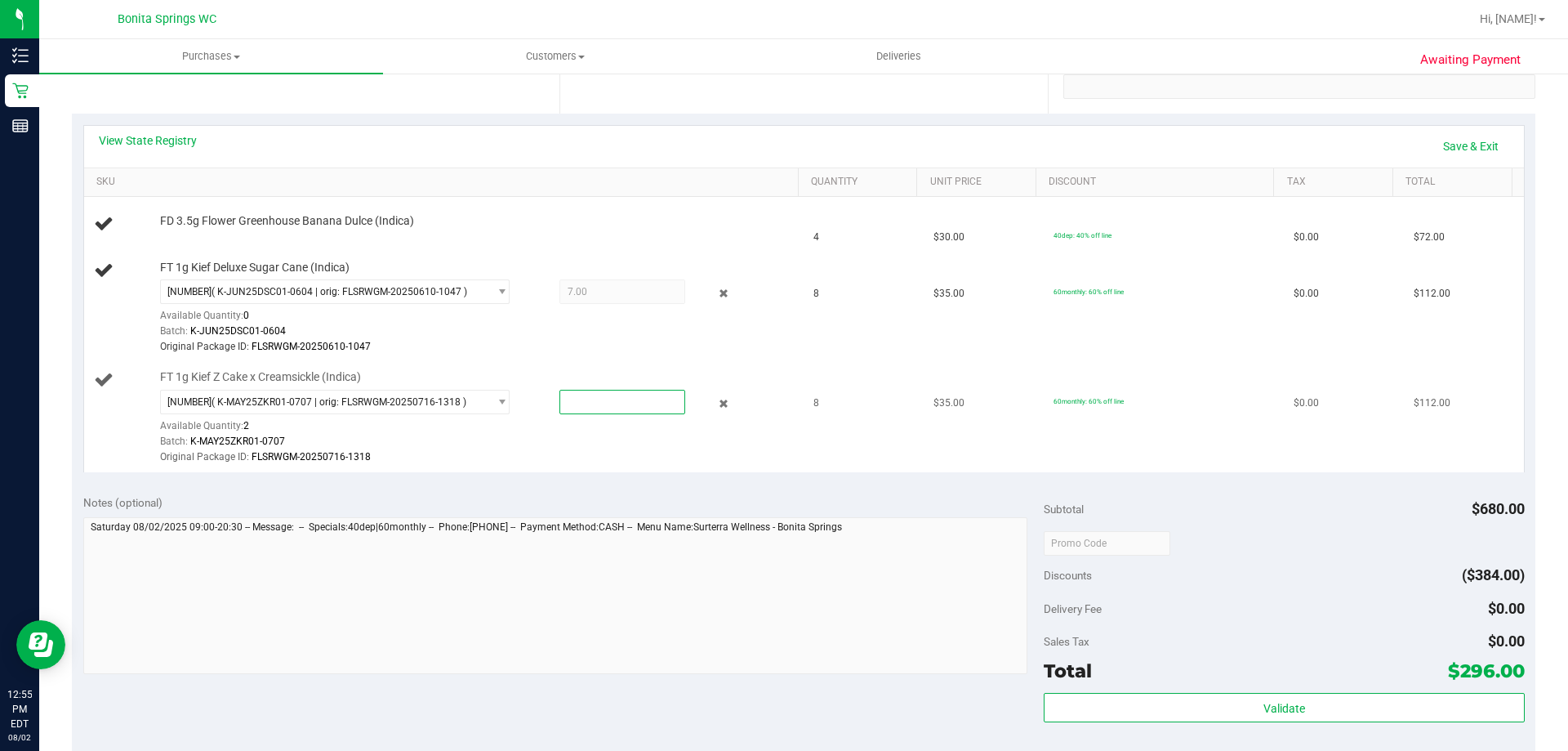 type on "2" 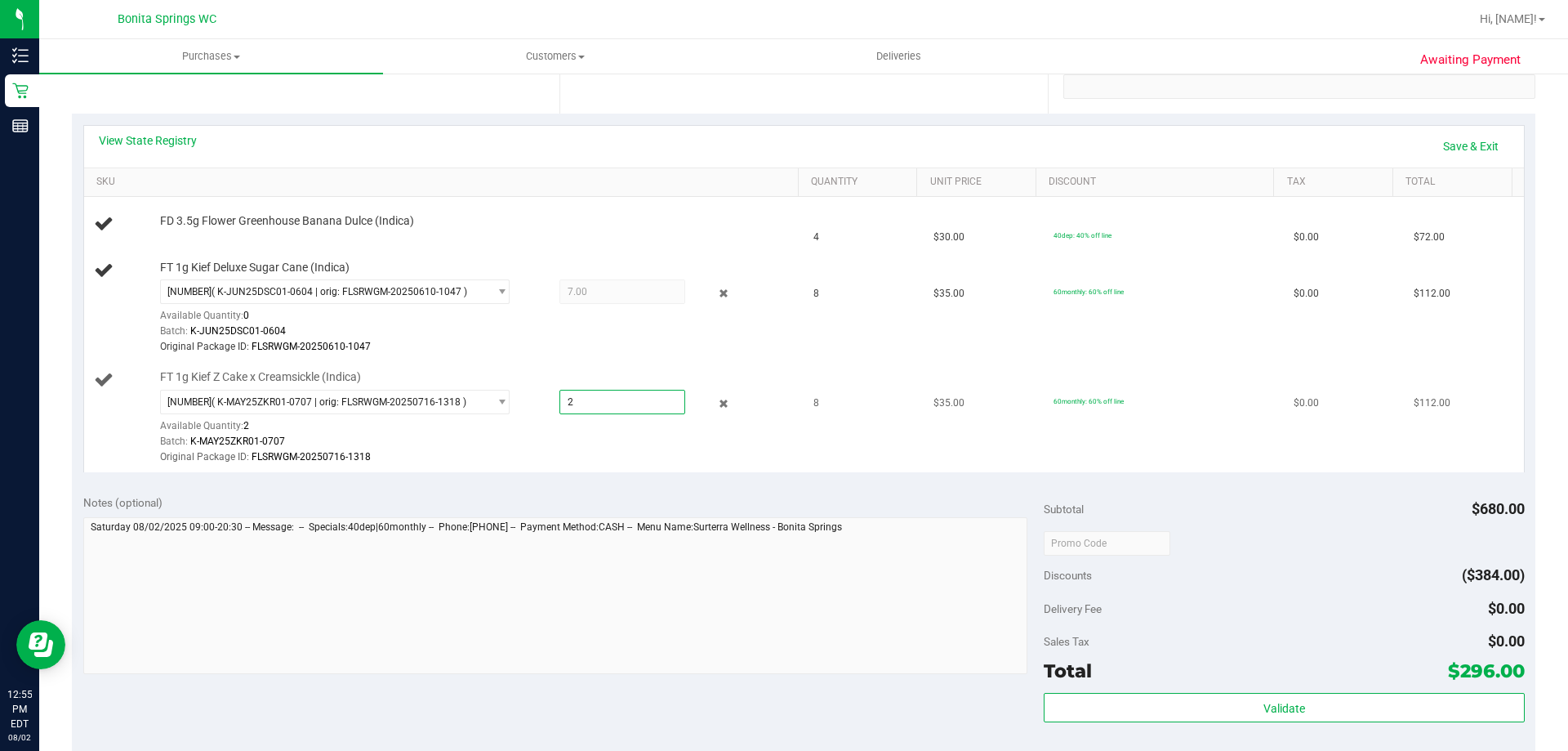 type on "2.0000" 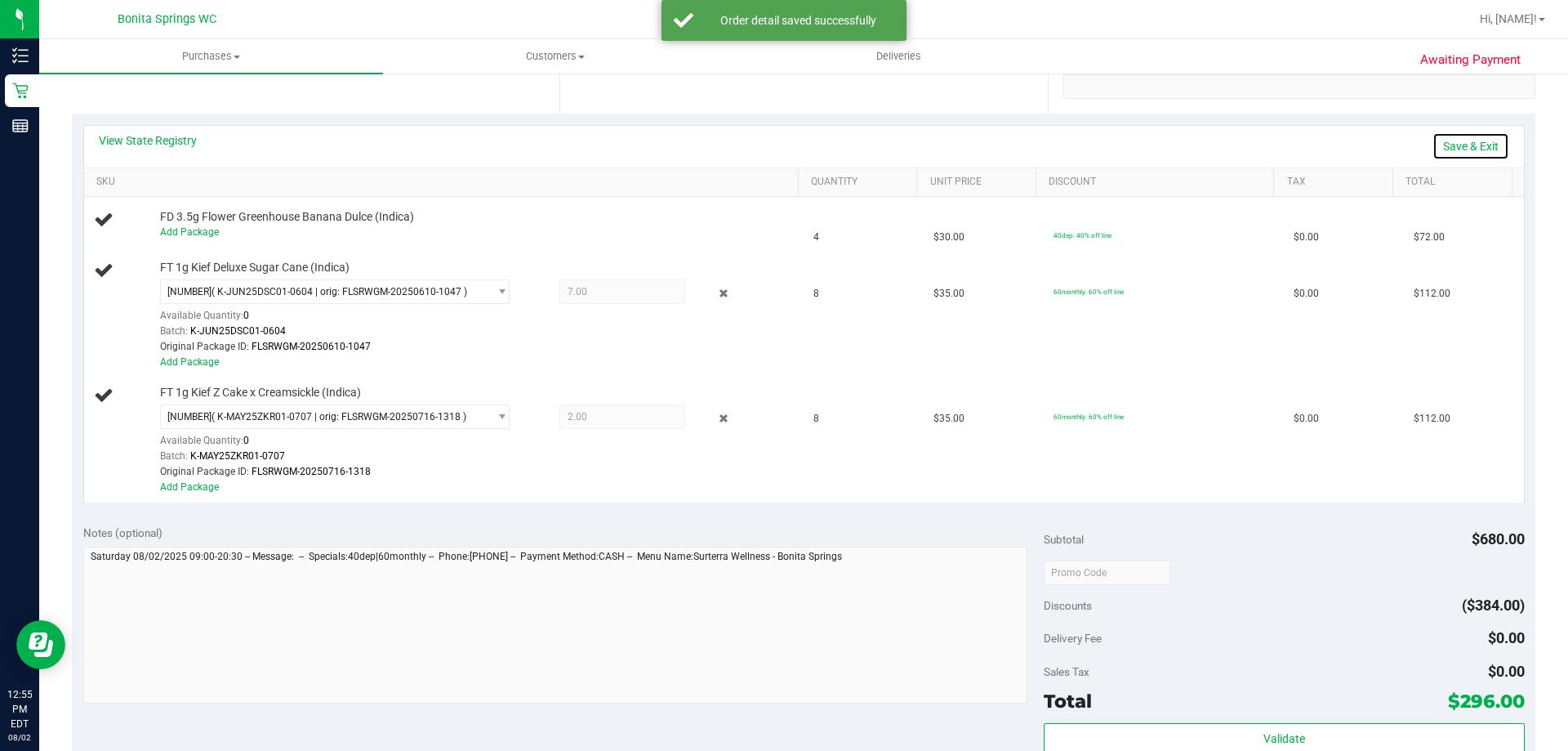 click on "Save & Exit" at bounding box center (1471, 146) 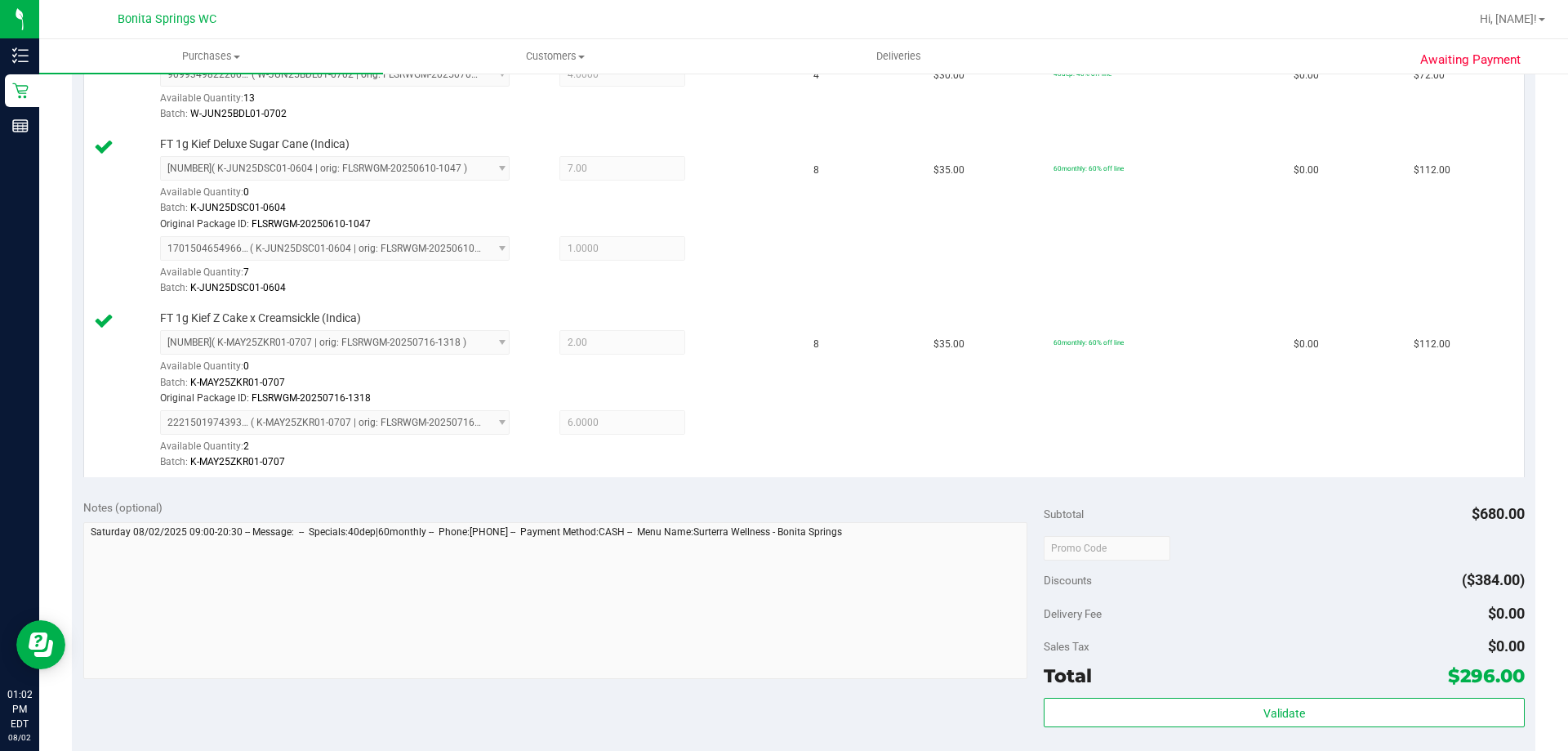 scroll, scrollTop: 654, scrollLeft: 0, axis: vertical 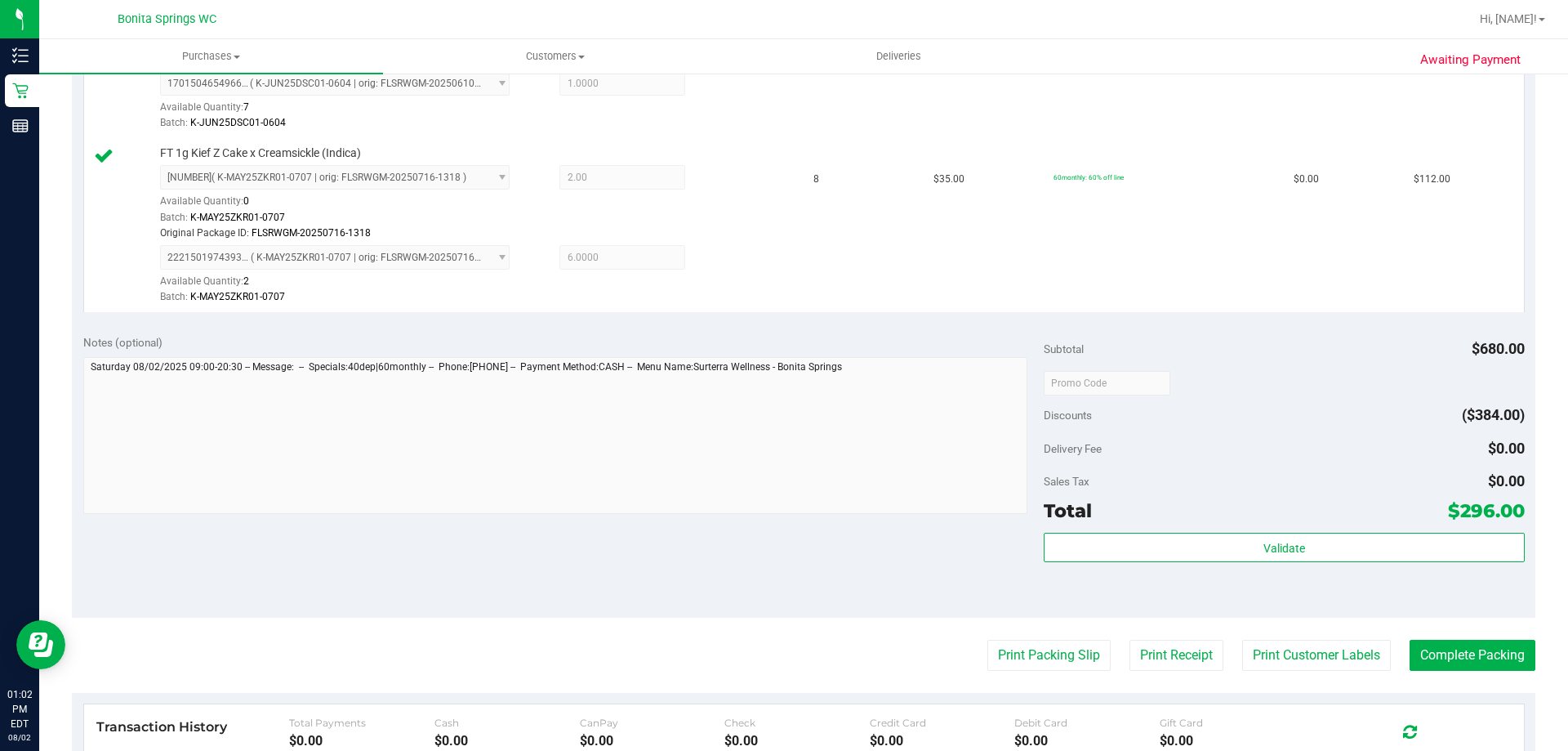 click on "Subtotal
$680.00
Discounts
($384.00)
Delivery Fee
$0.00
Sales Tax
$0.00
Total
$296.00
Validate" at bounding box center (1284, 470) 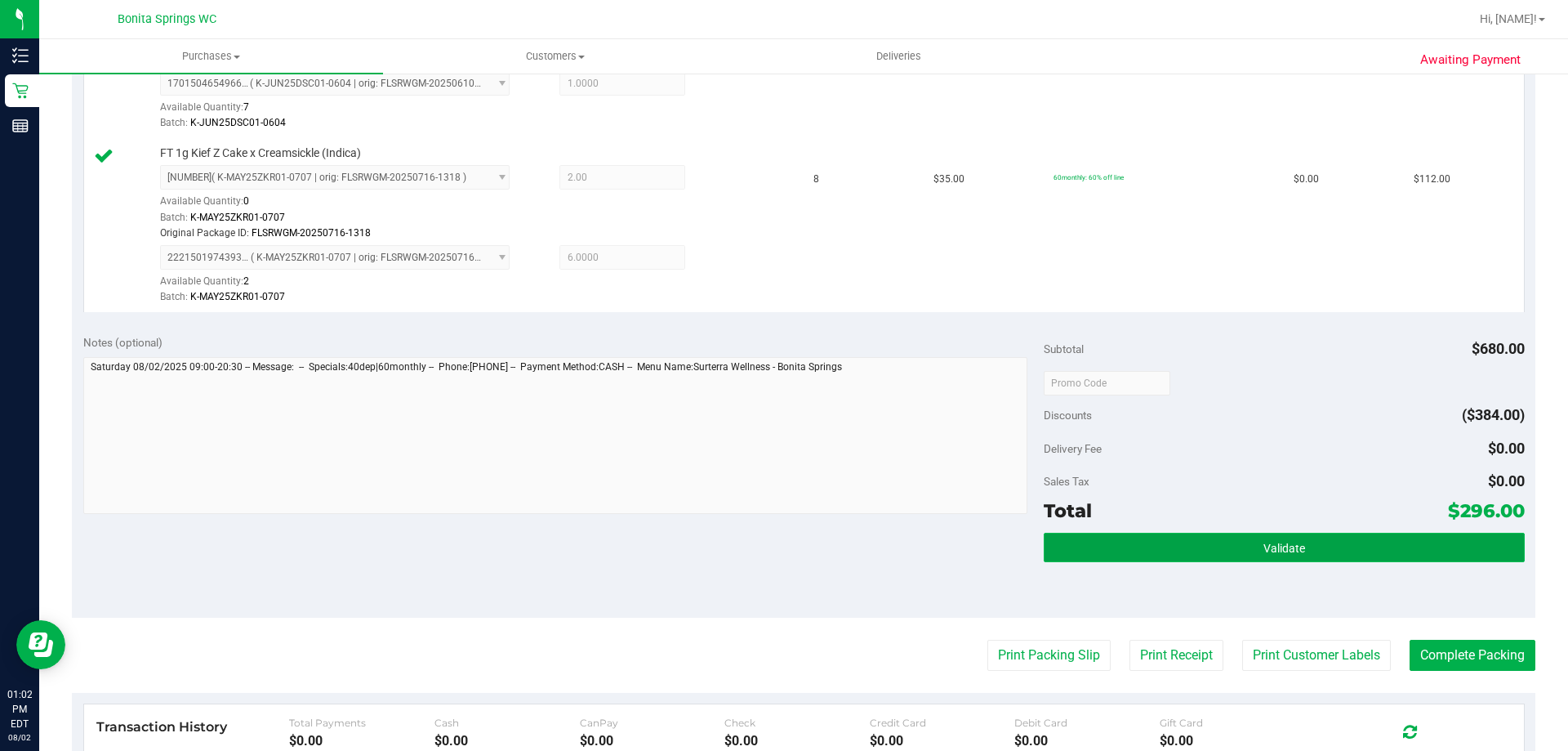 click on "Validate" at bounding box center (1284, 548) 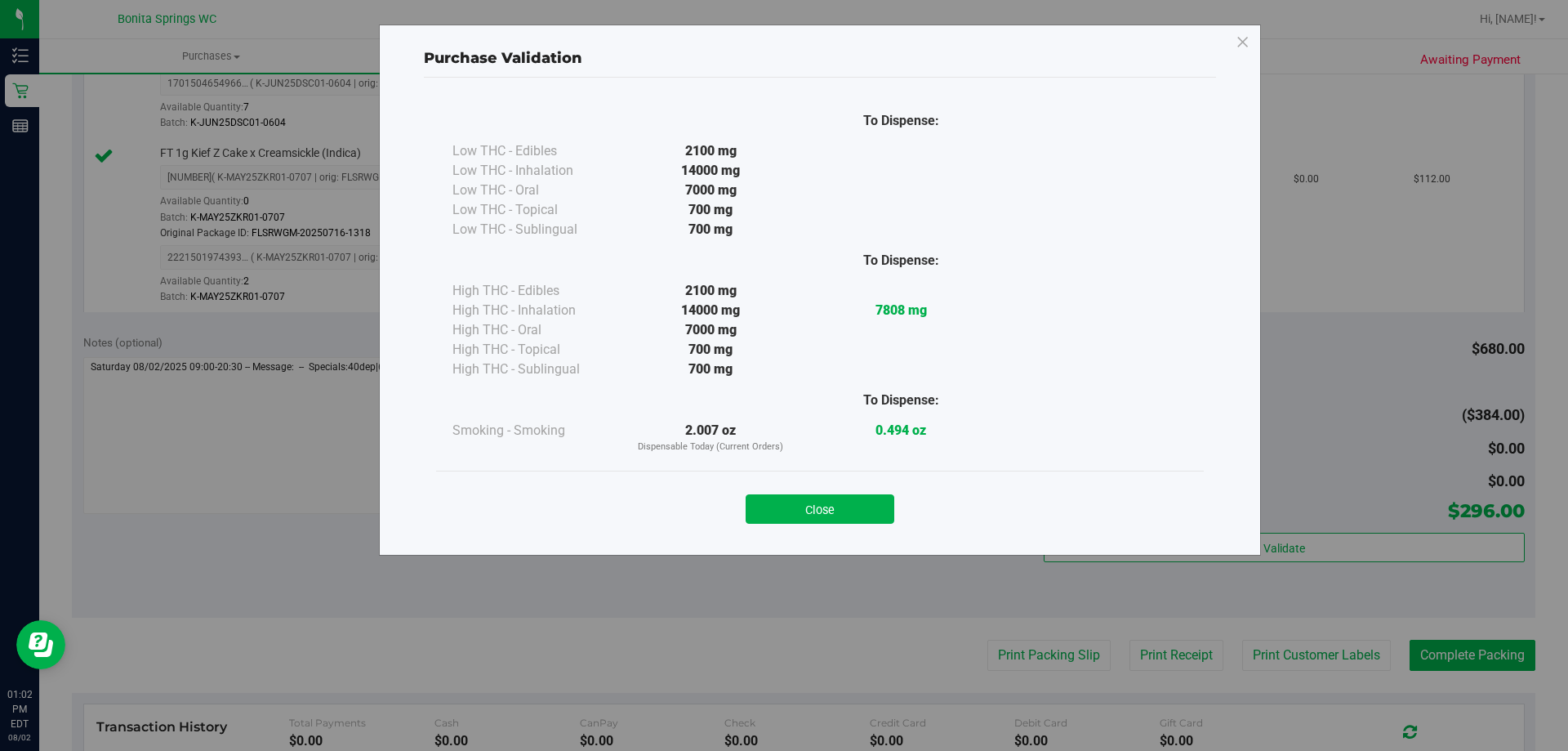 drag, startPoint x: 876, startPoint y: 514, endPoint x: 915, endPoint y: 513, distance: 39.012818 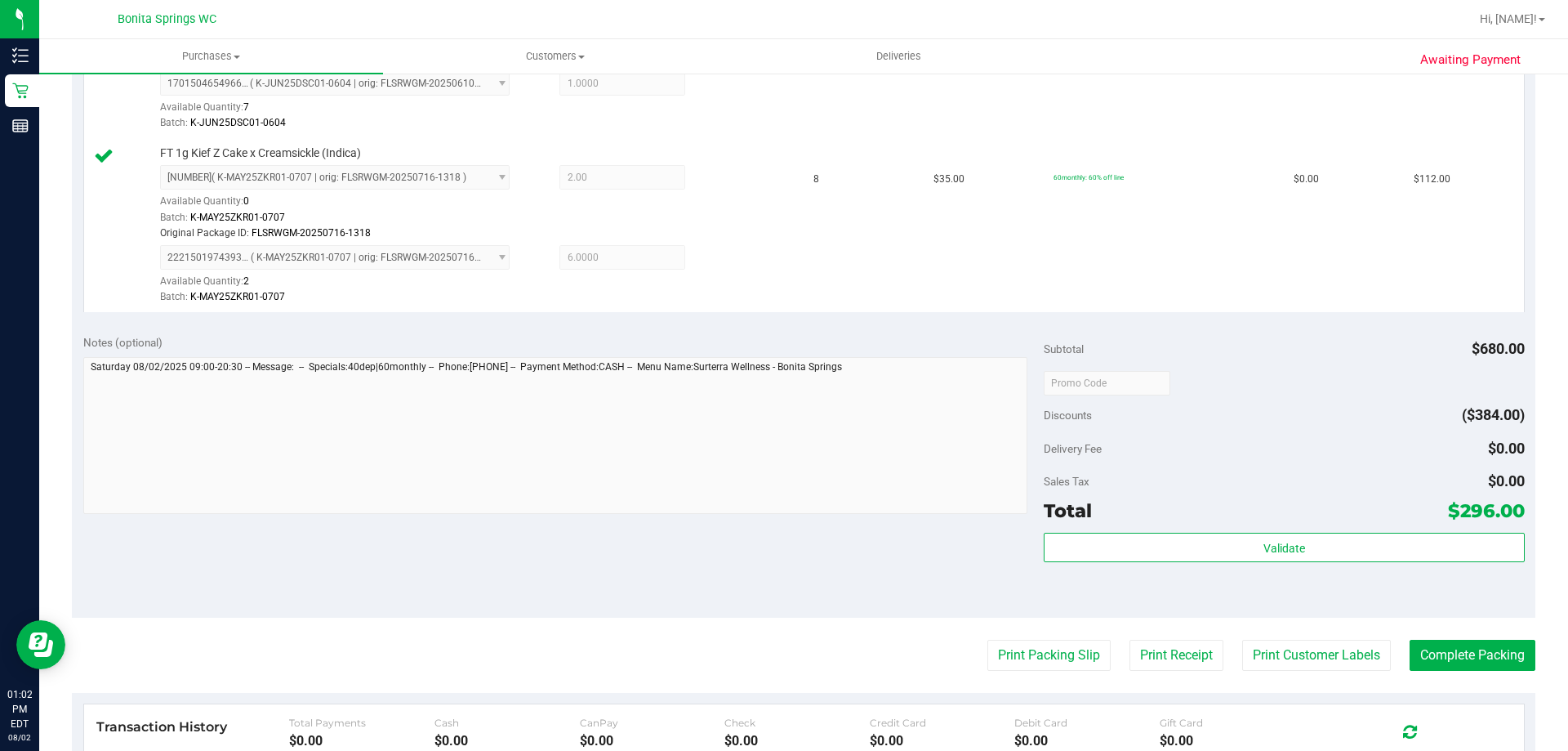 scroll, scrollTop: 934, scrollLeft: 0, axis: vertical 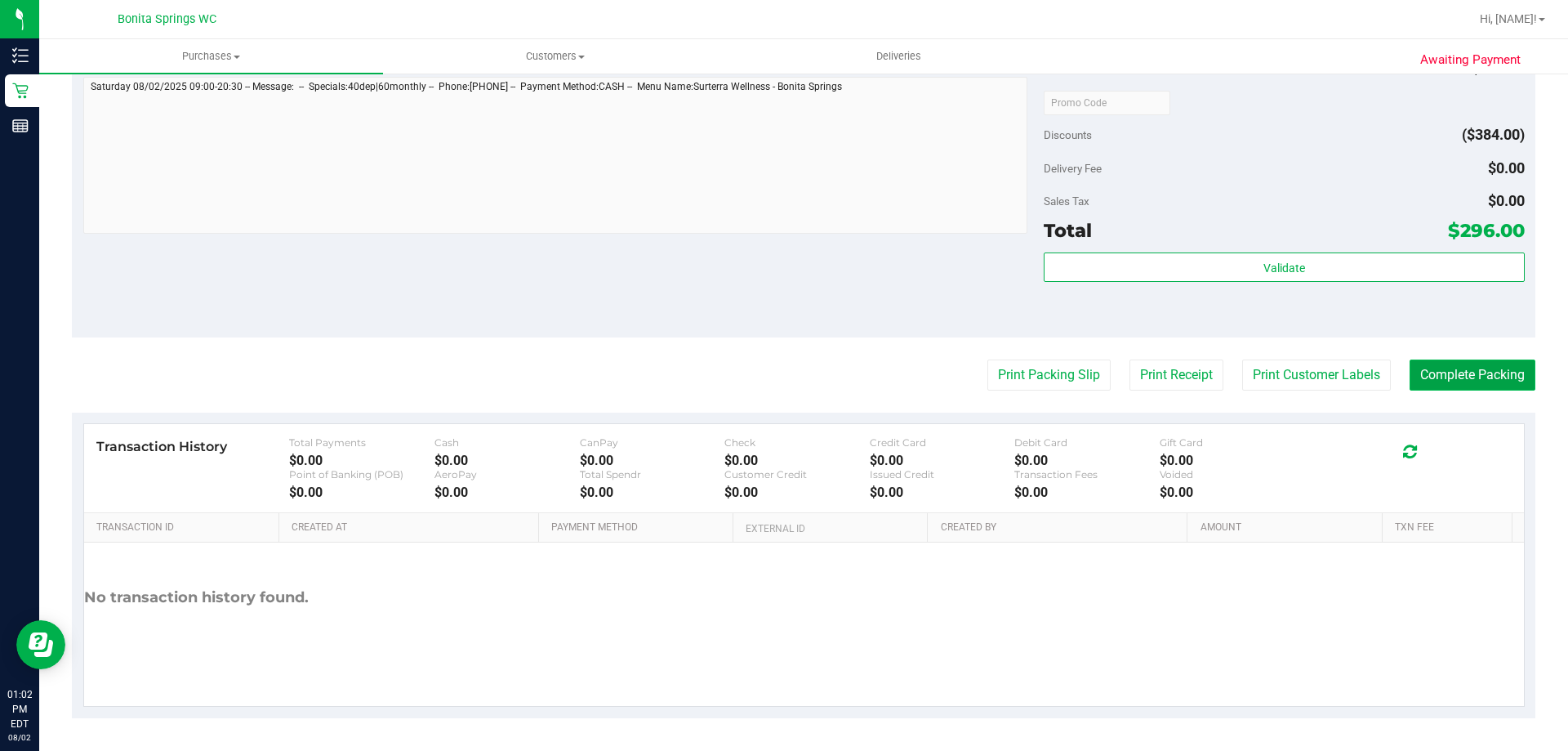 click on "Complete Packing" at bounding box center [1472, 375] 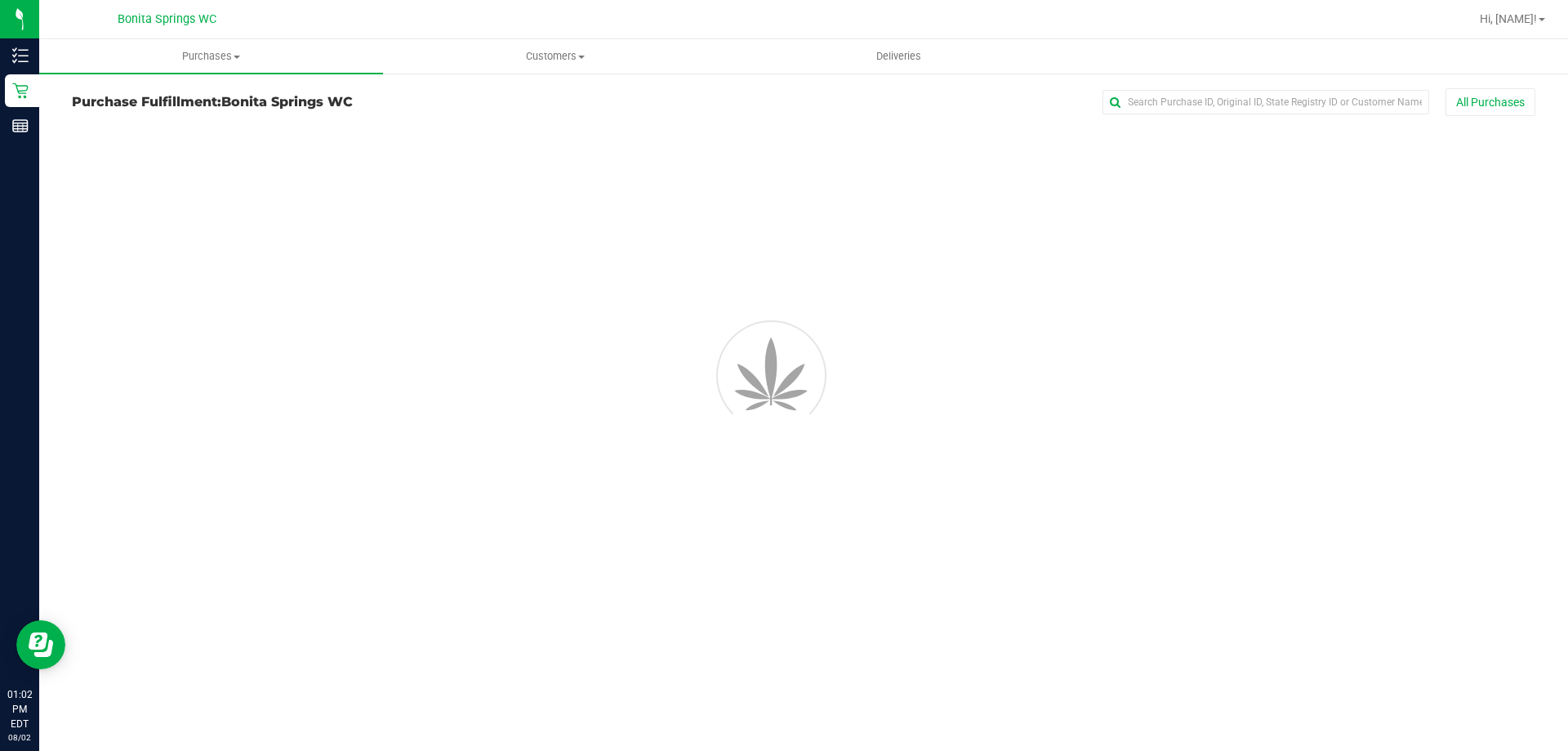 scroll, scrollTop: 0, scrollLeft: 0, axis: both 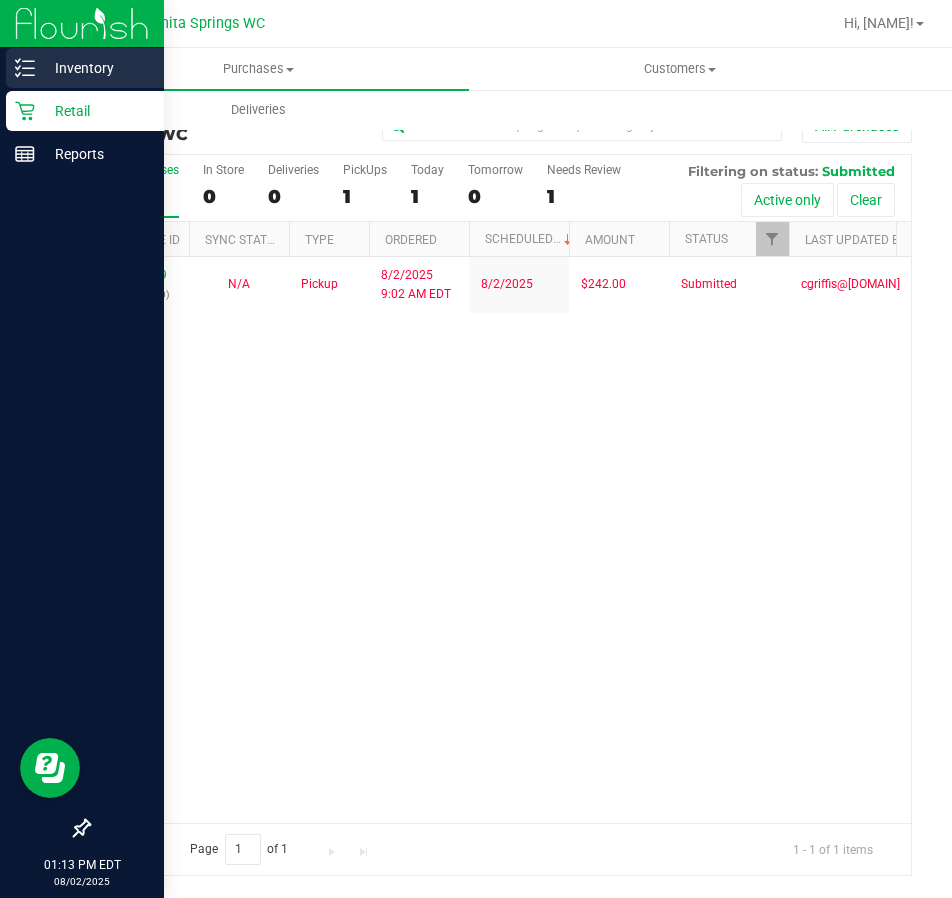 click on "Inventory" at bounding box center (85, 68) 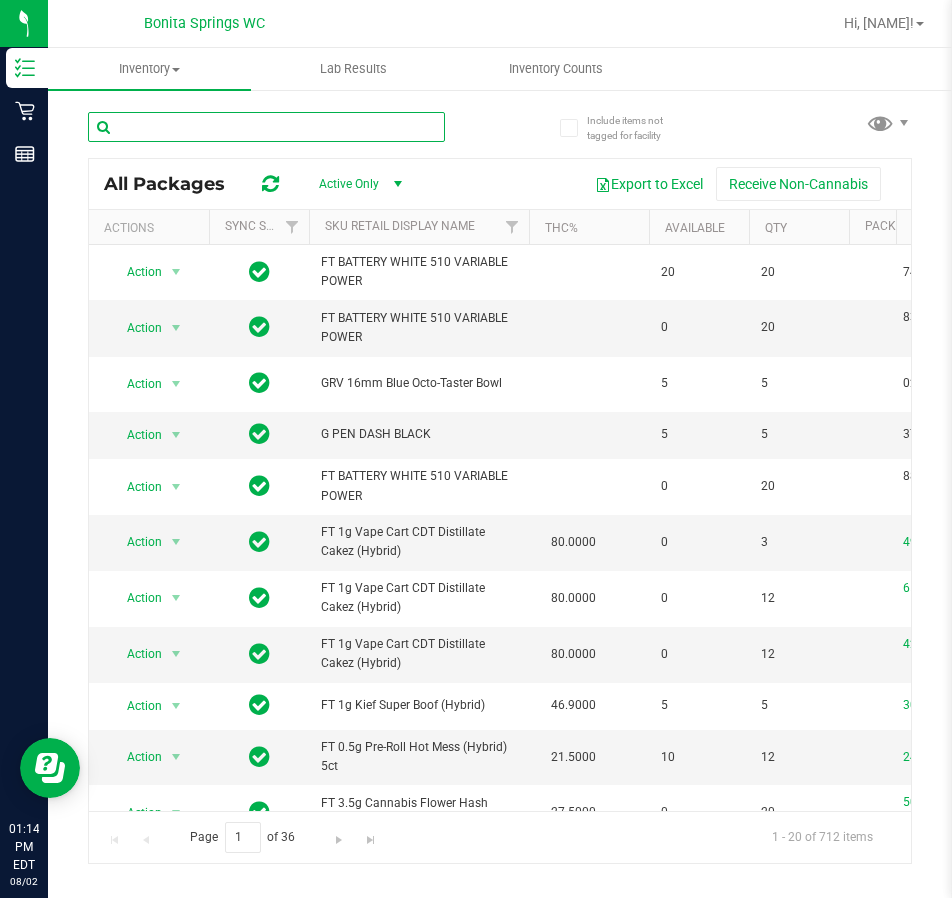 click at bounding box center (266, 127) 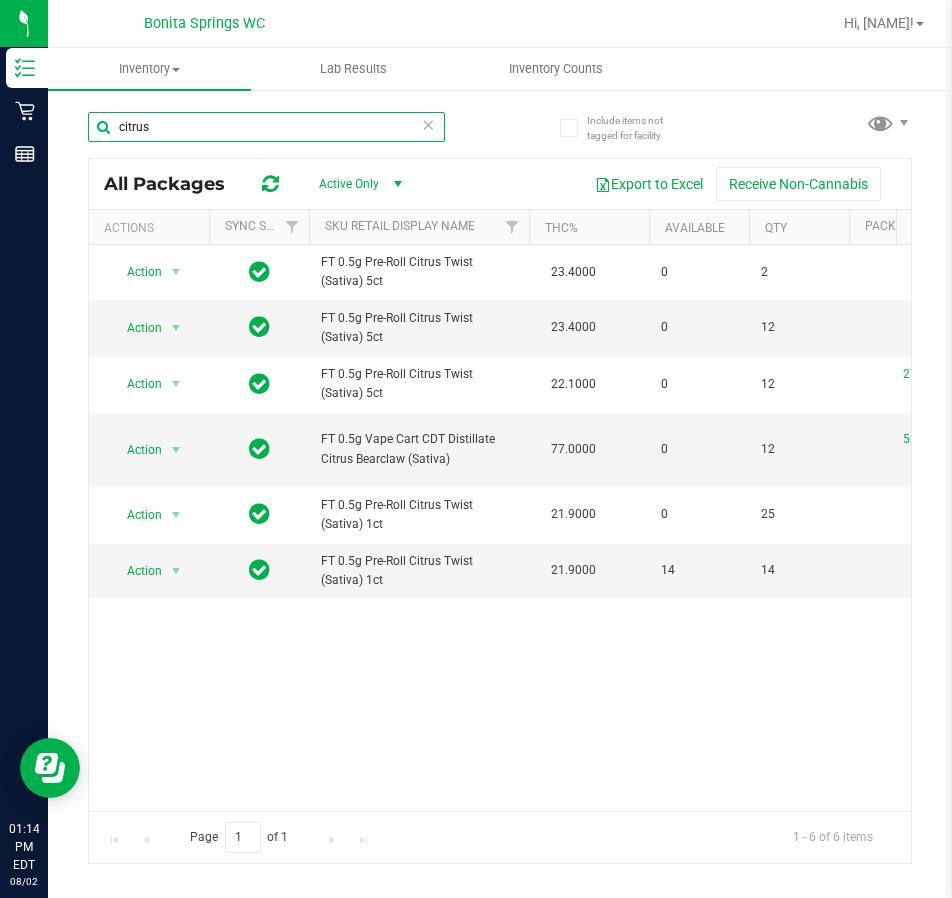 type on "citrus" 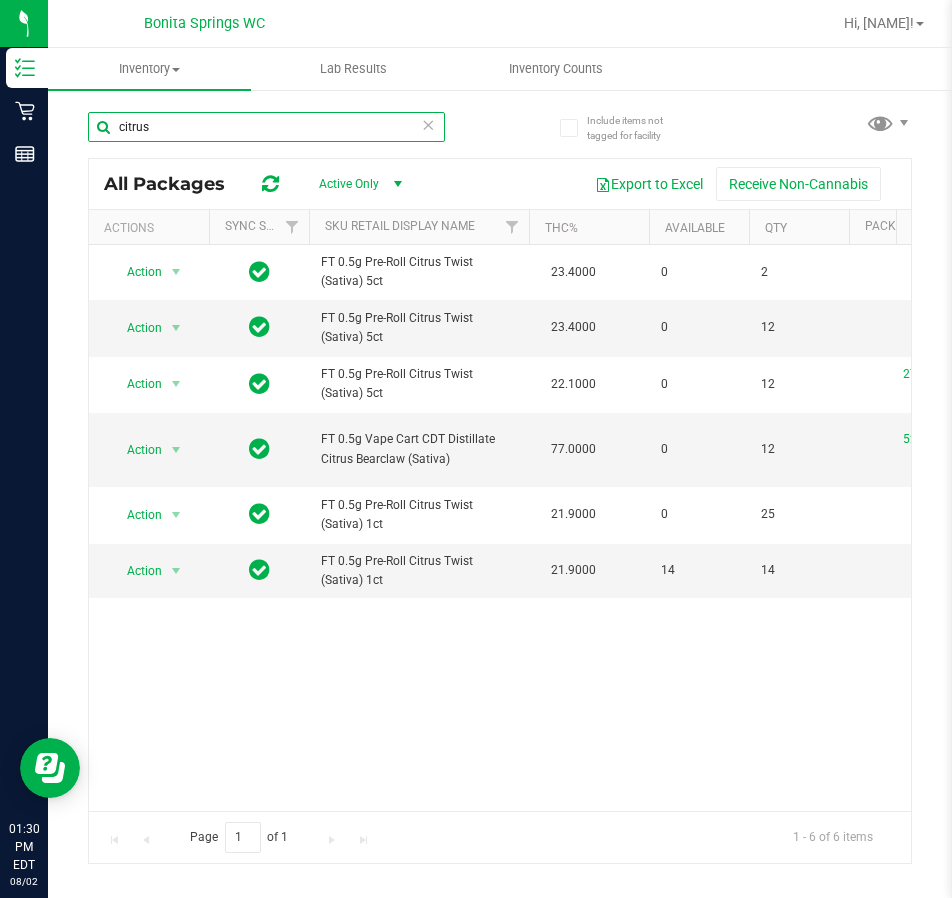 drag, startPoint x: 201, startPoint y: 118, endPoint x: 55, endPoint y: 132, distance: 146.6697 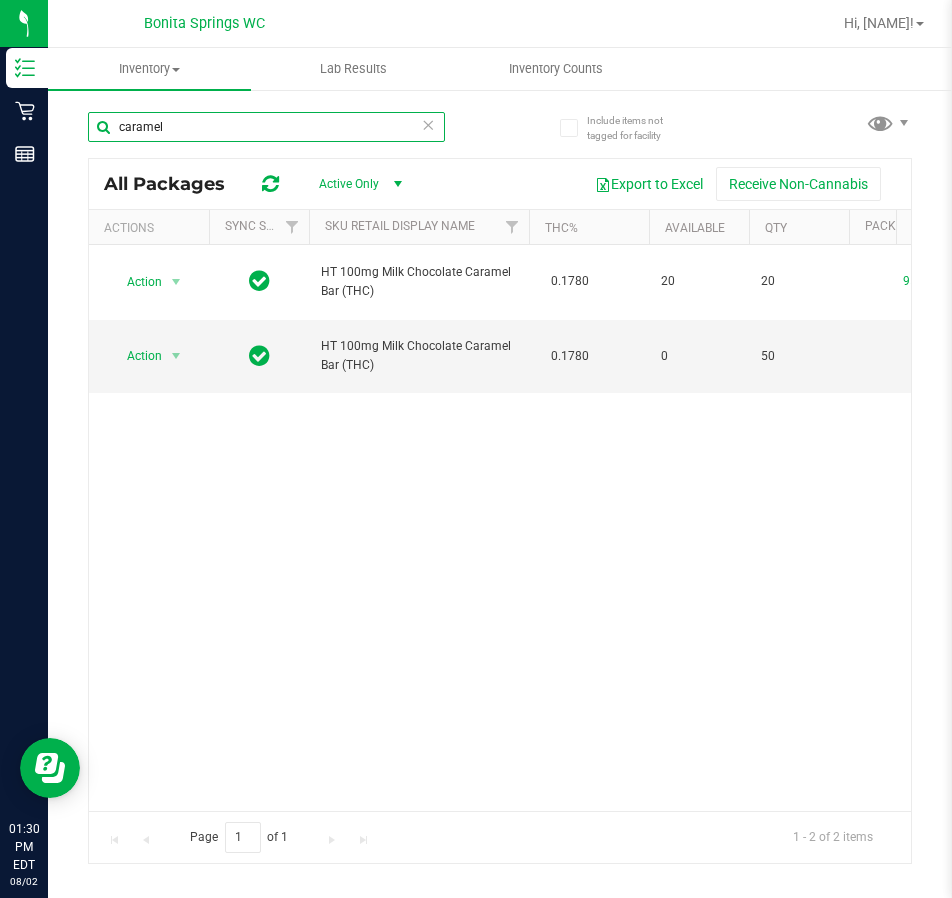 type on "caramel" 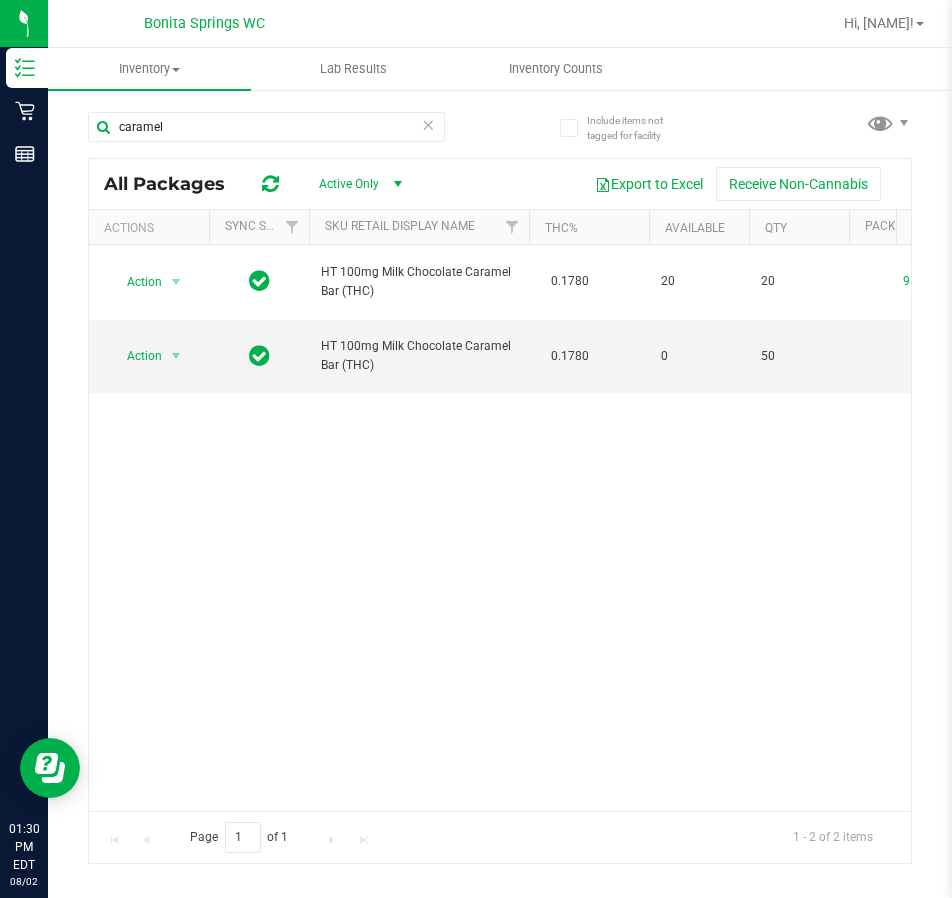 click on "Action Action Global inventory Package audit log Print package label Print product labels
HT 100mg Milk Chocolate Caramel Bar (THC)
0.1780
20
20
[NUMBER]
FLSRWGM-20250701-392
SN250619CC1-0625
2025-12-30
Now
Jul 15, 2025 14:21:05 EDT
Now
00001130
Pantry
Created
$27.00000" at bounding box center [500, 528] 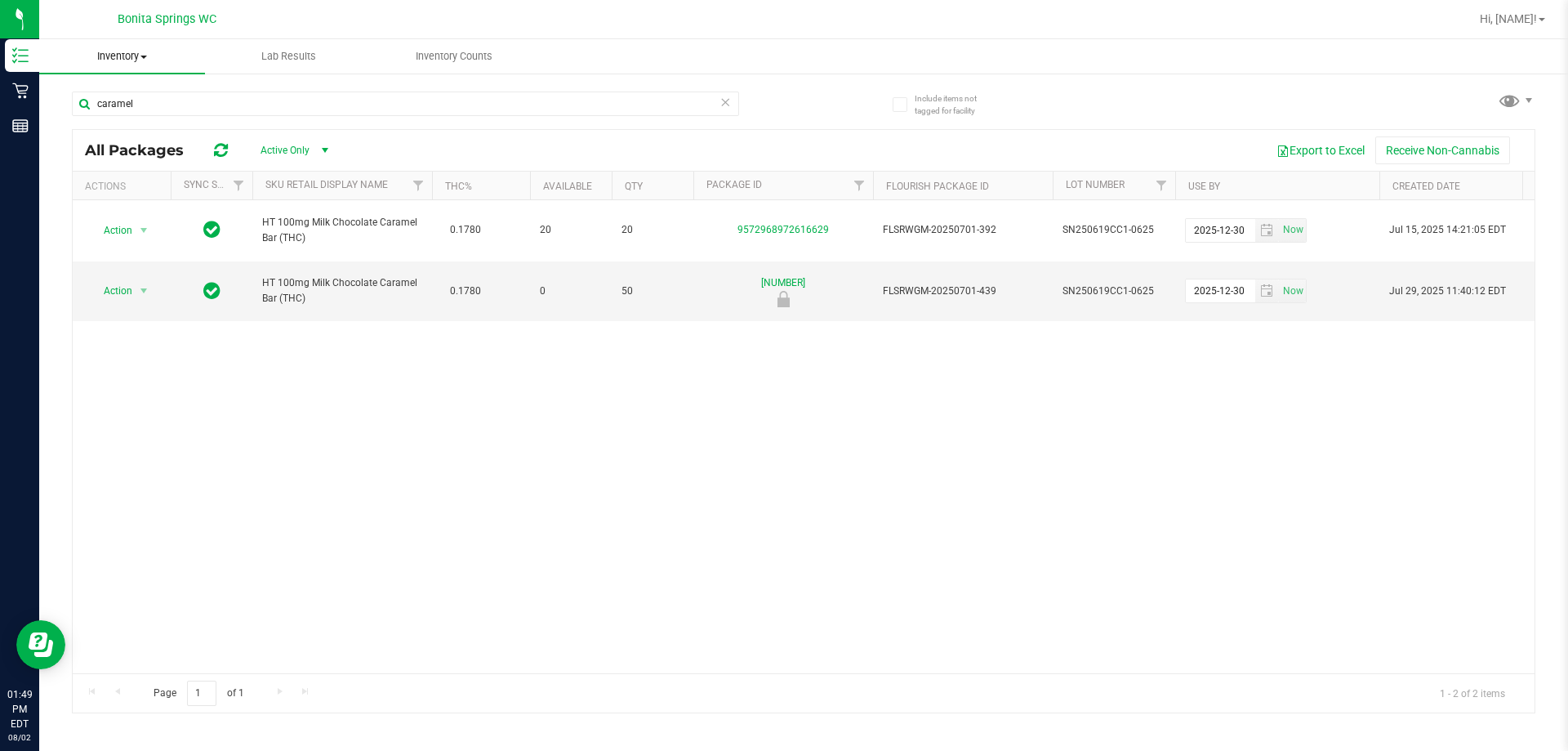 click on "Inventory" at bounding box center (122, 56) 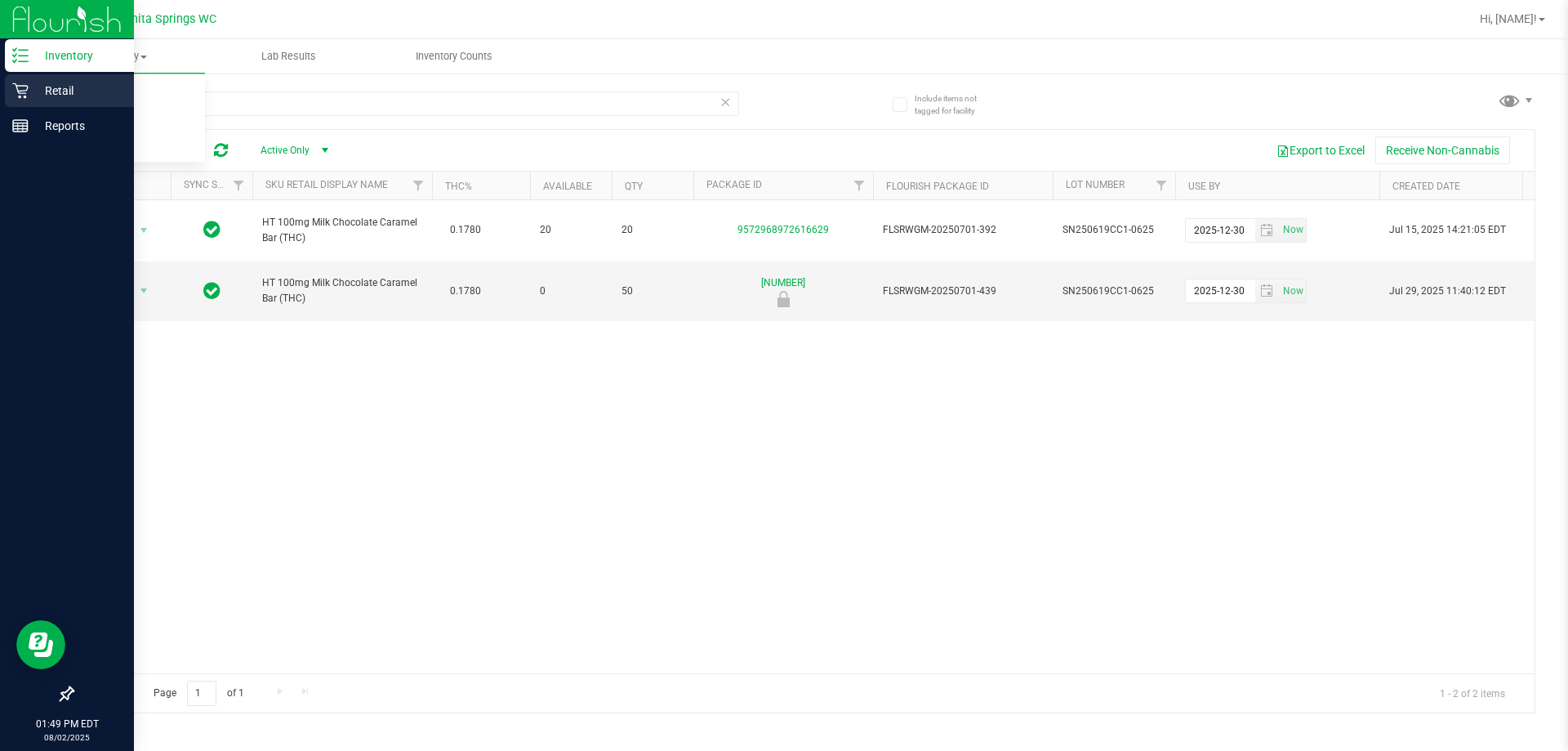 click 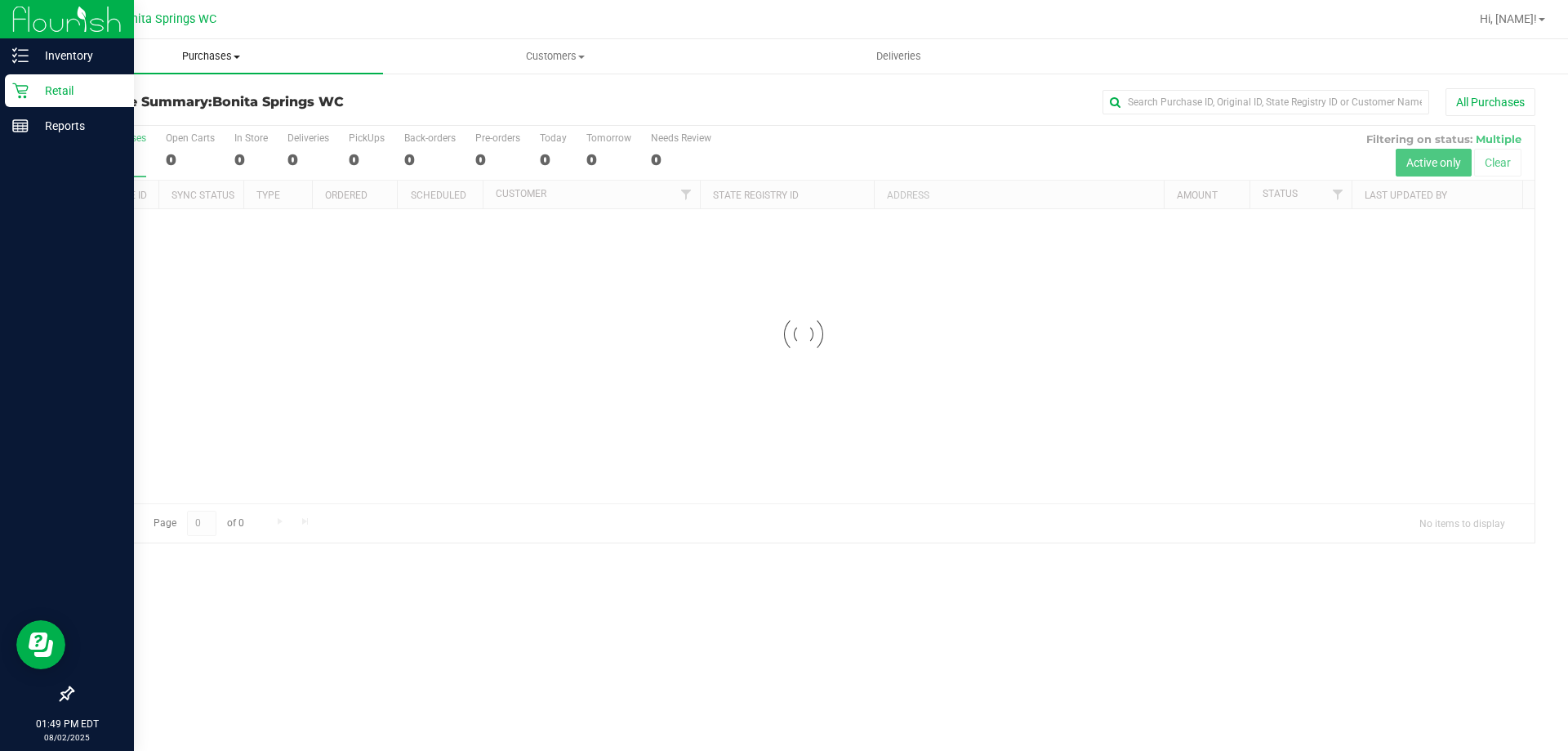 click on "Purchases
Summary of purchases
Fulfillment
All purchases" at bounding box center (211, 56) 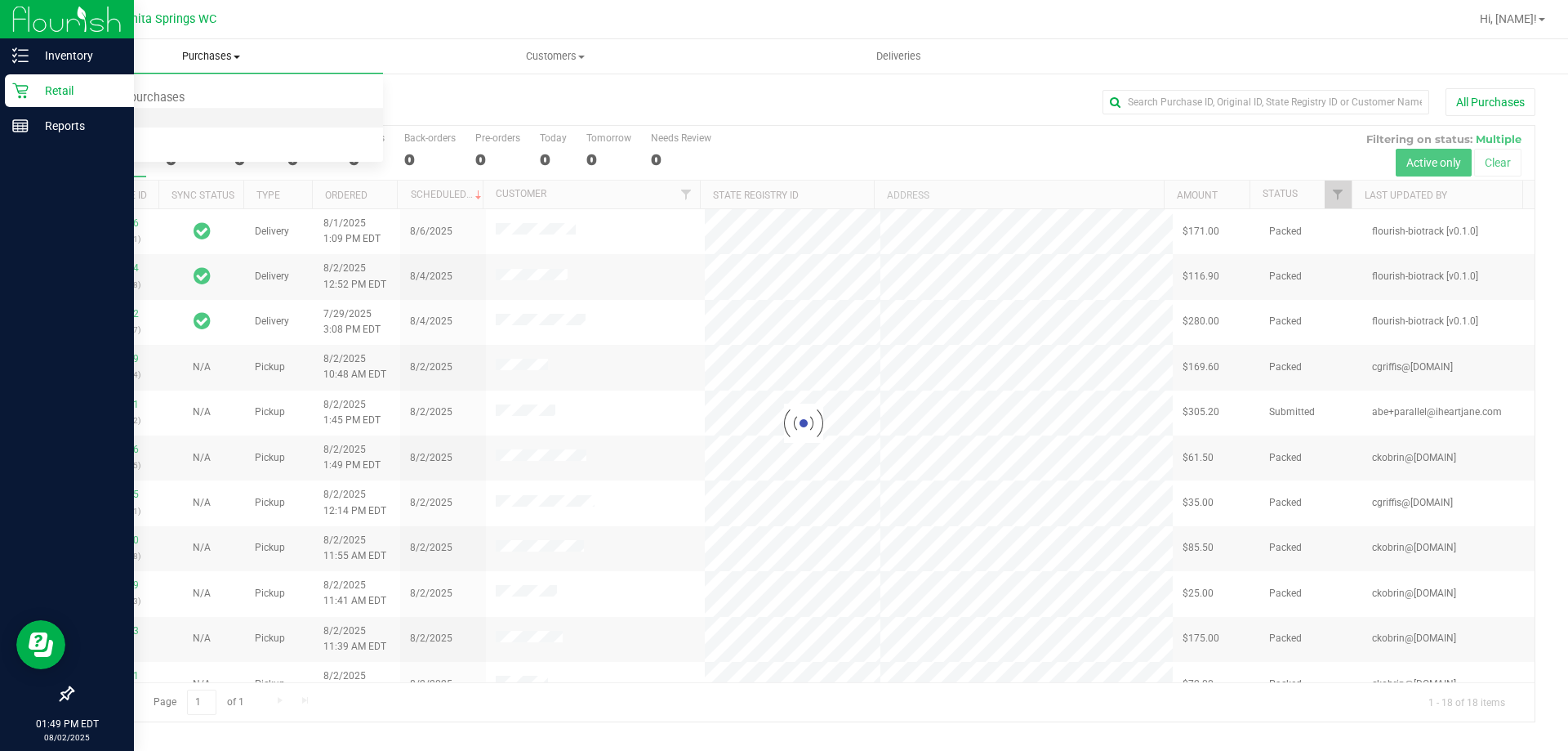 click on "Fulfillment" at bounding box center (211, 118) 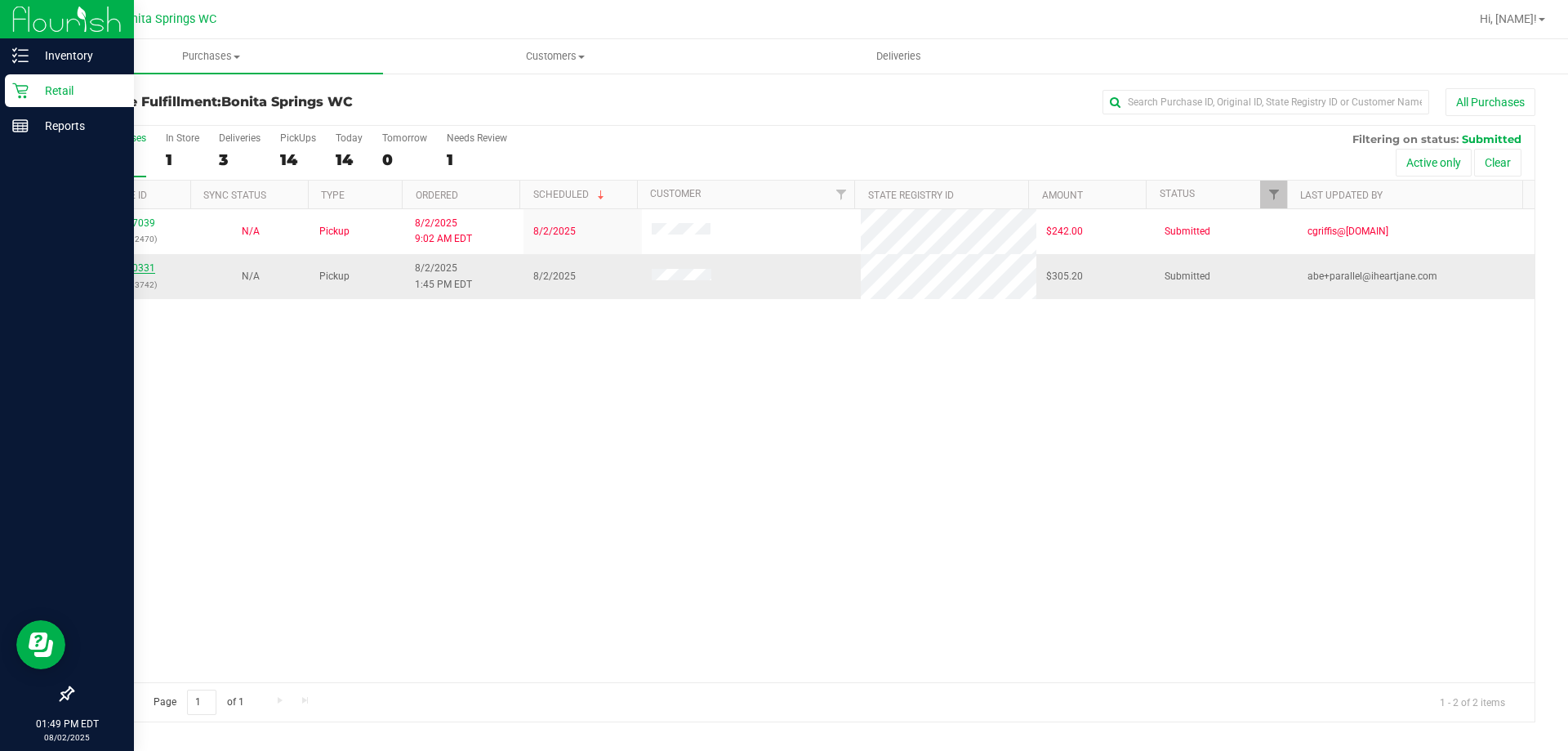 click on "11730331" at bounding box center [132, 268] 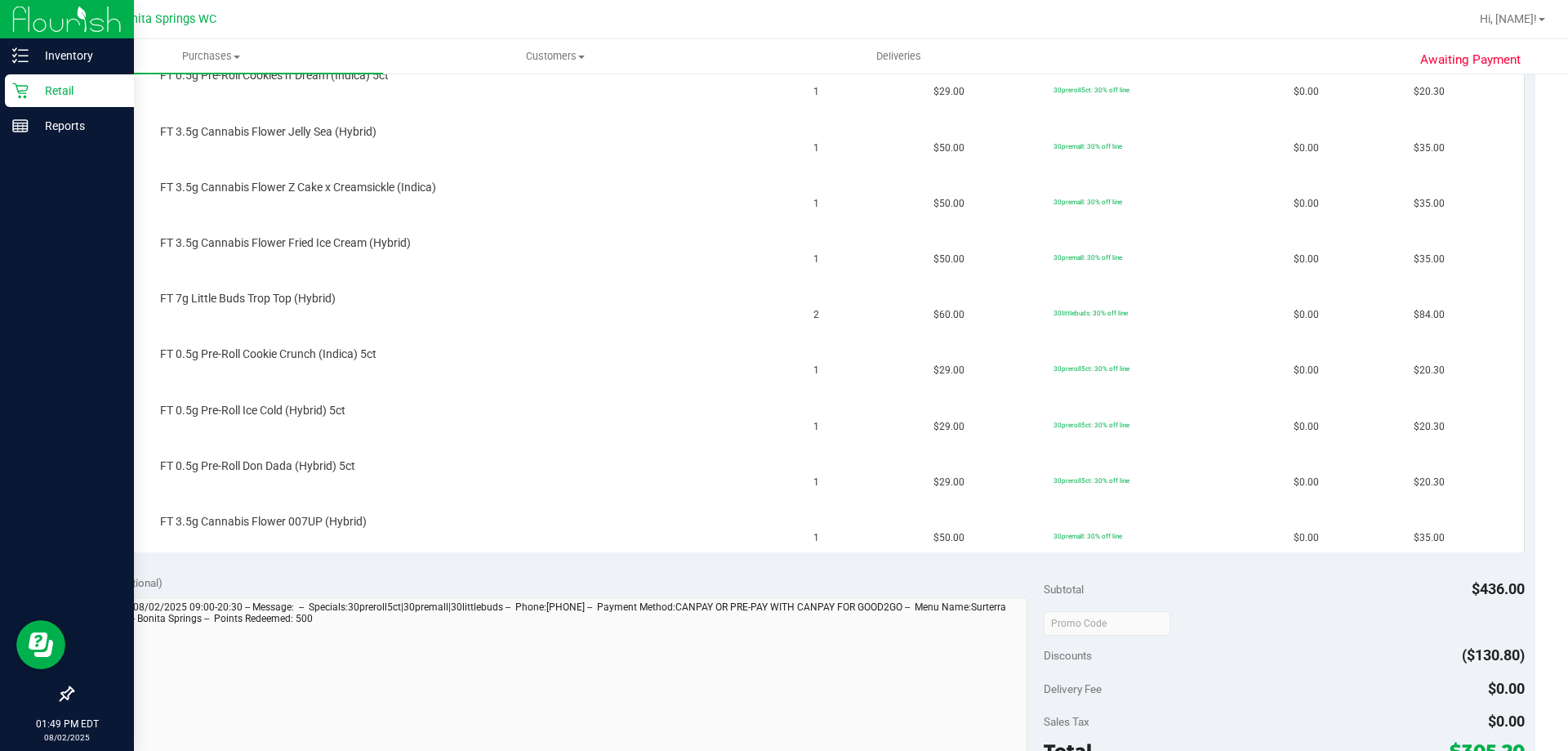 scroll, scrollTop: 654, scrollLeft: 0, axis: vertical 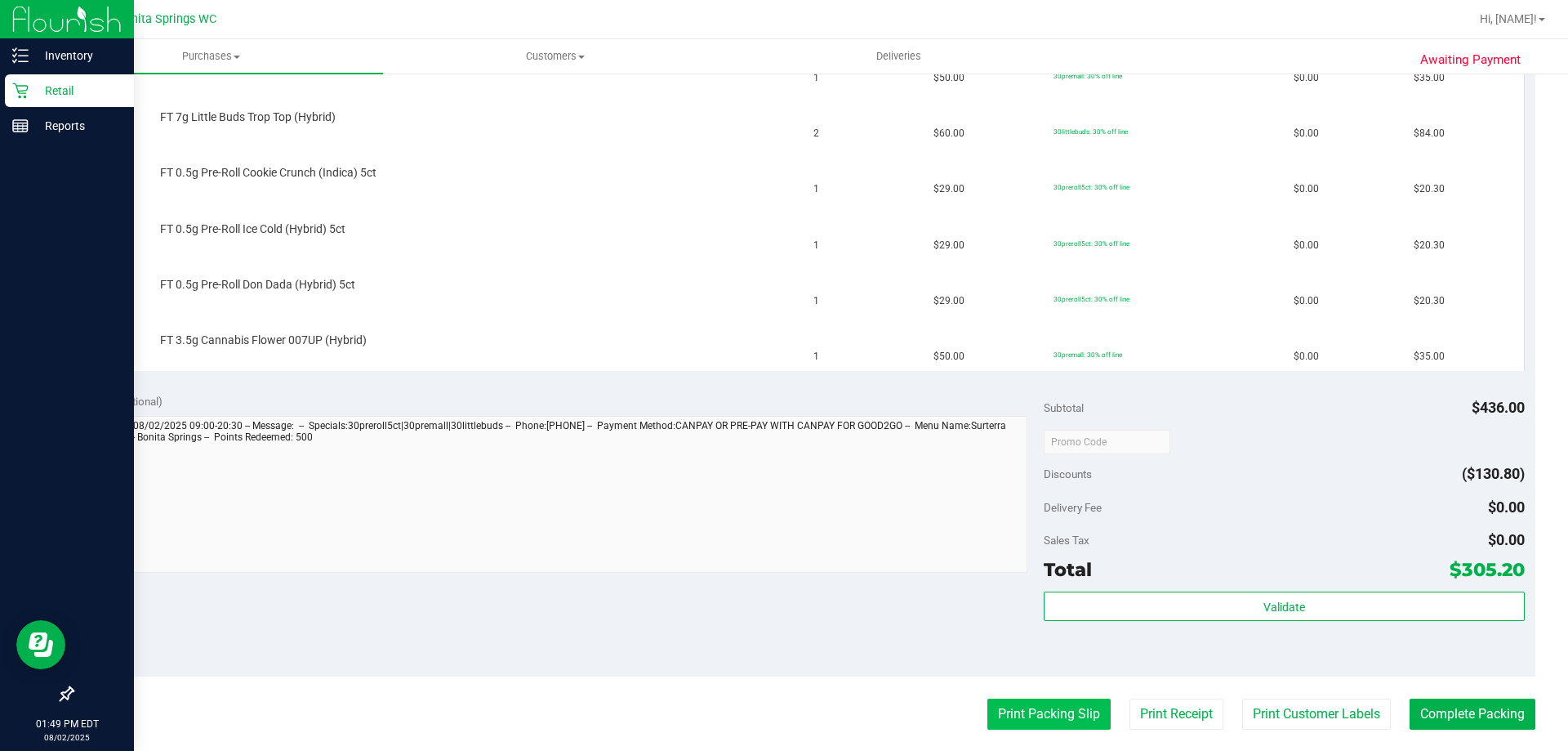 click on "Print Packing Slip" at bounding box center [1049, 714] 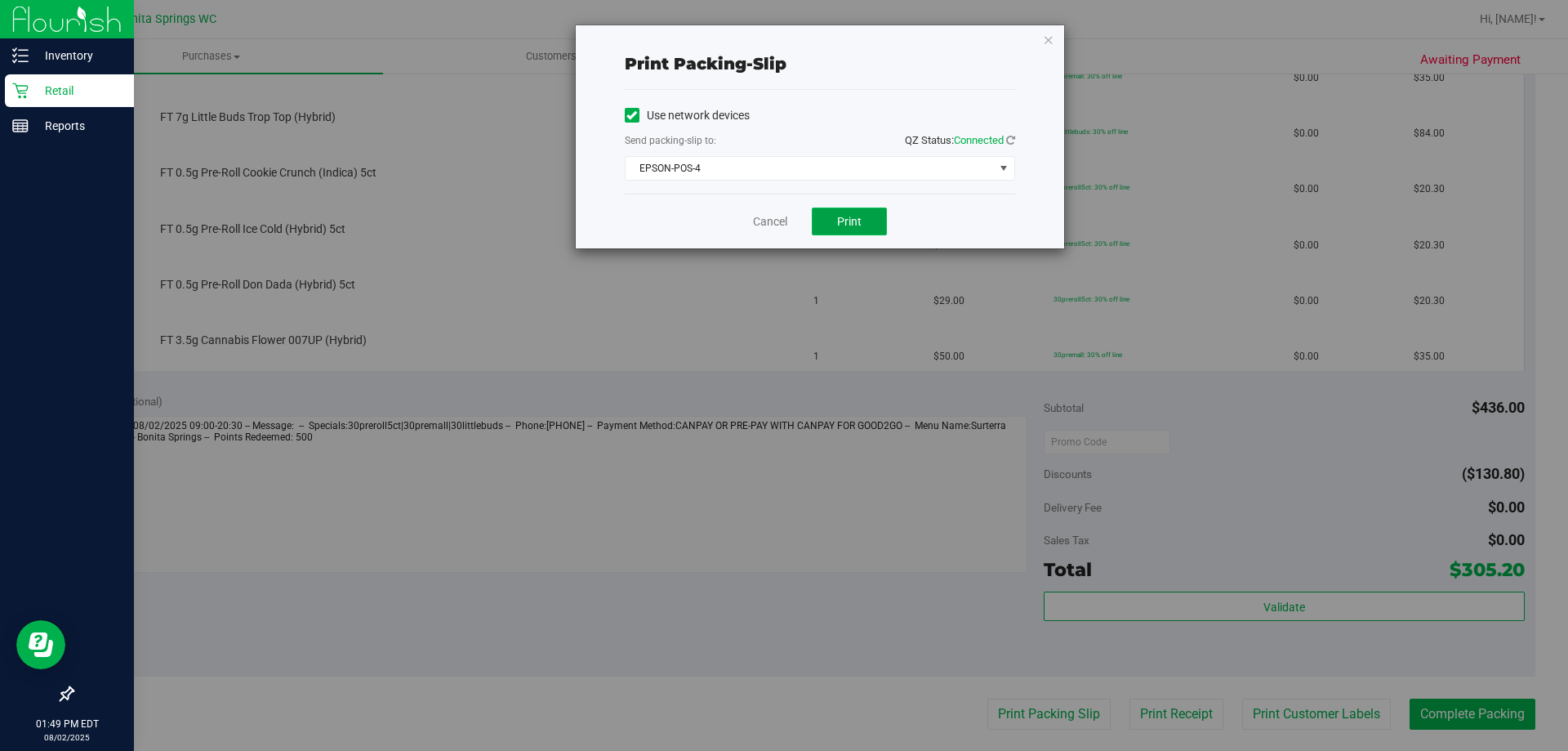 click on "Print" at bounding box center [849, 221] 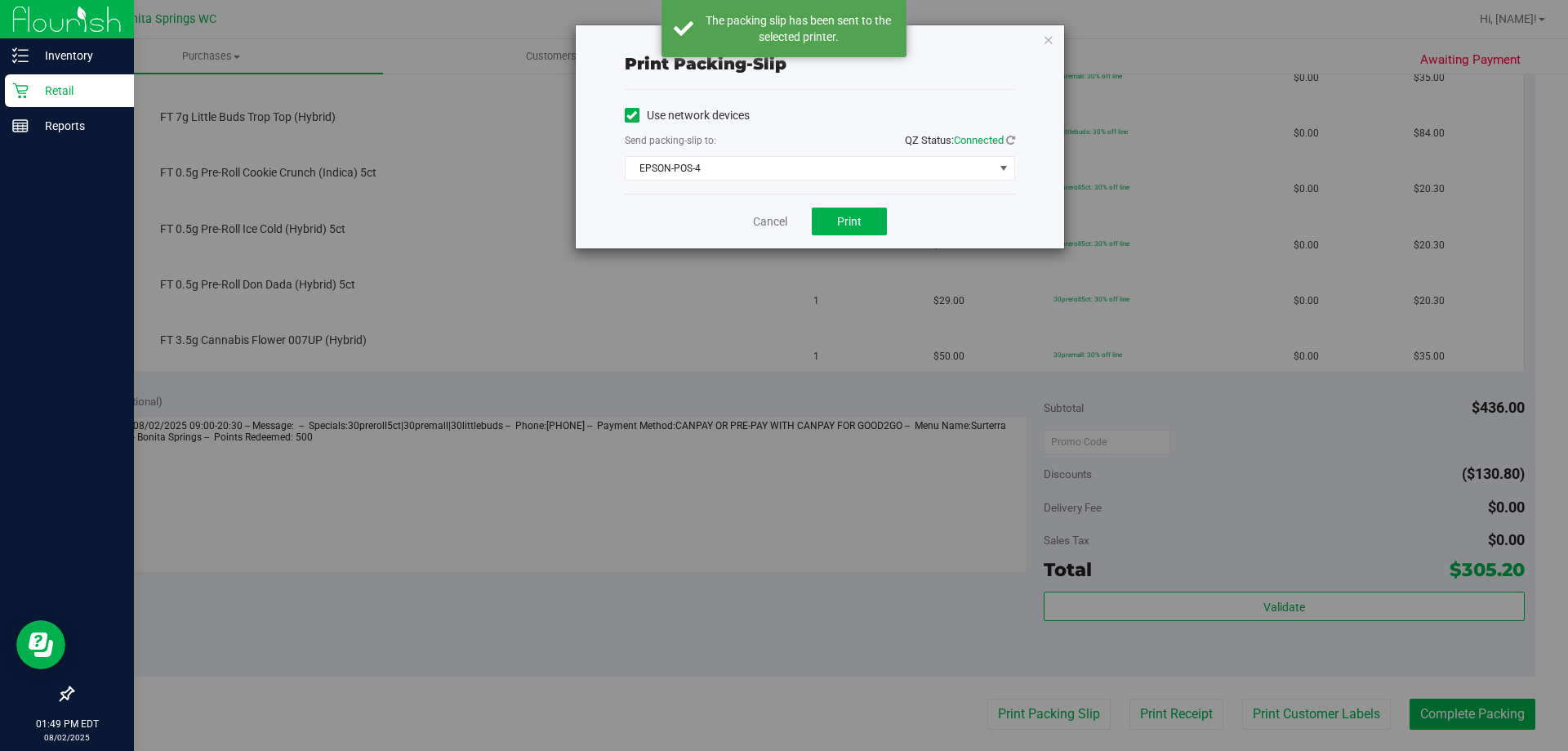 click on "Print packing-slip
Use network devices
Send packing-slip to:
QZ Status:   Connected
EPSON-POS-4 Choose printer DONOTUSE-EPSON EPSON EPSON-AUGUST-ALSINA EPSON-CHECKIN-1 EPSON-CHECKIN-2 EPSON-CONSULT EPSON-FILLPACK-1 EPSON-FILLPACK-2 EPSON-PANTRY EPSON-POS-2 EPSON-POS-3 EPSON-POS-4
Cancel
Print" at bounding box center [820, 136] 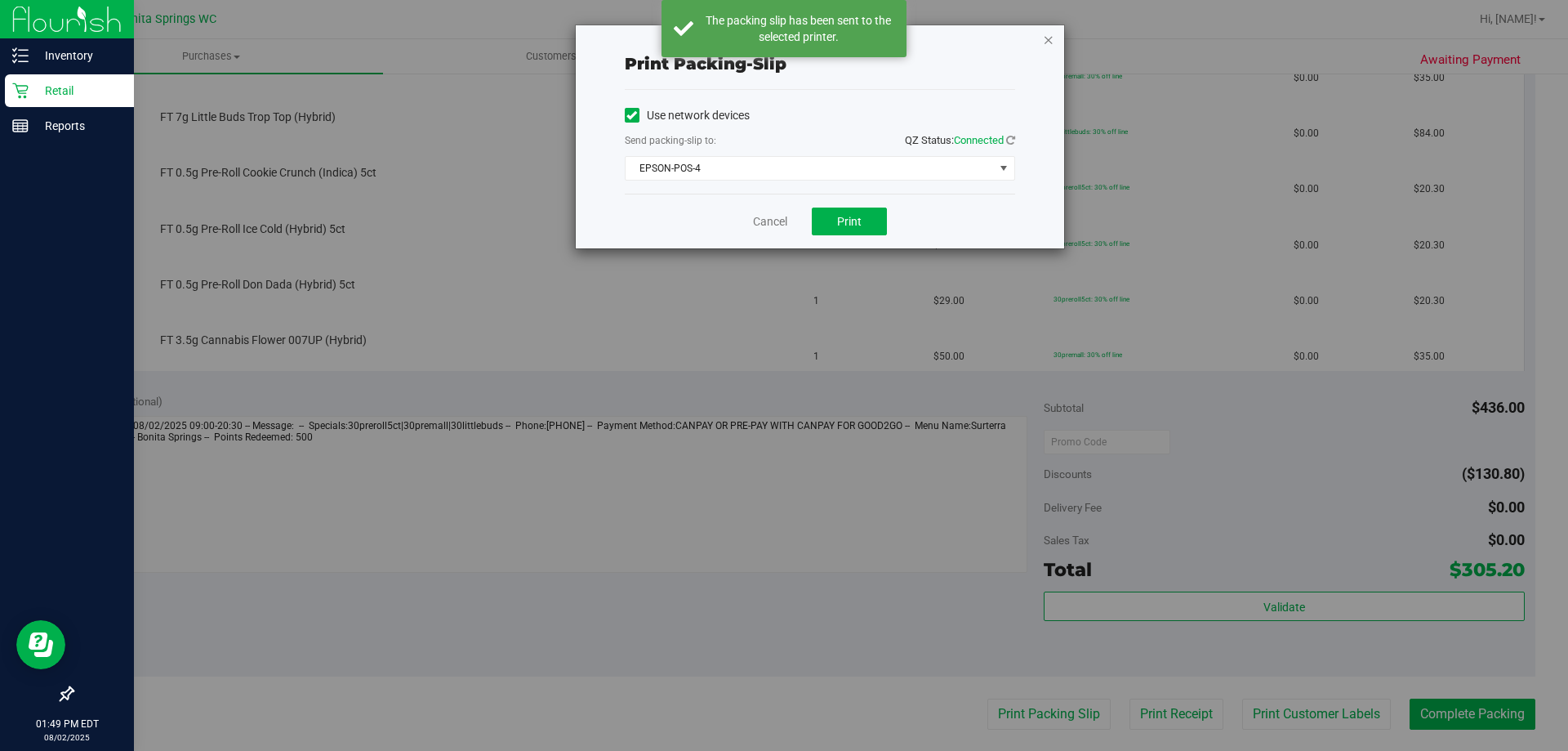 click at bounding box center (1049, 39) 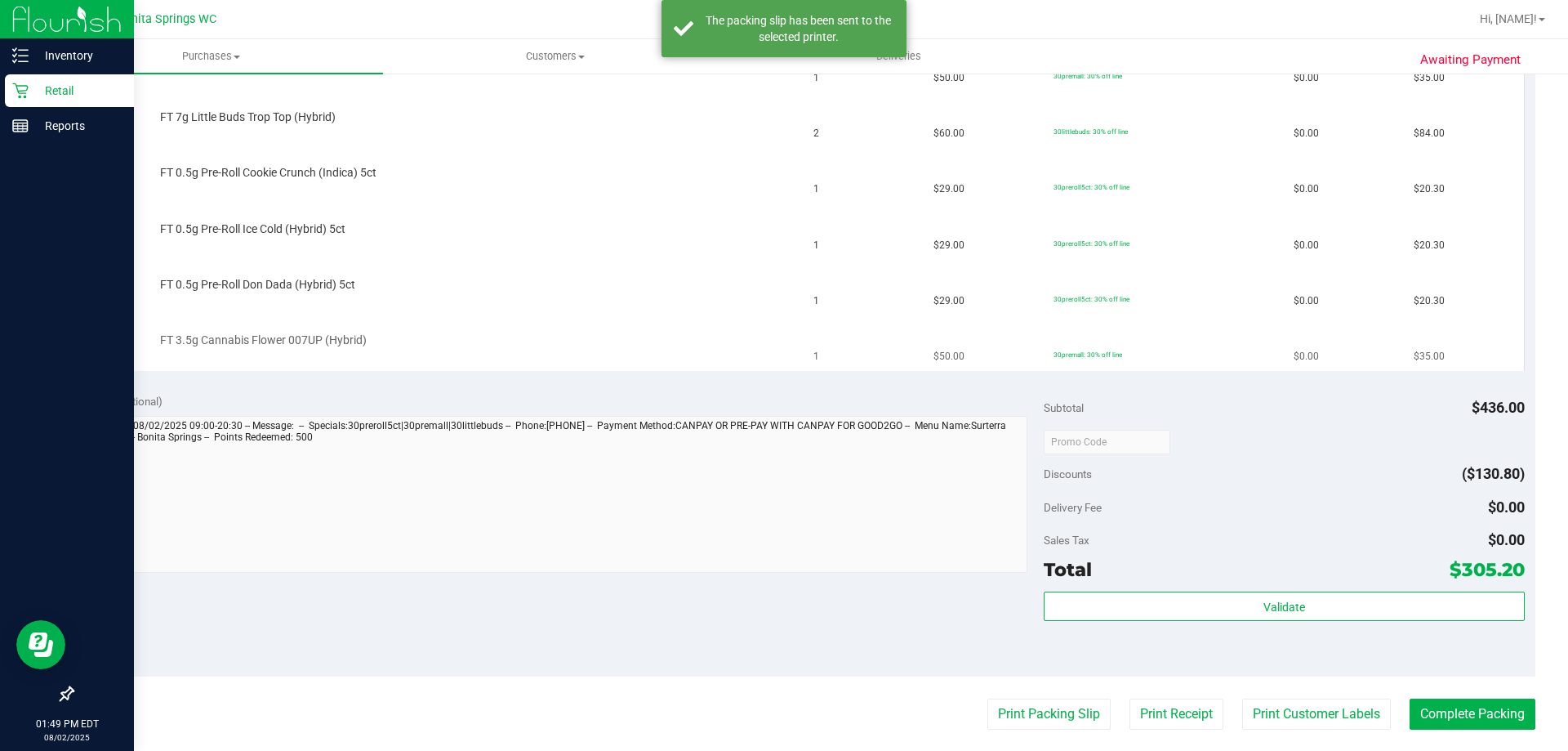 click on "FT 3.5g Cannabis Flower 007UP (Hybrid)" at bounding box center (444, 343) 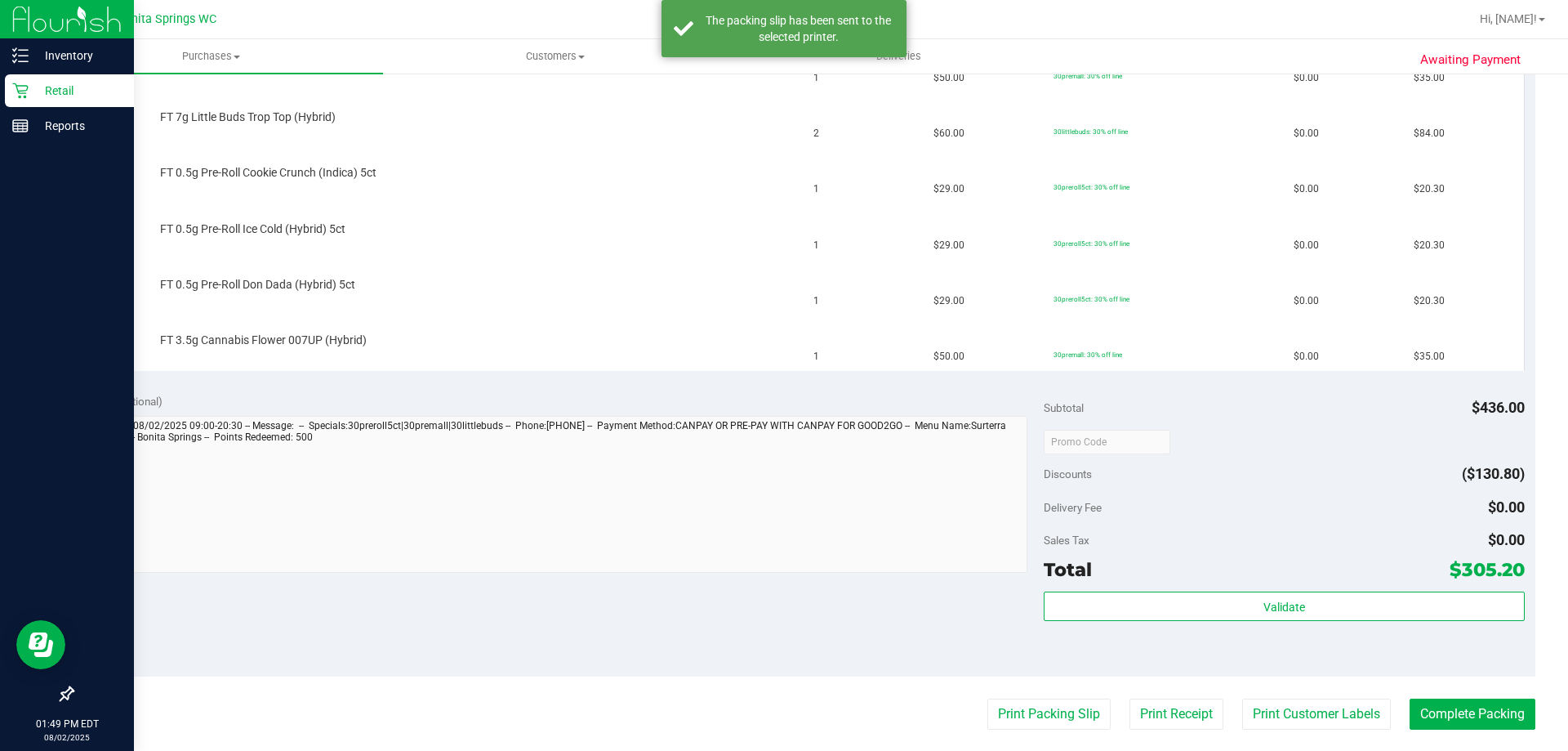 scroll, scrollTop: 409, scrollLeft: 0, axis: vertical 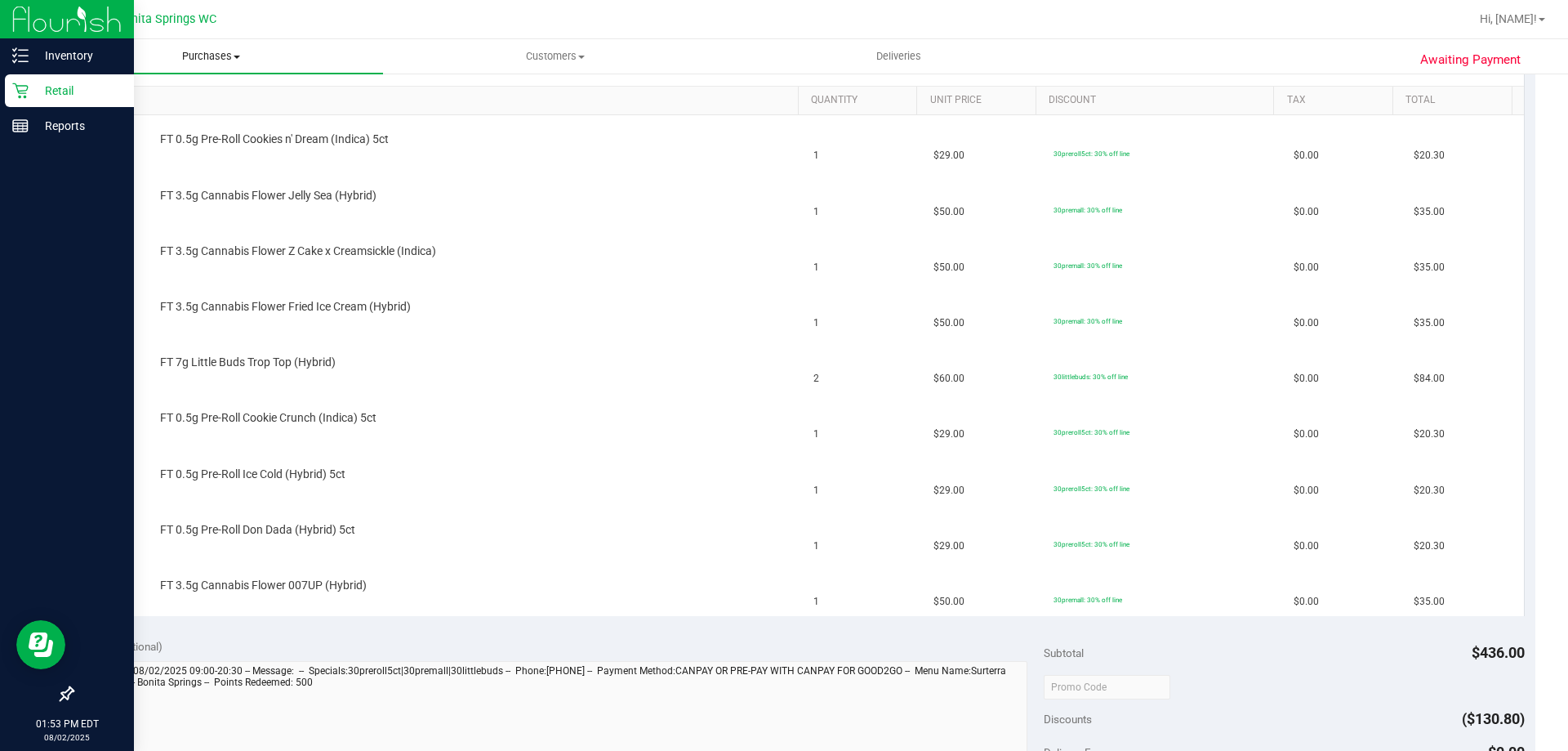 click on "Purchases" at bounding box center (211, 56) 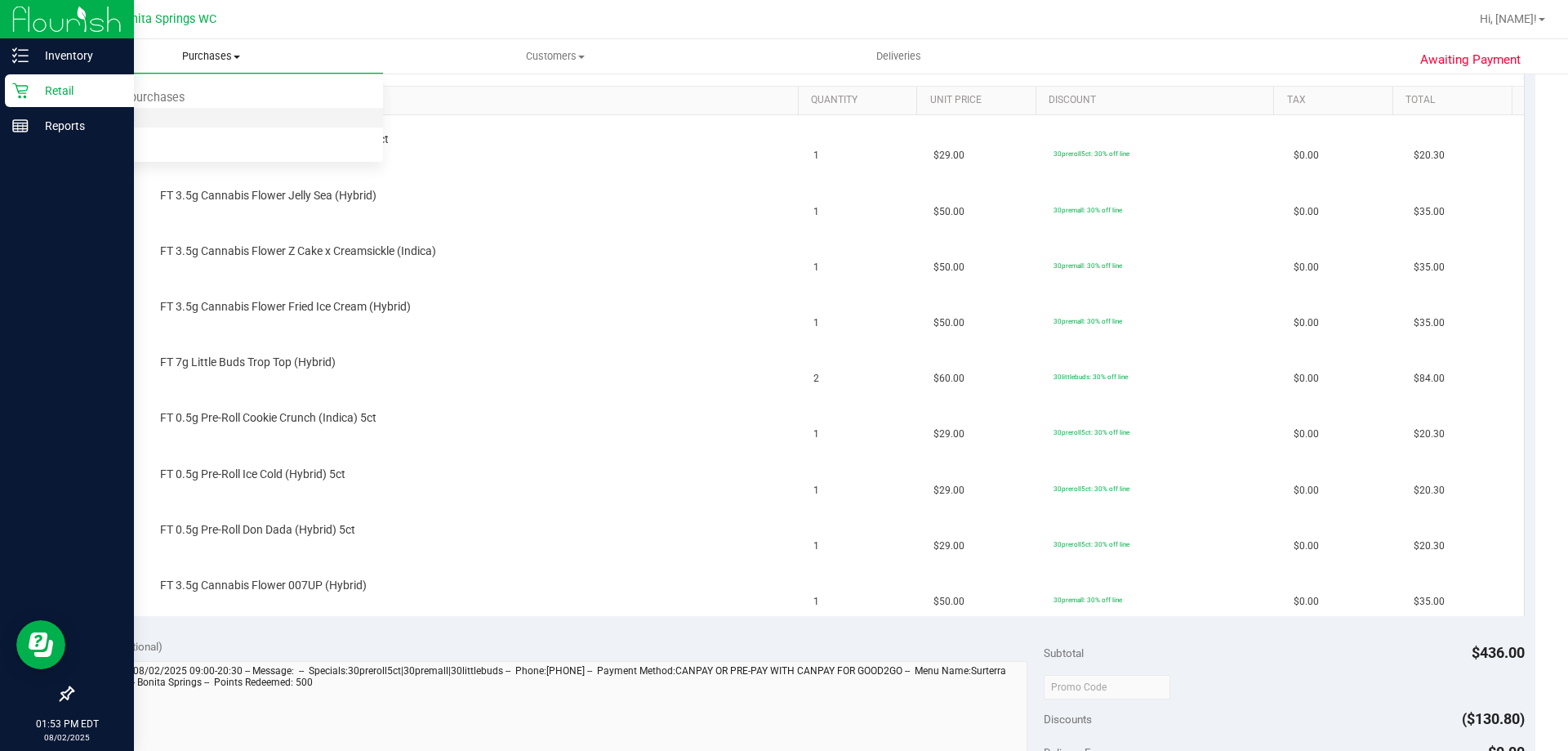 click on "Fulfillment" at bounding box center [211, 118] 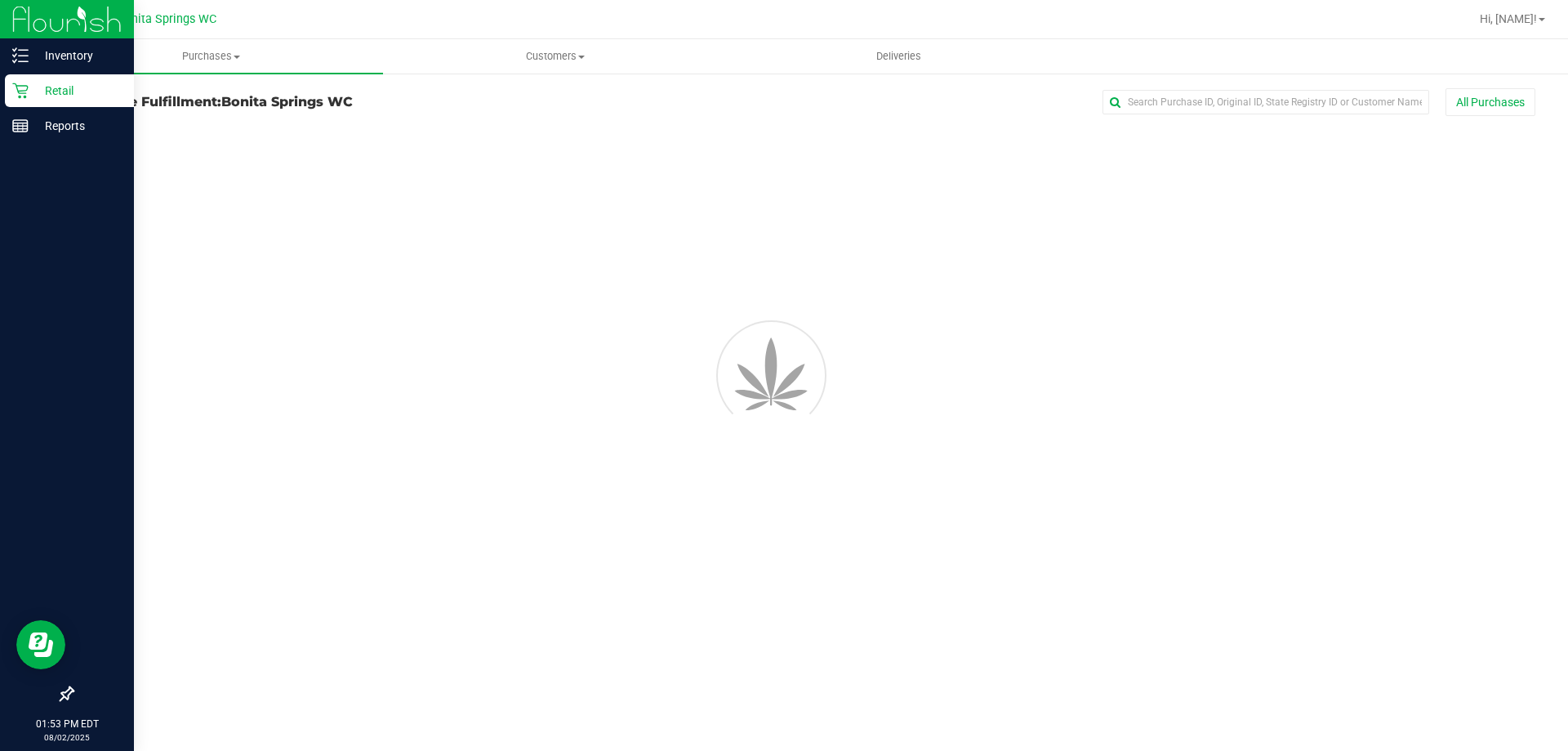scroll, scrollTop: 0, scrollLeft: 0, axis: both 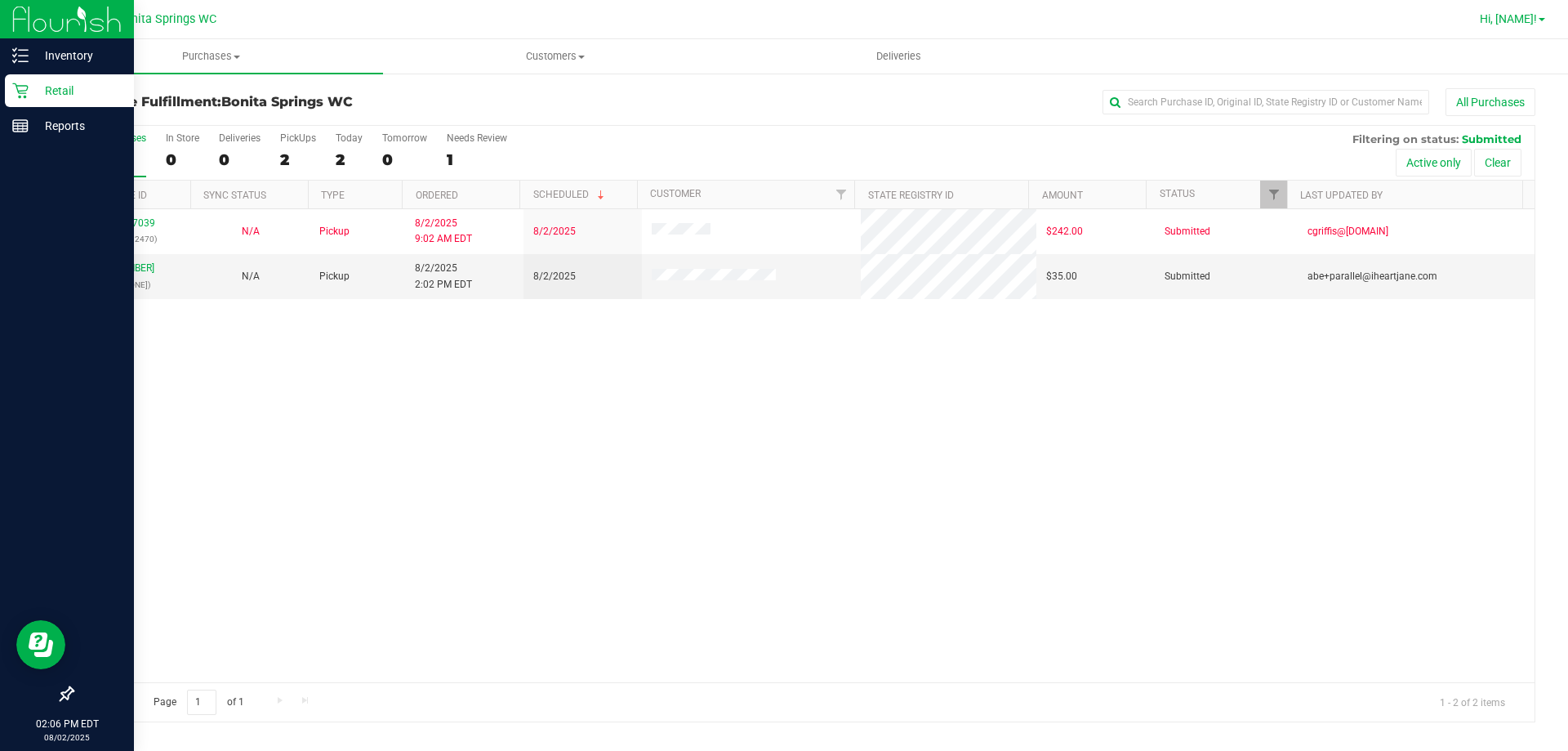 click on "Hi, [NAME]!" at bounding box center (1508, 19) 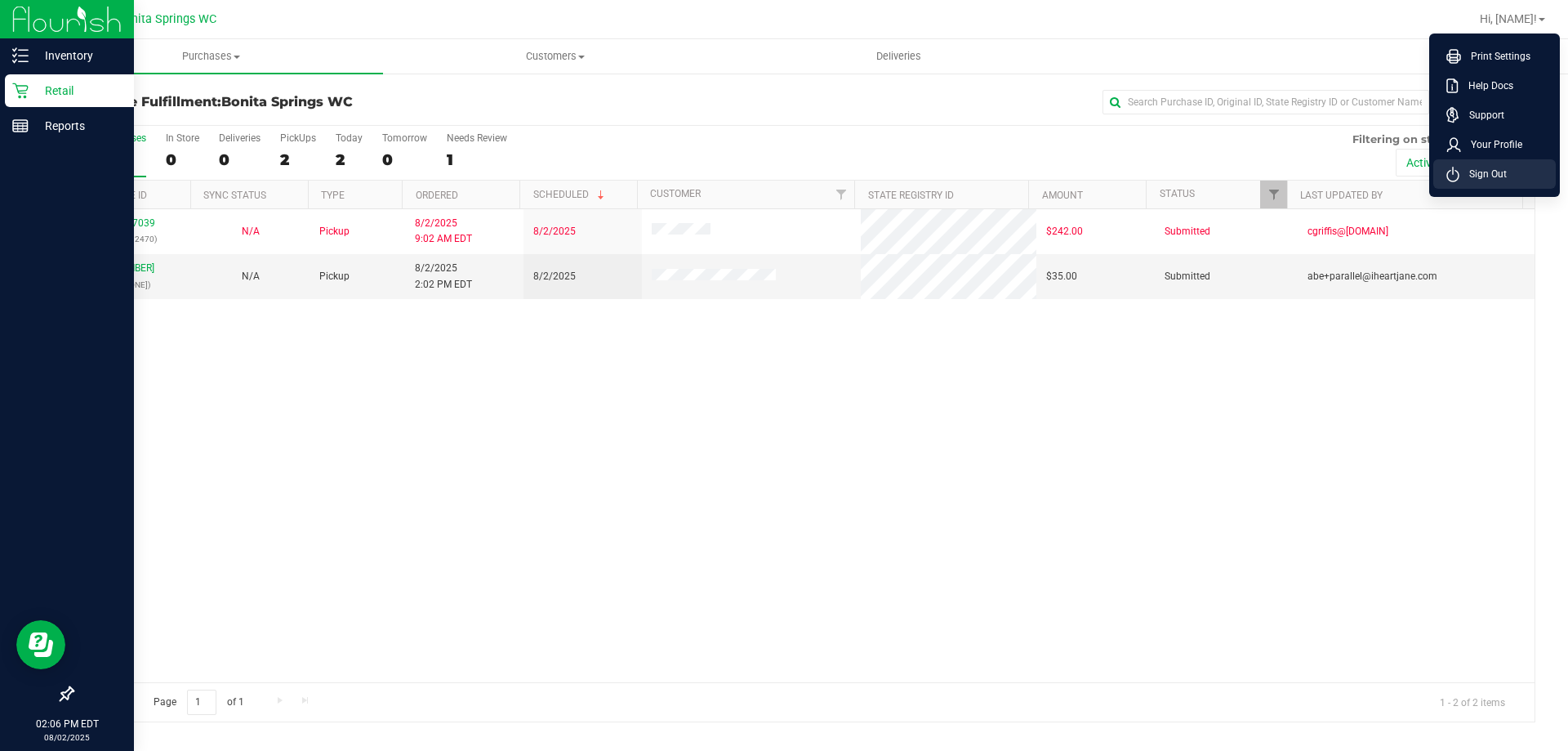 click on "Sign Out" at bounding box center [1494, 174] 